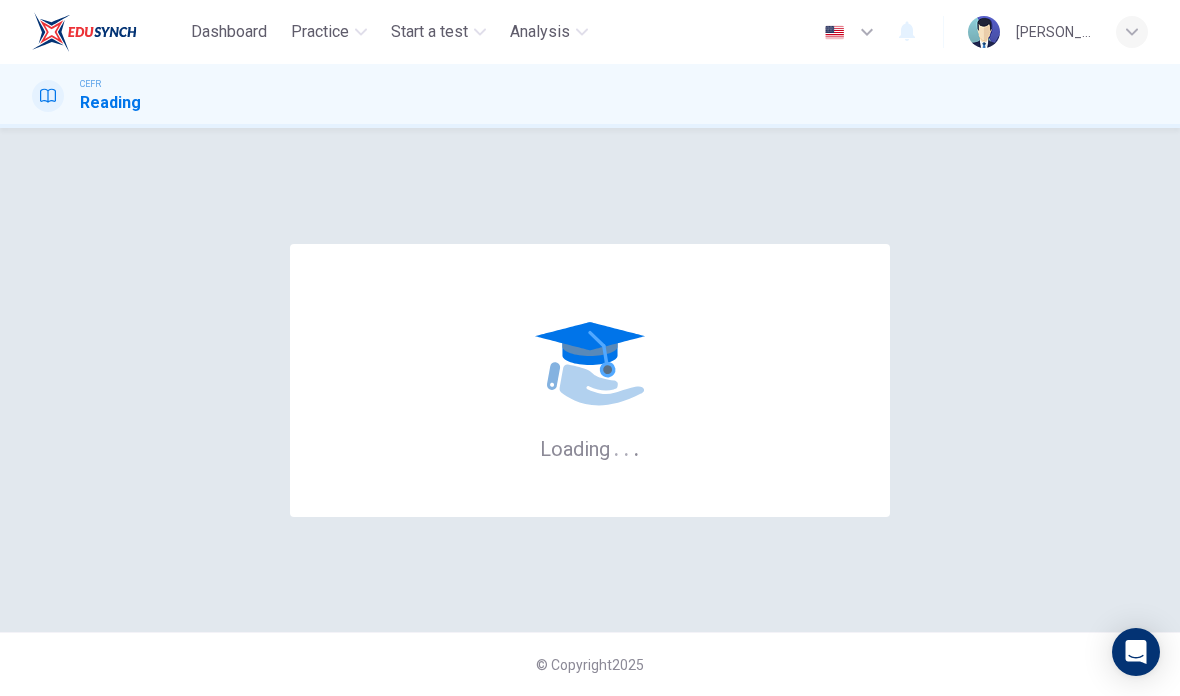 scroll, scrollTop: 0, scrollLeft: 0, axis: both 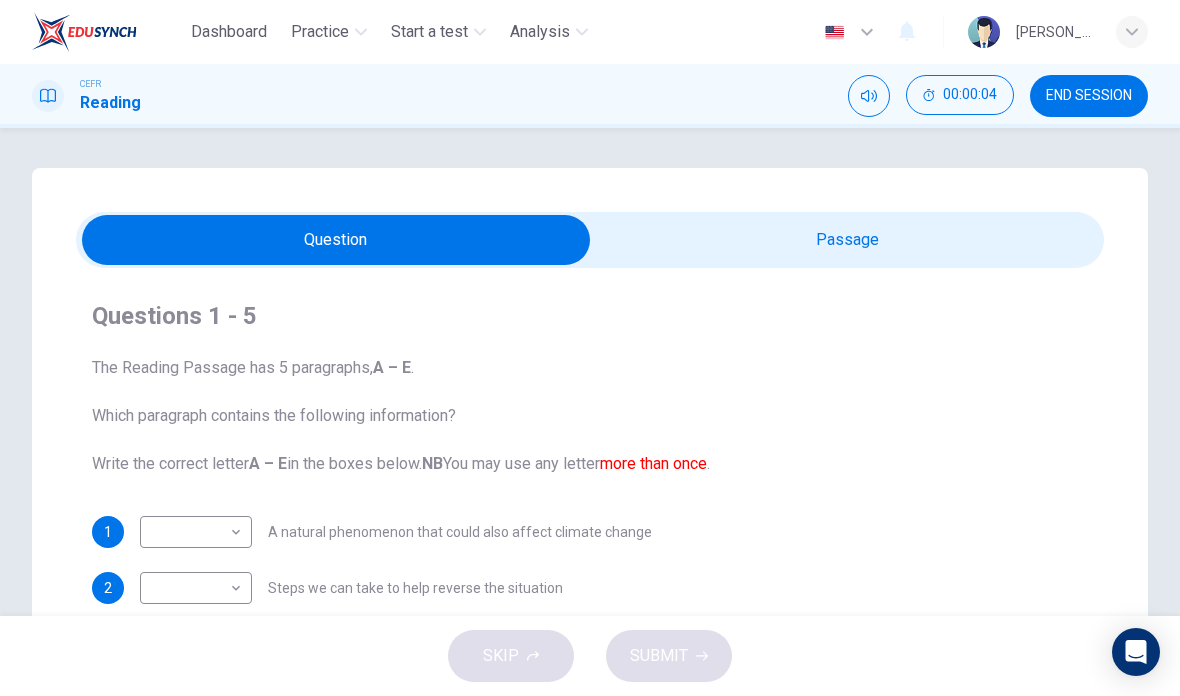 click at bounding box center [336, 240] 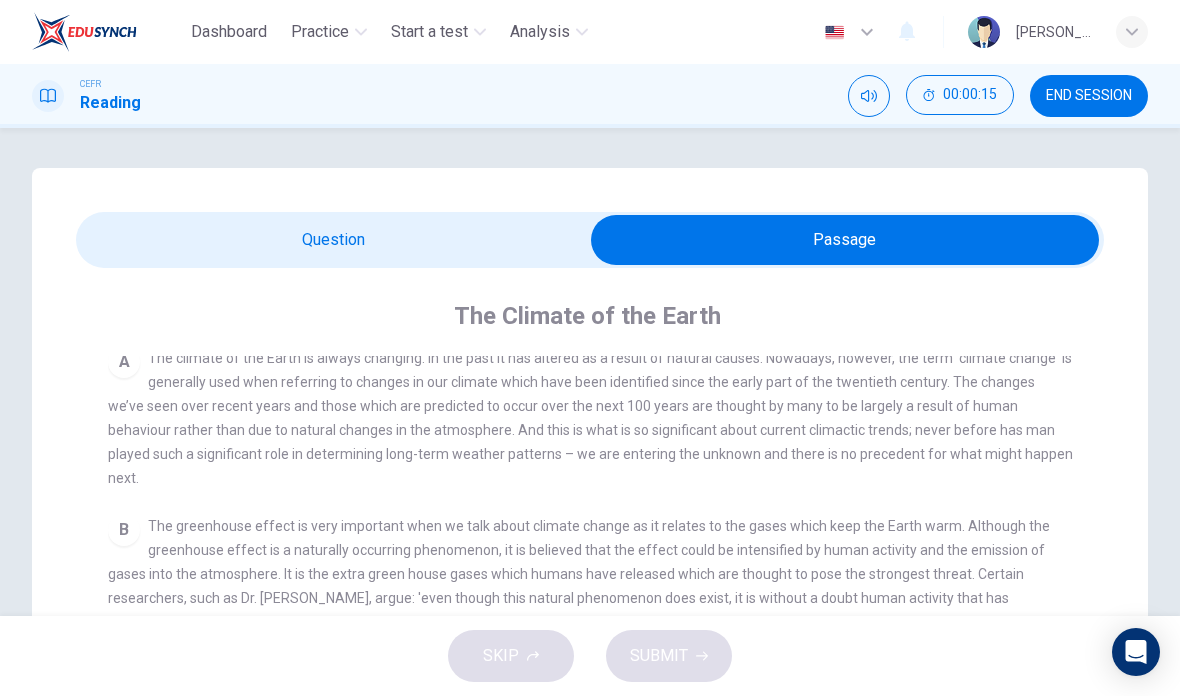 scroll, scrollTop: 403, scrollLeft: 0, axis: vertical 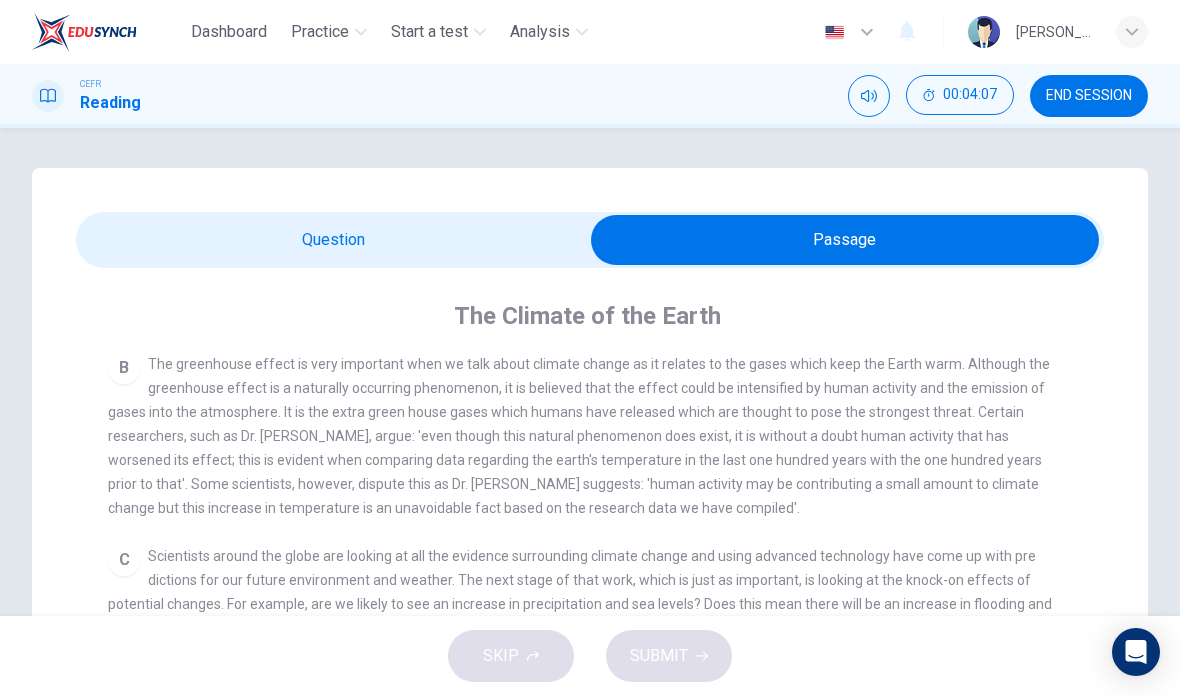 click at bounding box center (845, 240) 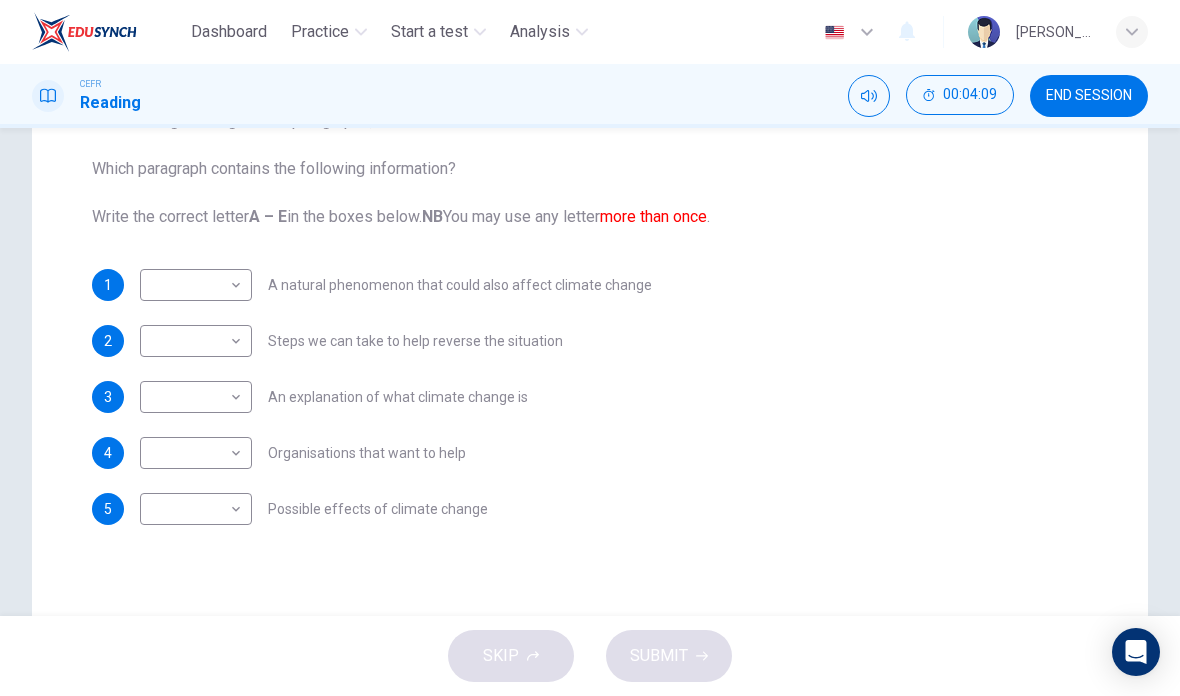 scroll, scrollTop: 257, scrollLeft: 0, axis: vertical 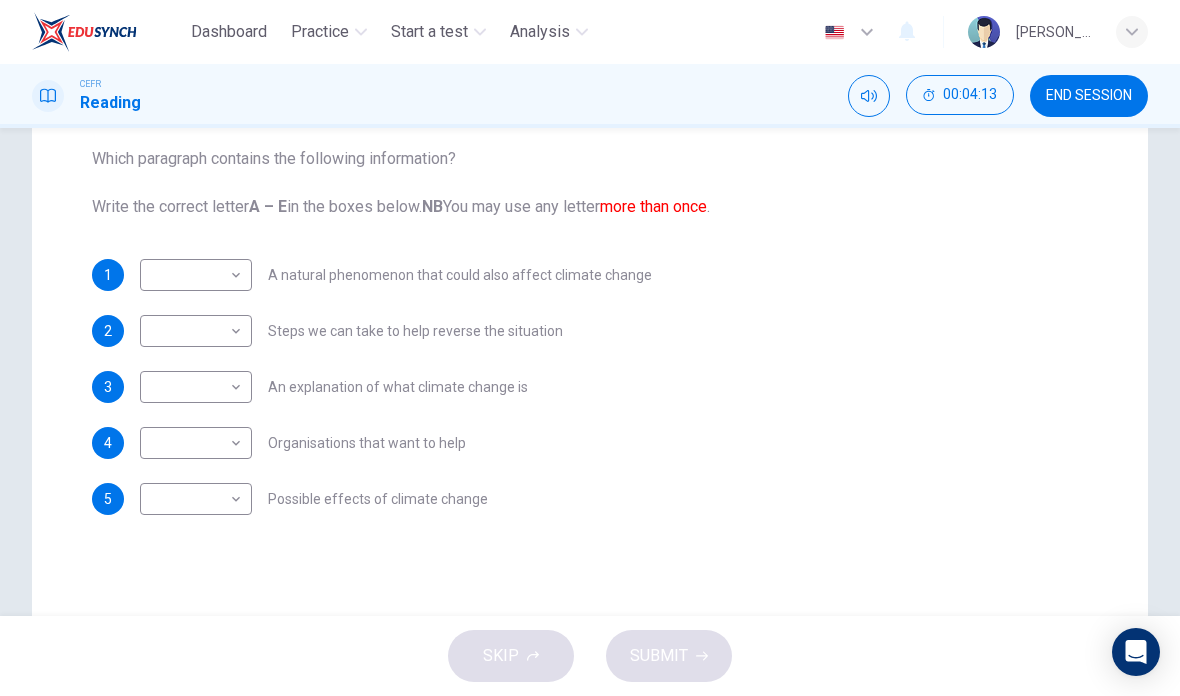click on "Dashboard Practice Start a test Analysis English en ​ SURYANI BINTI ABDUL GHANI CEFR Reading 00:04:13 END SESSION Questions 1 - 5 The Reading Passage has 5 paragraphs,  A – E . Which paragraph contains the following information?  Write the correct letter  A – E  in the boxes below.
NB  You may use any letter  more than once . 1 ​ ​ A natural phenomenon that could also affect climate change 2 ​ ​ Steps we can take to help reverse the situation 3 ​ ​ An explanation of what climate change is 4 ​ ​ Organisations that want to help 5 ​ ​ Possible effects of climate change The Climate of the Earth CLICK TO ZOOM Click to Zoom A B C D E SKIP SUBMIT EduSynch - Online Language Proficiency Testing
Dashboard Practice Start a test Analysis Notifications © Copyright  2025" at bounding box center (590, 348) 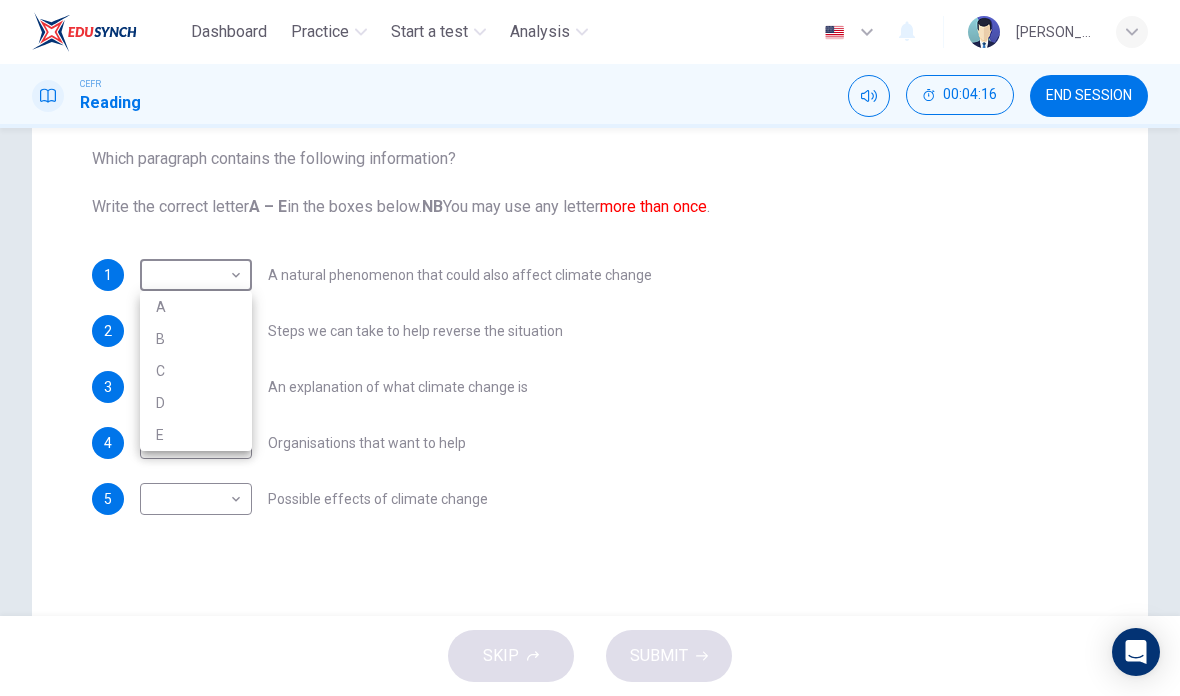 click at bounding box center [590, 348] 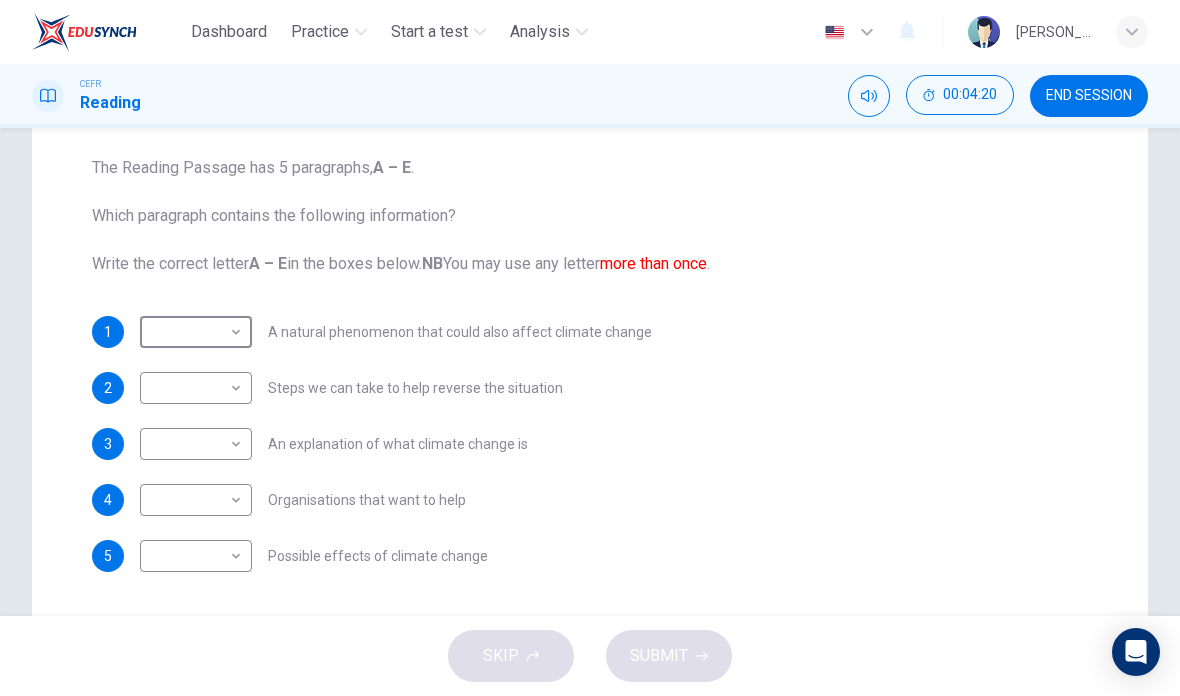 scroll, scrollTop: 212, scrollLeft: 0, axis: vertical 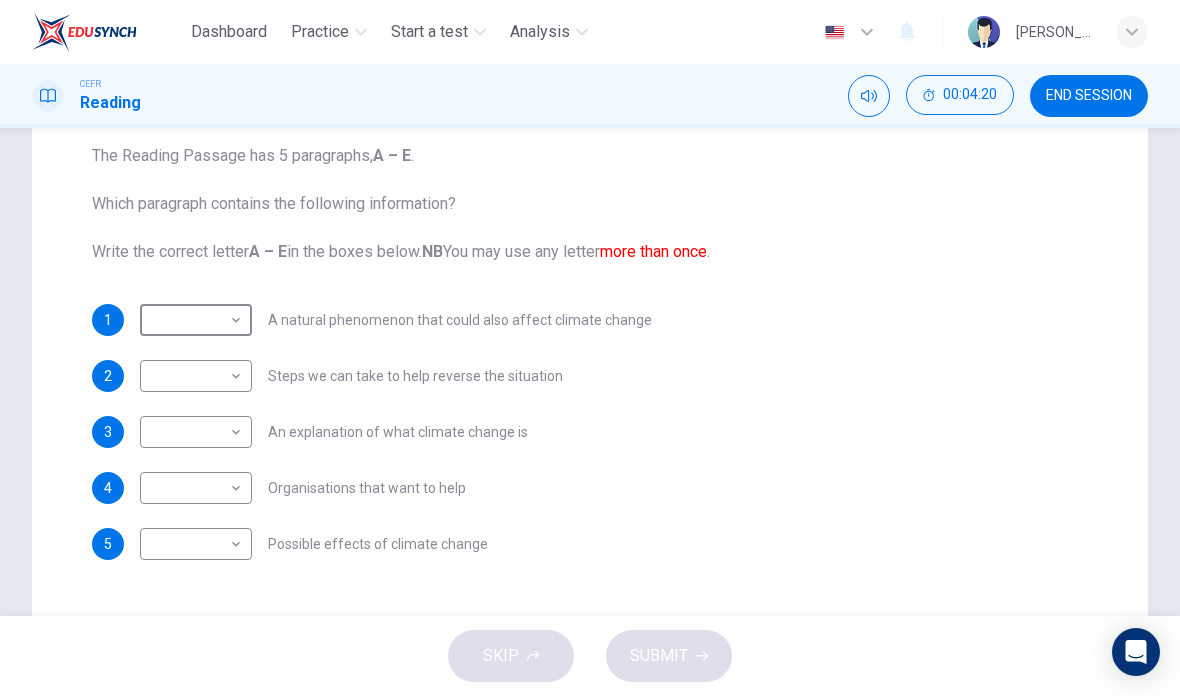click on "Dashboard Practice Start a test Analysis English en ​ SURYANI BINTI ABDUL GHANI CEFR Reading 00:04:20 END SESSION Questions 1 - 5 The Reading Passage has 5 paragraphs,  A – E . Which paragraph contains the following information?  Write the correct letter  A – E  in the boxes below.
NB  You may use any letter  more than once . 1 ​ ​ A natural phenomenon that could also affect climate change 2 ​ ​ Steps we can take to help reverse the situation 3 ​ ​ An explanation of what climate change is 4 ​ ​ Organisations that want to help 5 ​ ​ Possible effects of climate change The Climate of the Earth CLICK TO ZOOM Click to Zoom A B C D E SKIP SUBMIT EduSynch - Online Language Proficiency Testing
Dashboard Practice Start a test Analysis Notifications © Copyright  2025" at bounding box center (590, 348) 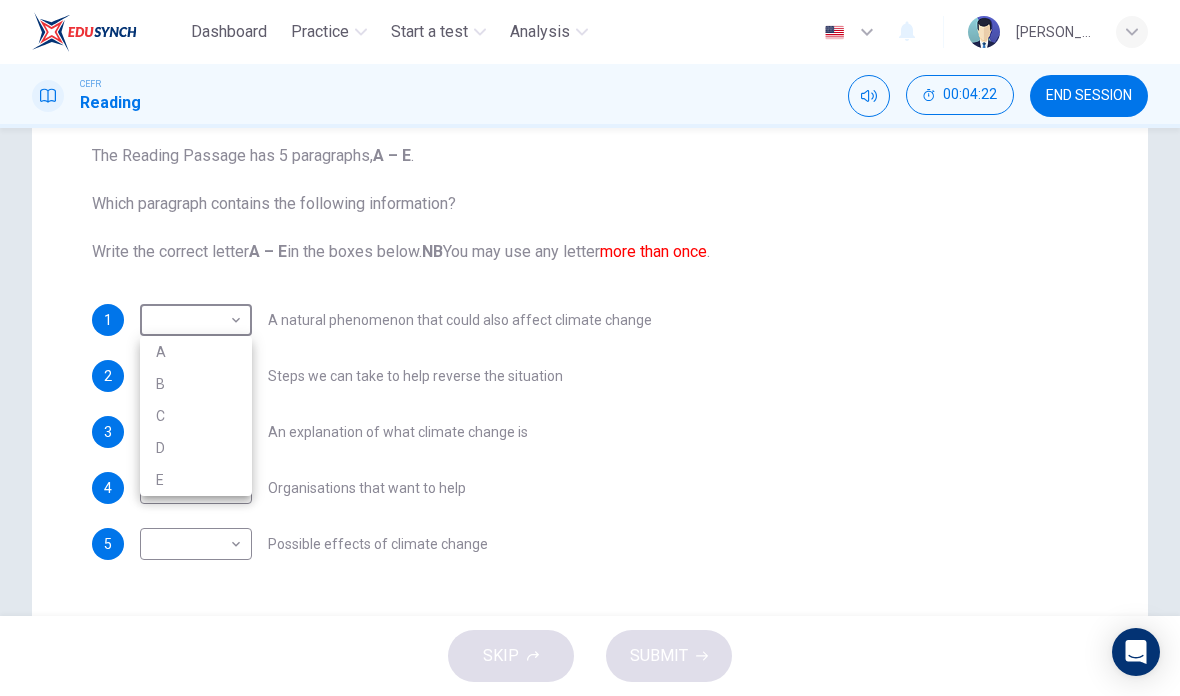 click at bounding box center (590, 348) 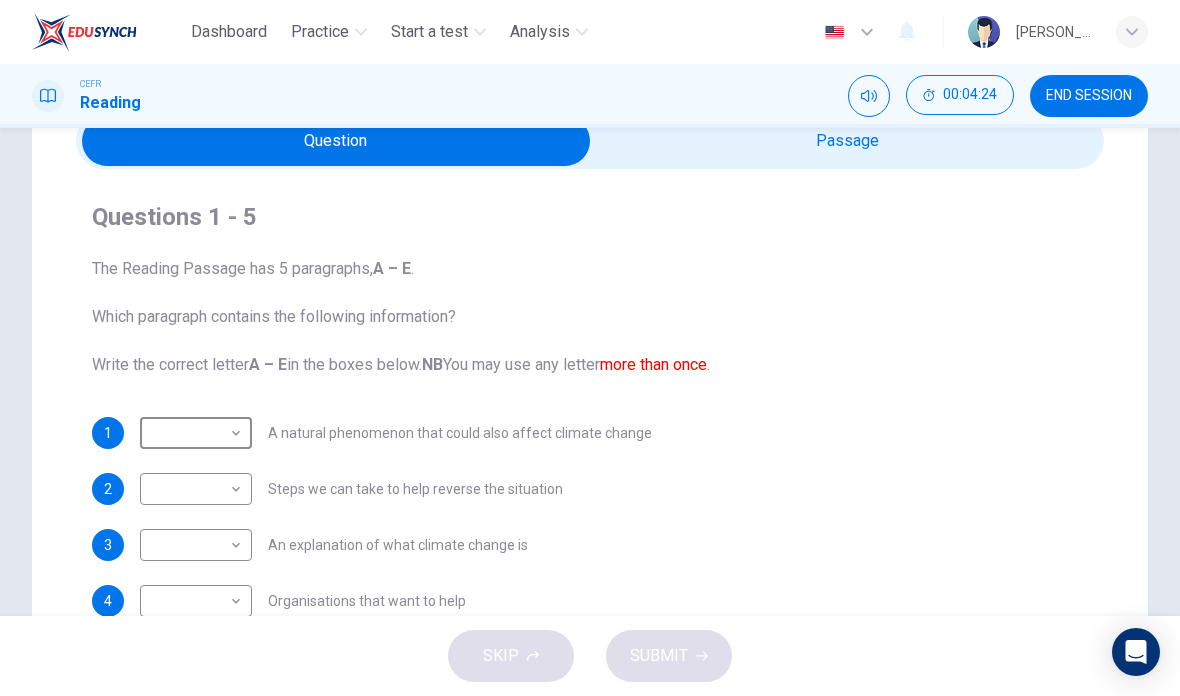 scroll, scrollTop: 98, scrollLeft: 0, axis: vertical 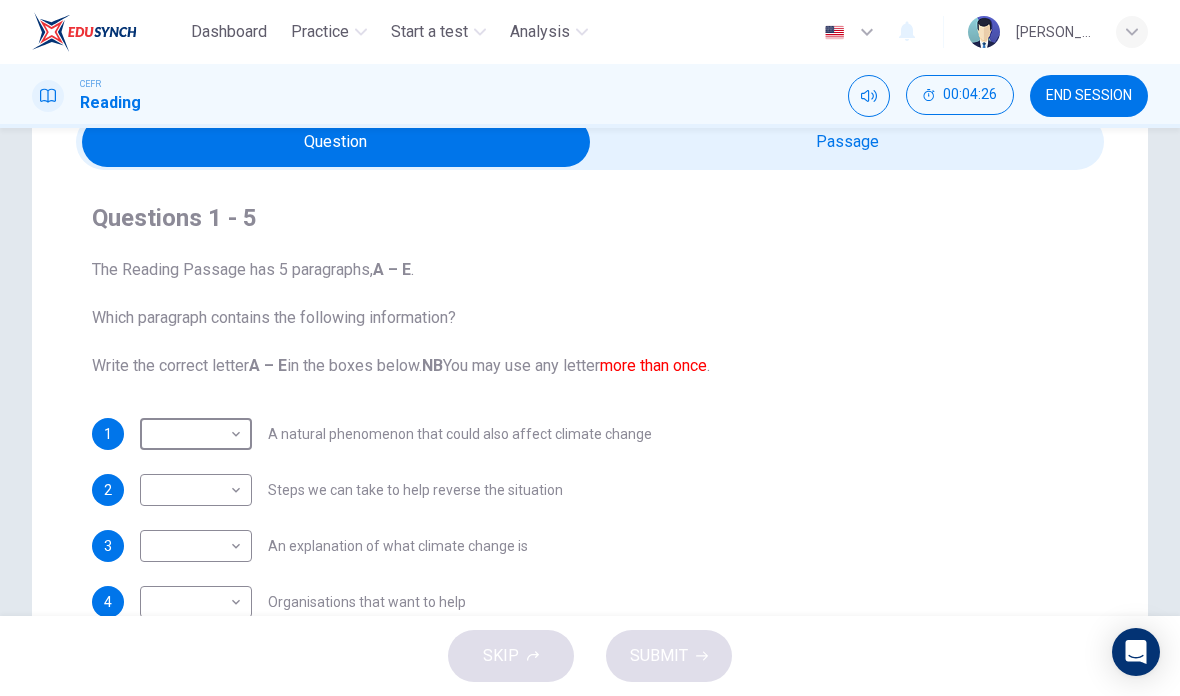 click at bounding box center [336, 142] 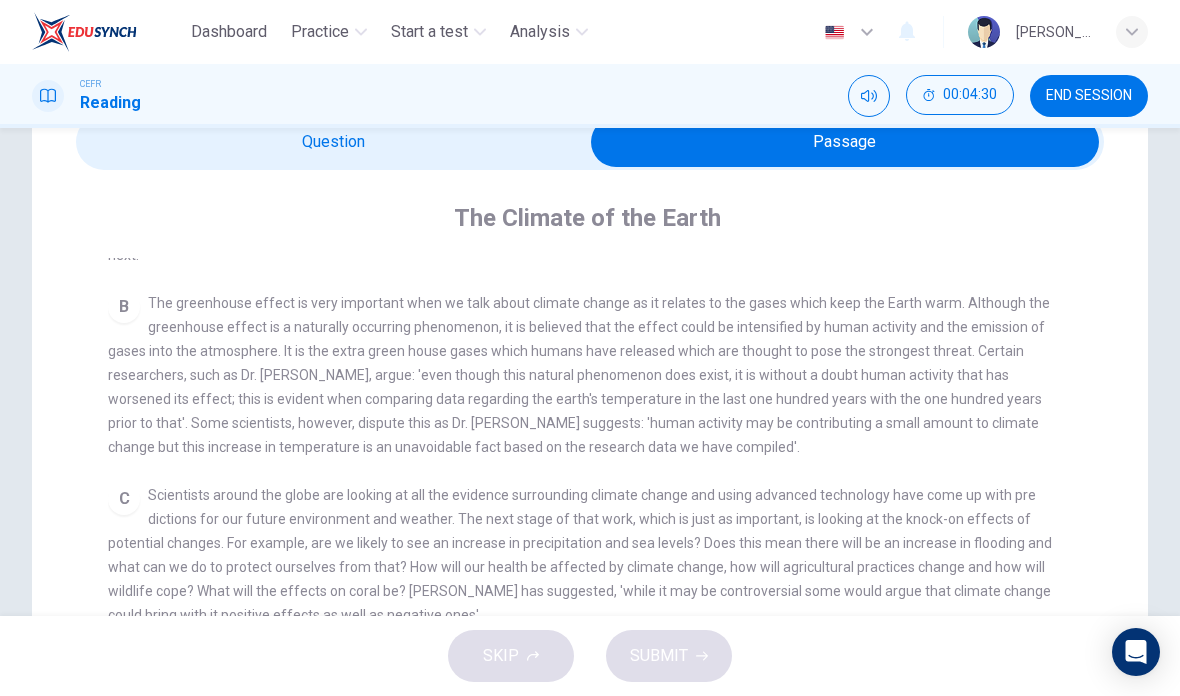 scroll, scrollTop: 531, scrollLeft: 0, axis: vertical 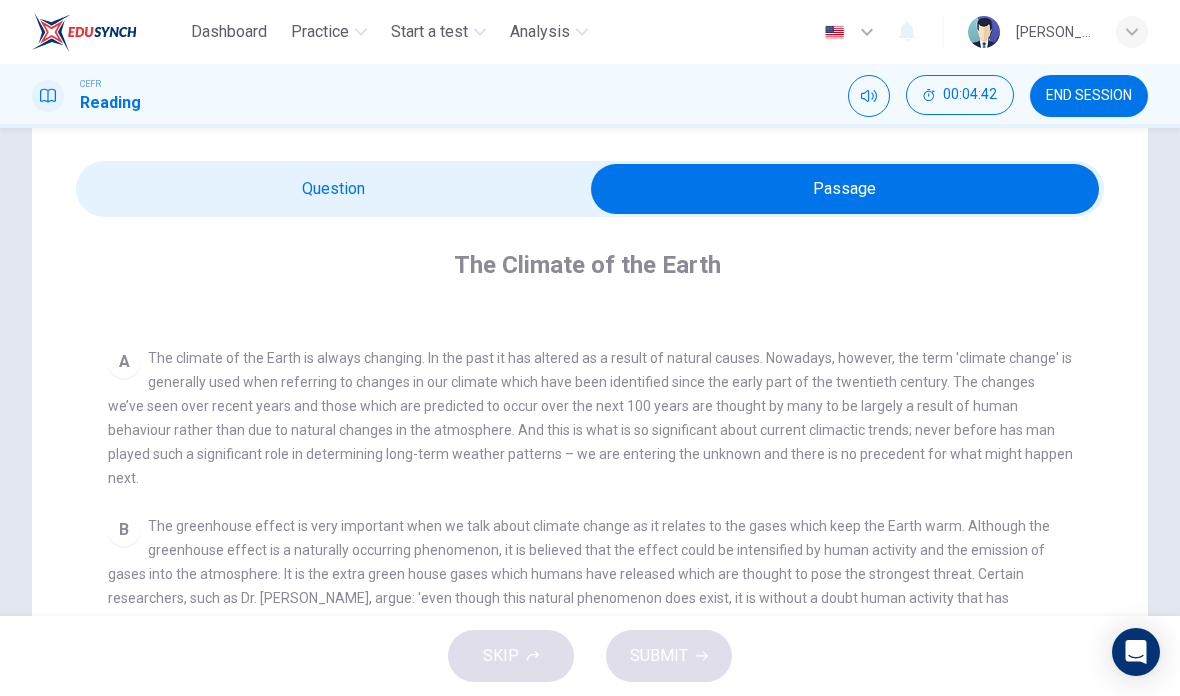 click at bounding box center (845, 189) 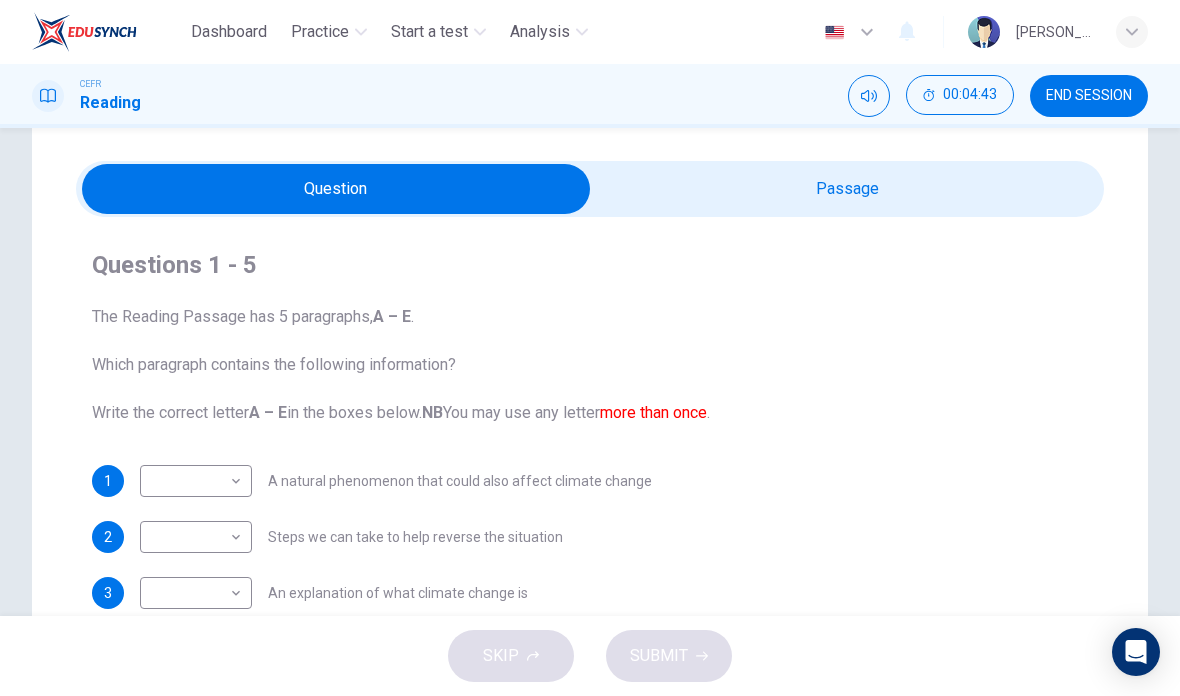 click on "Dashboard Practice Start a test Analysis English en ​ SURYANI BINTI ABDUL GHANI CEFR Reading 00:04:43 END SESSION Questions 1 - 5 The Reading Passage has 5 paragraphs,  A – E . Which paragraph contains the following information?  Write the correct letter  A – E  in the boxes below.
NB  You may use any letter  more than once . 1 ​ ​ A natural phenomenon that could also affect climate change 2 ​ ​ Steps we can take to help reverse the situation 3 ​ ​ An explanation of what climate change is 4 ​ ​ Organisations that want to help 5 ​ ​ Possible effects of climate change The Climate of the Earth CLICK TO ZOOM Click to Zoom A B C D E SKIP SUBMIT EduSynch - Online Language Proficiency Testing
Dashboard Practice Start a test Analysis Notifications © Copyright  2025" at bounding box center [590, 348] 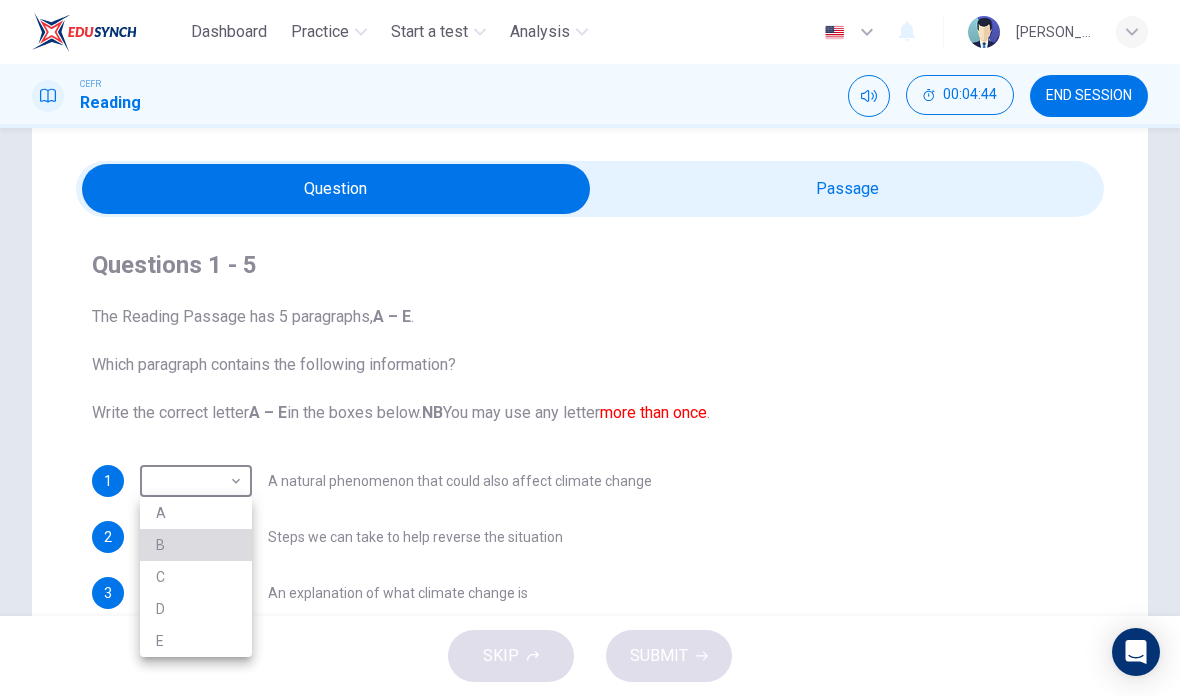 click on "B" at bounding box center [196, 545] 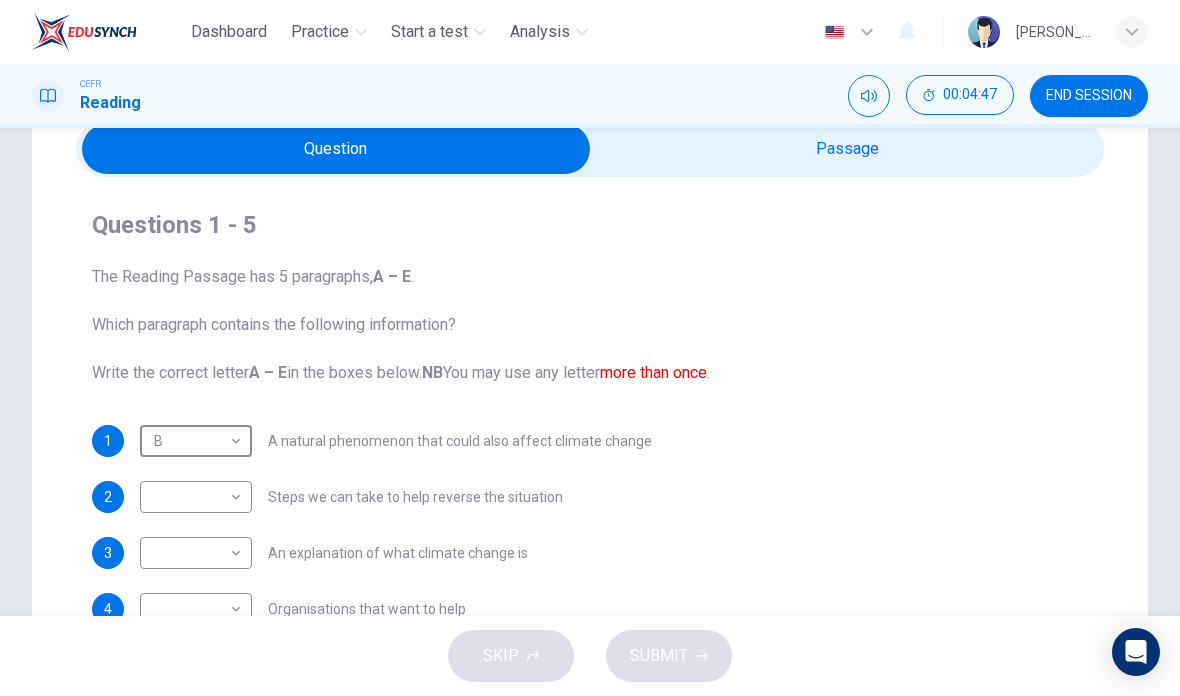 scroll, scrollTop: 70, scrollLeft: 0, axis: vertical 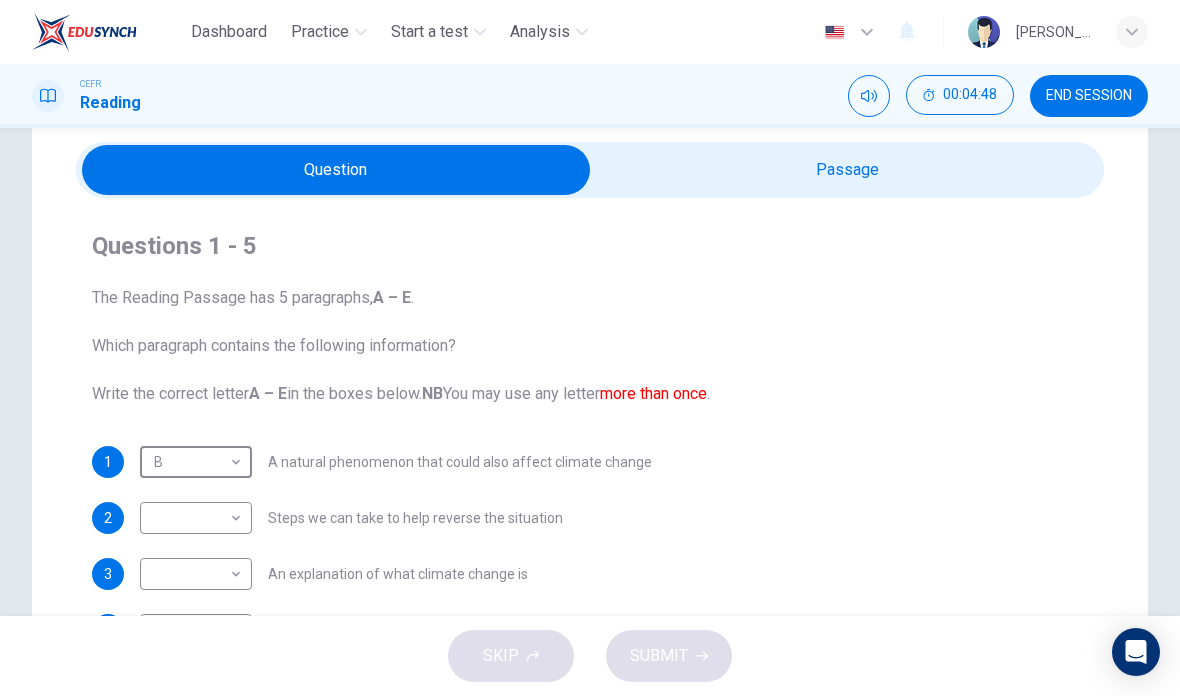 click at bounding box center (336, 170) 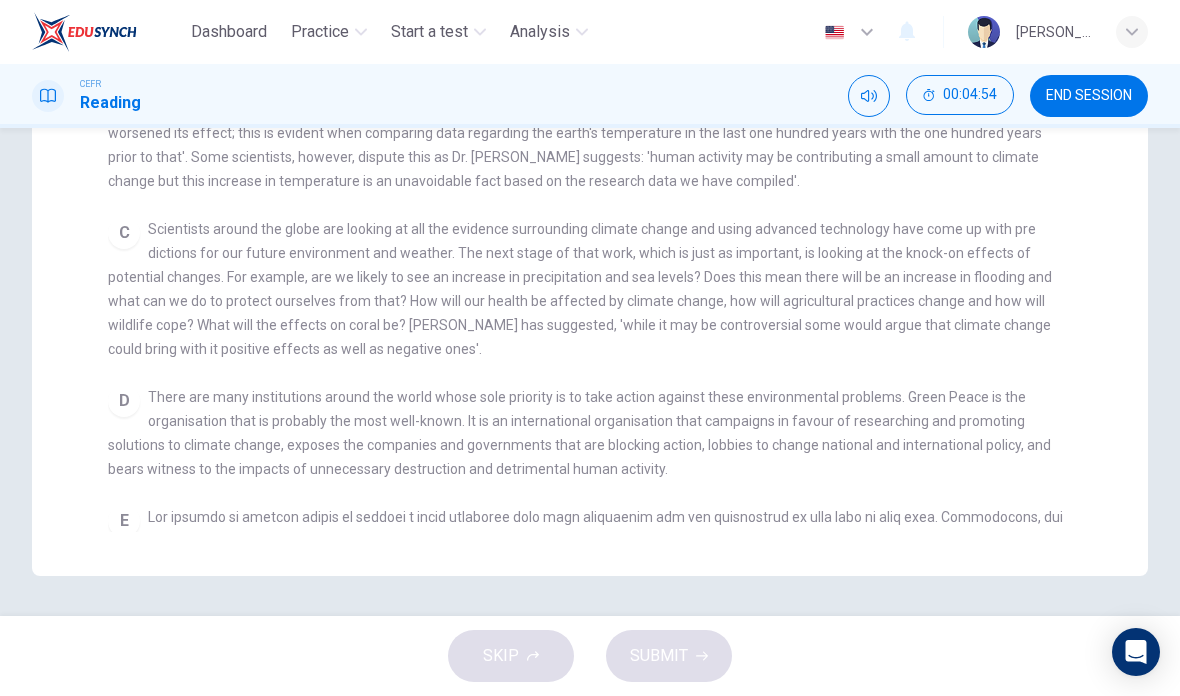 scroll, scrollTop: 540, scrollLeft: 0, axis: vertical 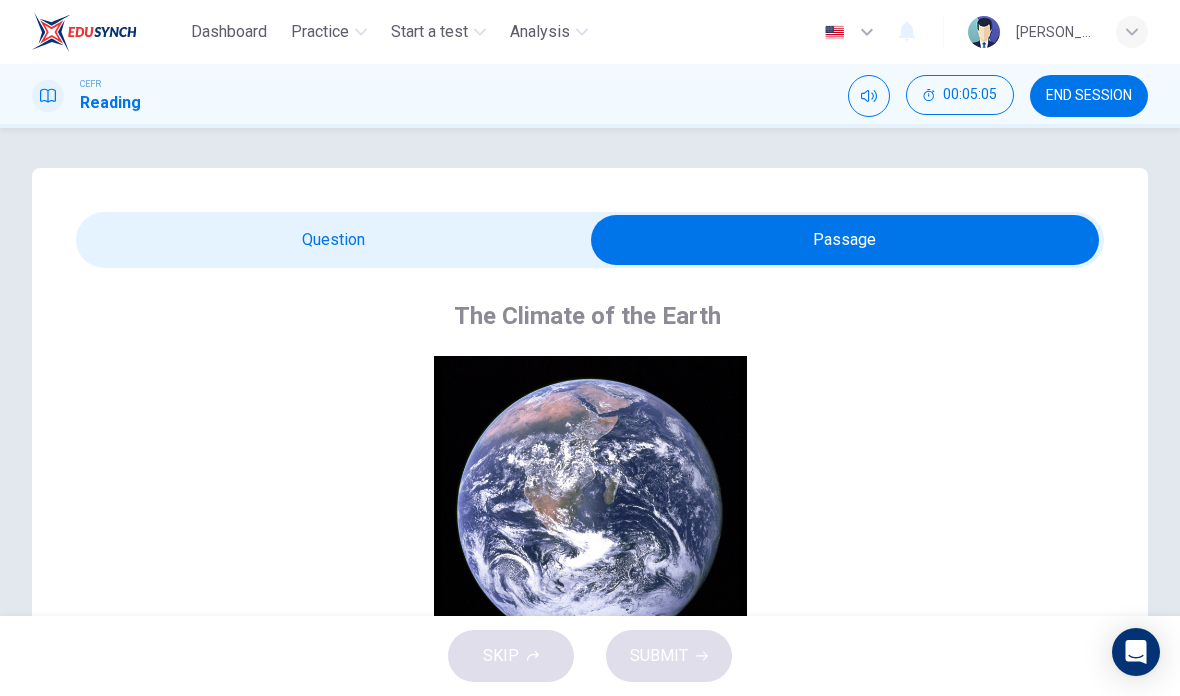 click at bounding box center (845, 240) 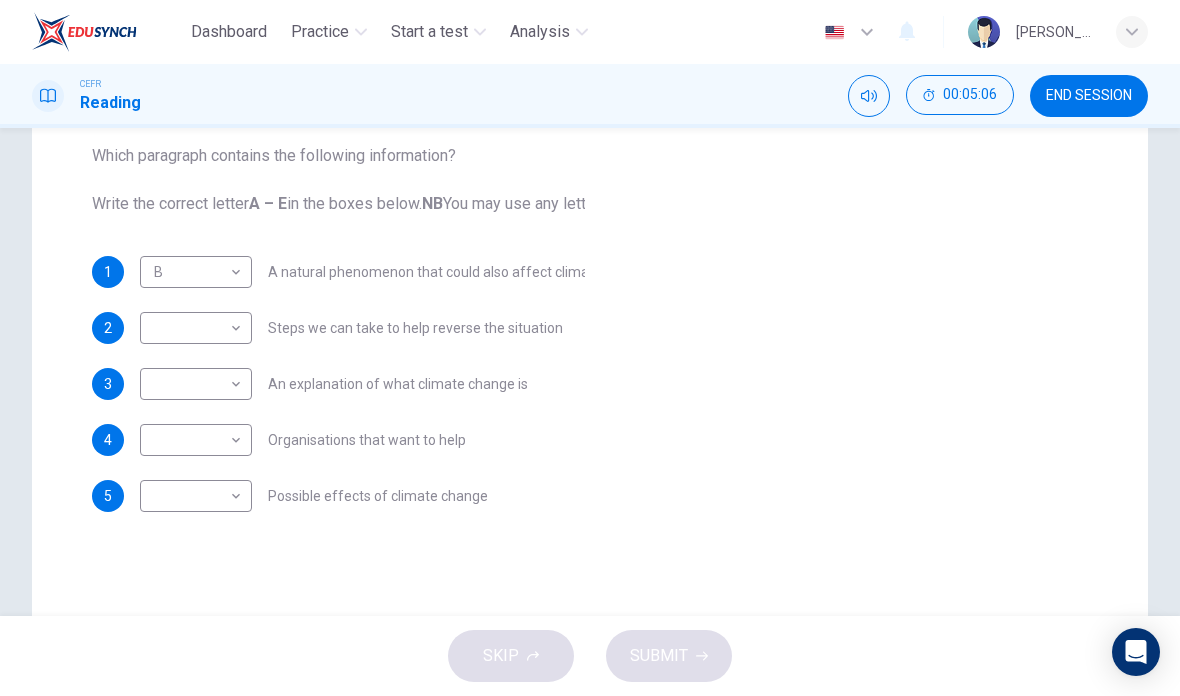 scroll, scrollTop: 268, scrollLeft: 0, axis: vertical 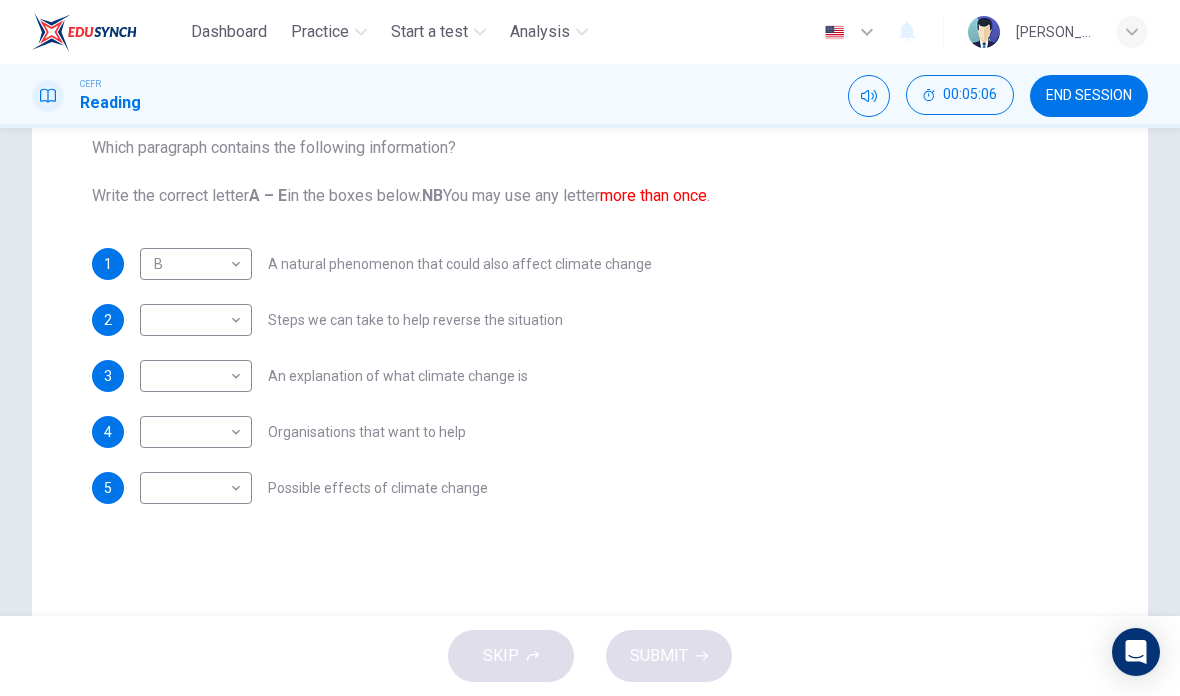 click on "Dashboard Practice Start a test Analysis English en ​ SURYANI BINTI ABDUL GHANI CEFR Reading 00:05:06 END SESSION Questions 1 - 5 The Reading Passage has 5 paragraphs,  A – E . Which paragraph contains the following information?  Write the correct letter  A – E  in the boxes below.
NB  You may use any letter  more than once . 1 B B ​ A natural phenomenon that could also affect climate change 2 ​ ​ Steps we can take to help reverse the situation 3 ​ ​ An explanation of what climate change is 4 ​ ​ Organisations that want to help 5 ​ ​ Possible effects of climate change The Climate of the Earth CLICK TO ZOOM Click to Zoom A B C D E SKIP SUBMIT EduSynch - Online Language Proficiency Testing
Dashboard Practice Start a test Analysis Notifications © Copyright  2025" at bounding box center (590, 348) 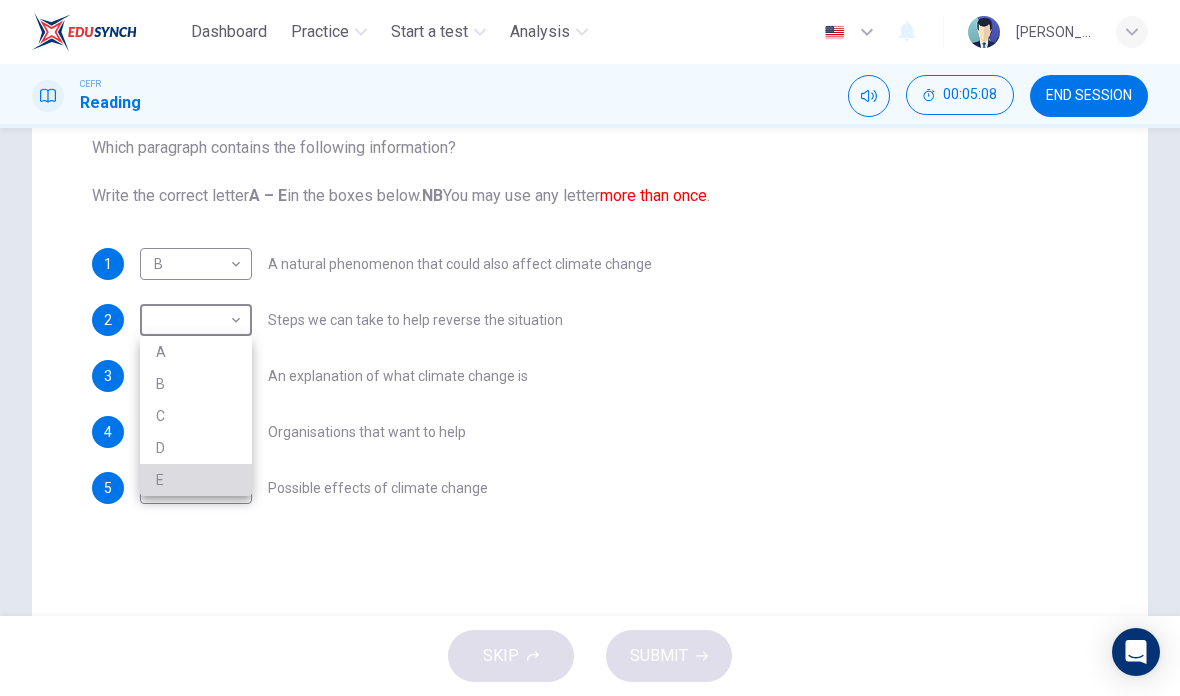 click on "E" at bounding box center (196, 480) 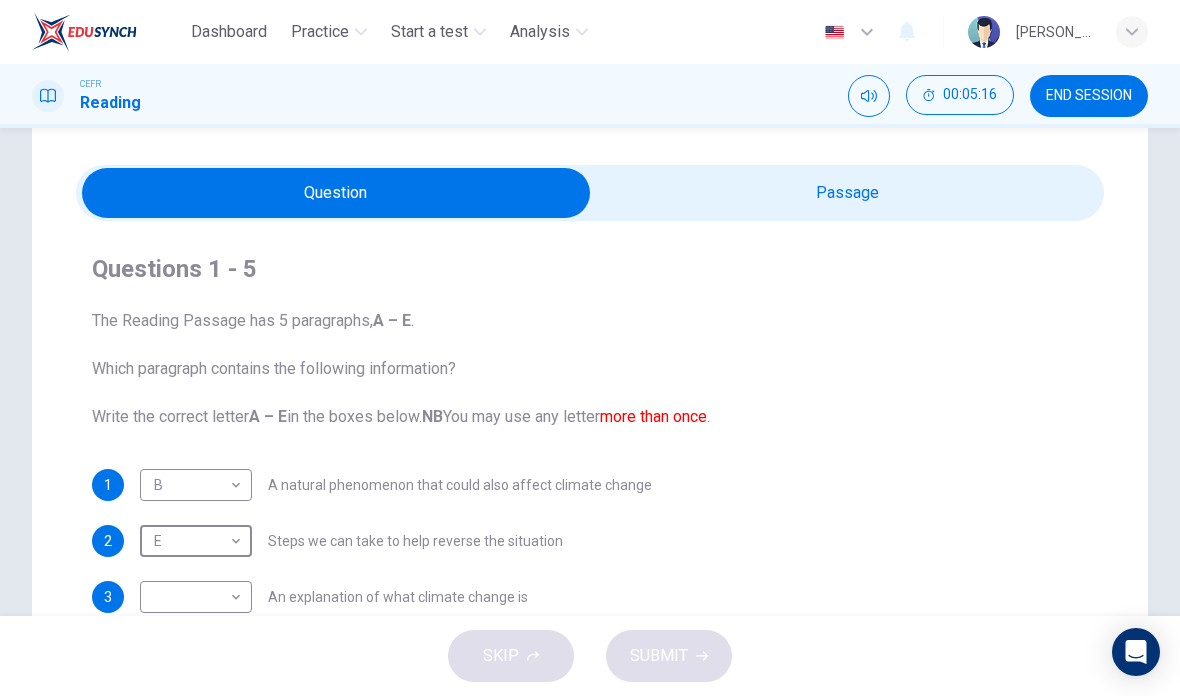 scroll, scrollTop: 45, scrollLeft: 0, axis: vertical 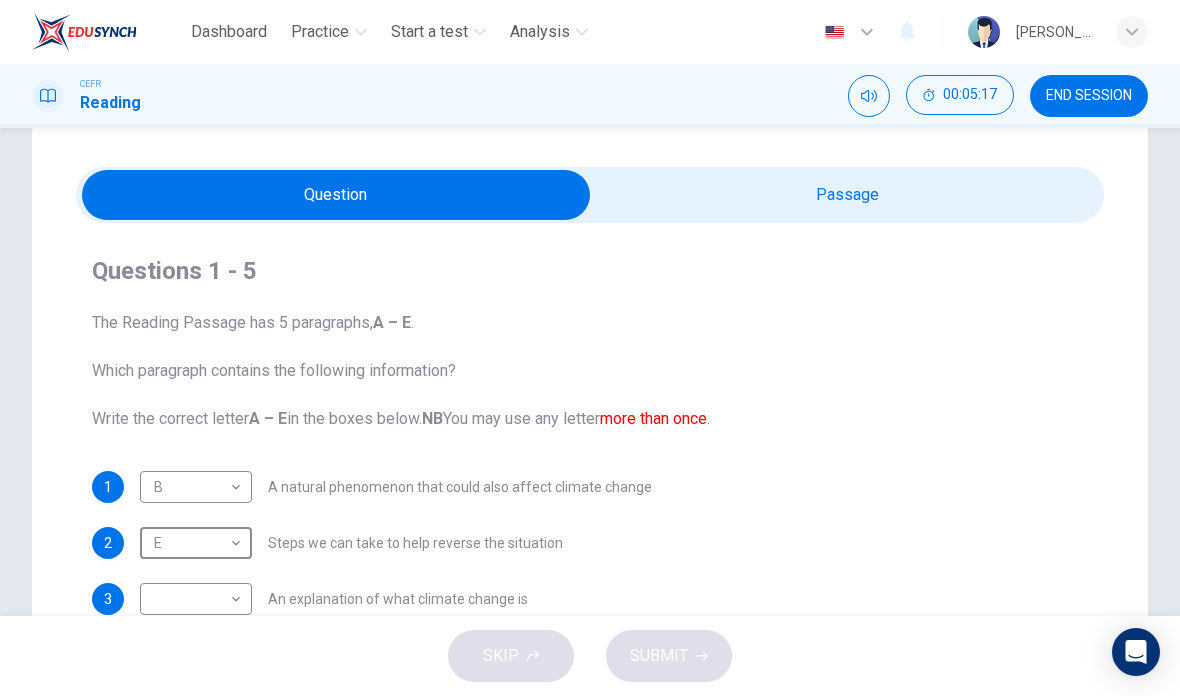click at bounding box center (336, 195) 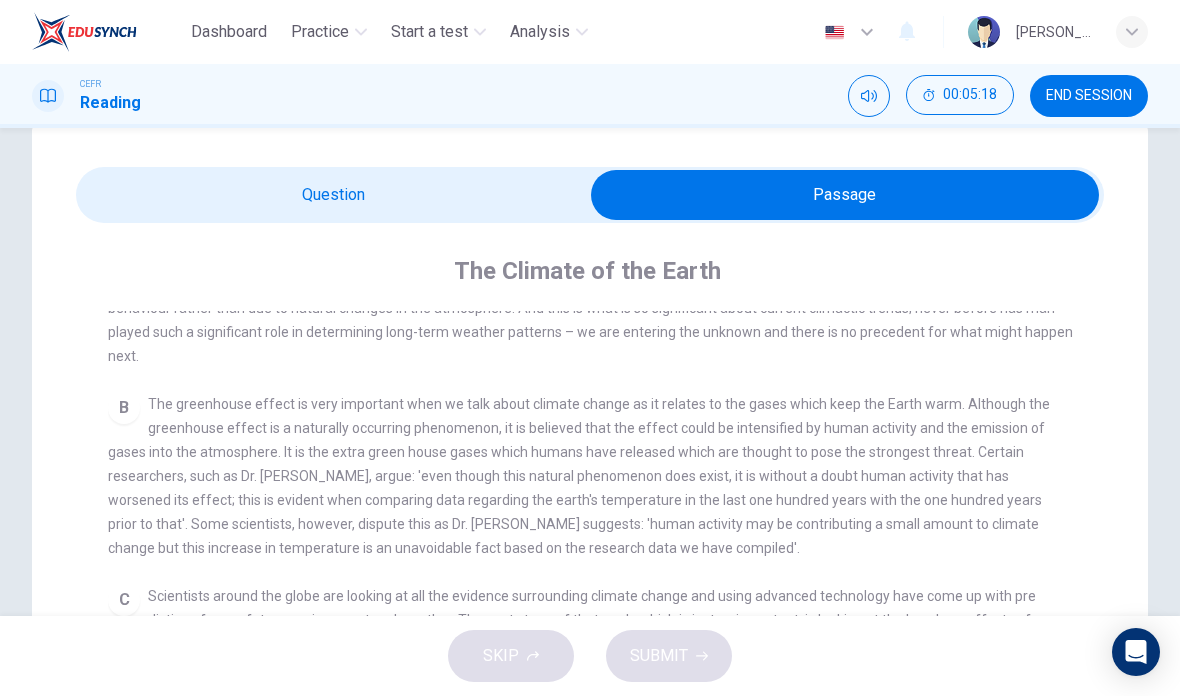 scroll, scrollTop: 550, scrollLeft: 0, axis: vertical 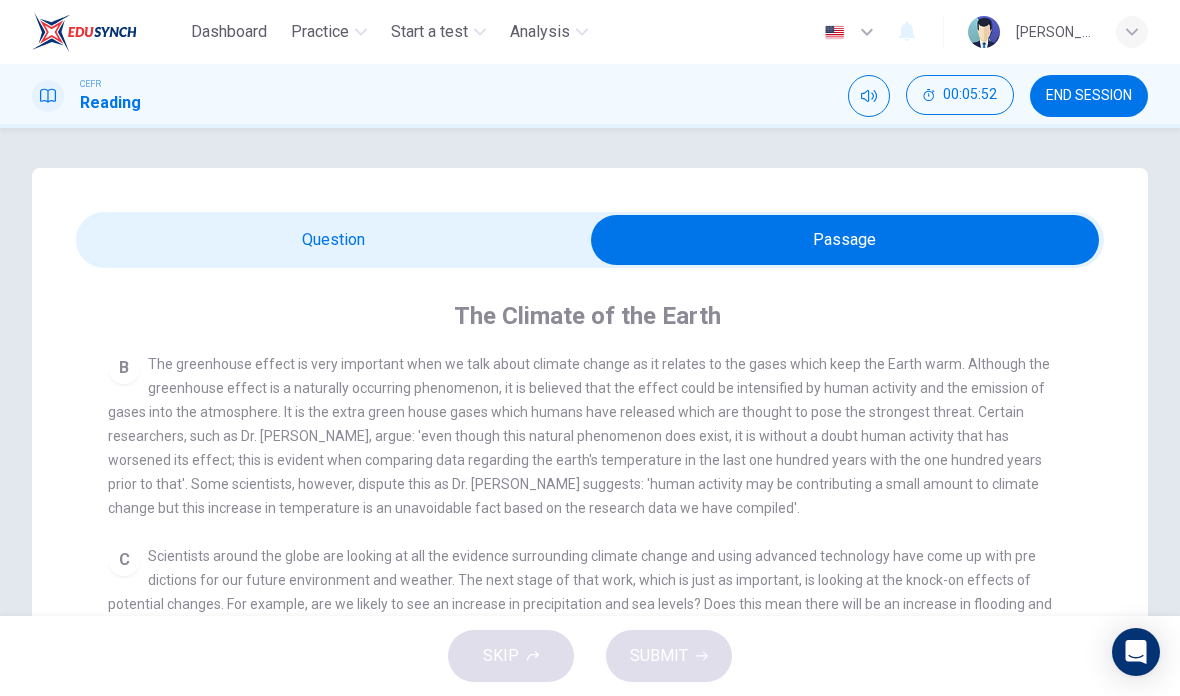 click at bounding box center [845, 240] 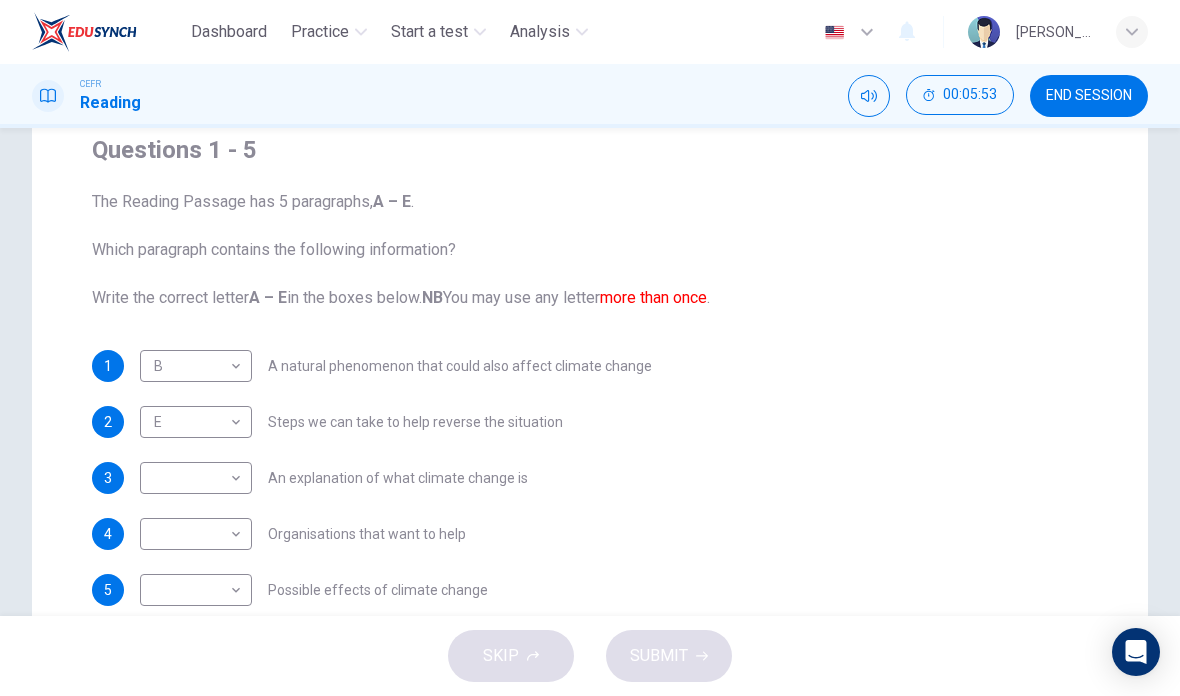 scroll, scrollTop: 167, scrollLeft: 0, axis: vertical 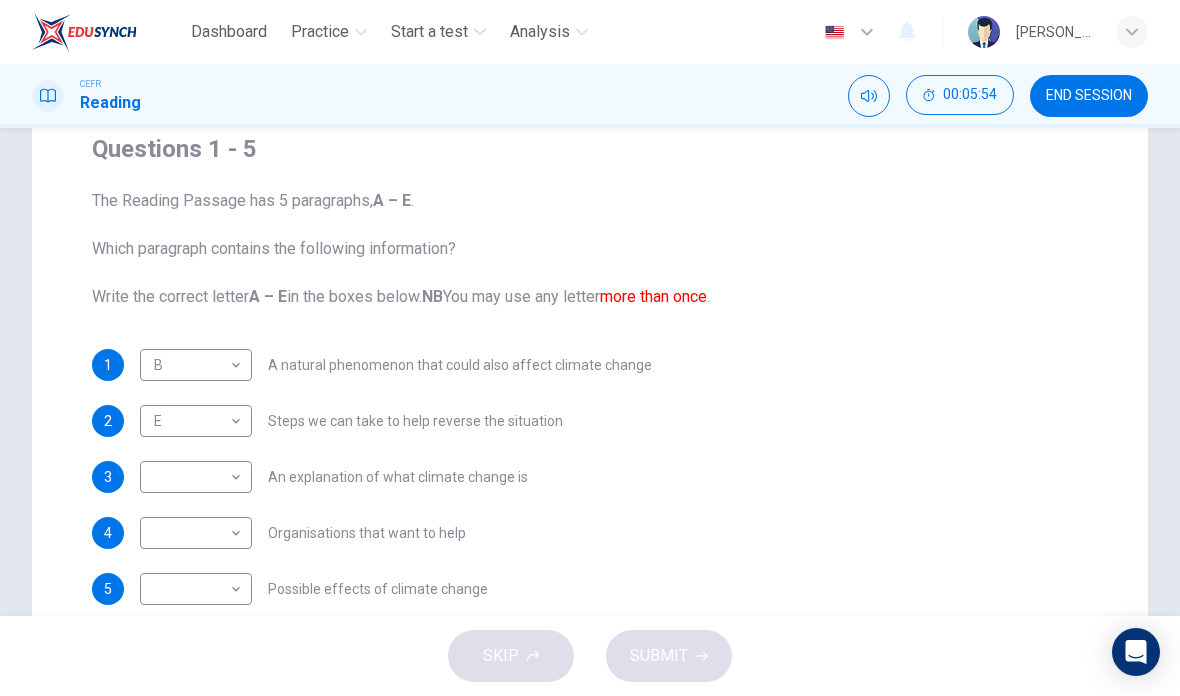 click on "Dashboard Practice Start a test Analysis English en ​ SURYANI BINTI ABDUL GHANI CEFR Reading 00:05:54 END SESSION Questions 1 - 5 The Reading Passage has 5 paragraphs,  A – E . Which paragraph contains the following information?  Write the correct letter  A – E  in the boxes below.
NB  You may use any letter  more than once . 1 B B ​ A natural phenomenon that could also affect climate change 2 E E ​ Steps we can take to help reverse the situation 3 ​ ​ An explanation of what climate change is 4 ​ ​ Organisations that want to help 5 ​ ​ Possible effects of climate change The Climate of the Earth CLICK TO ZOOM Click to Zoom A B C D E SKIP SUBMIT EduSynch - Online Language Proficiency Testing
Dashboard Practice Start a test Analysis Notifications © Copyright  2025" at bounding box center (590, 348) 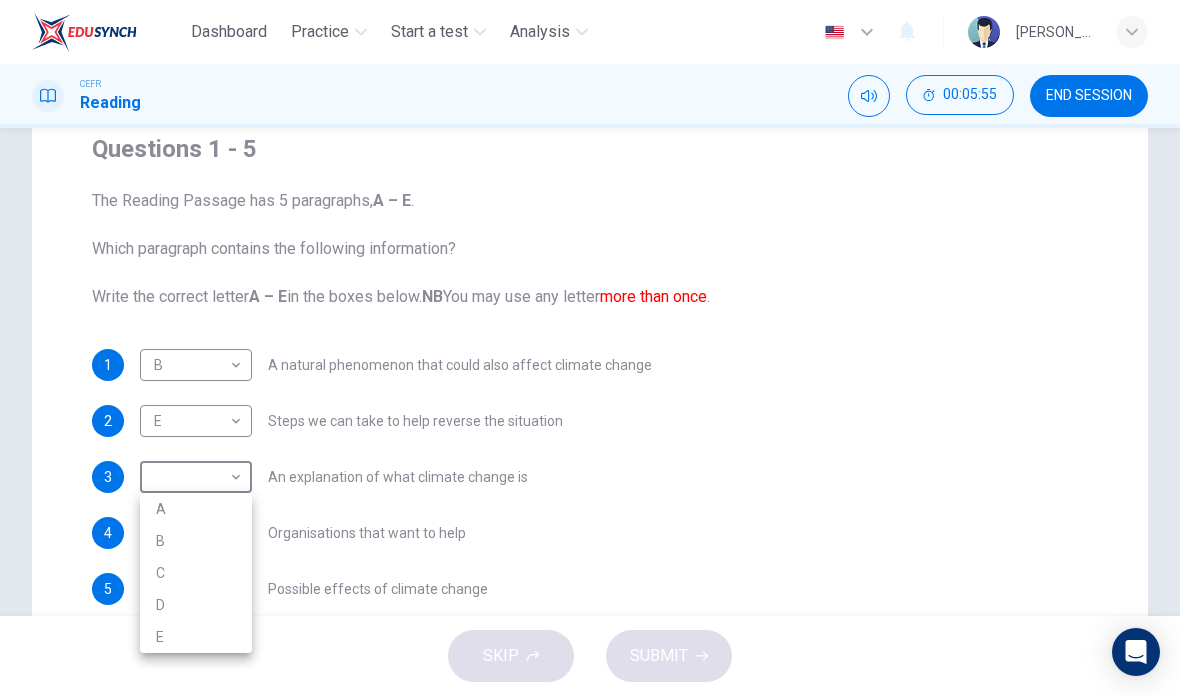 click on "A" at bounding box center [196, 509] 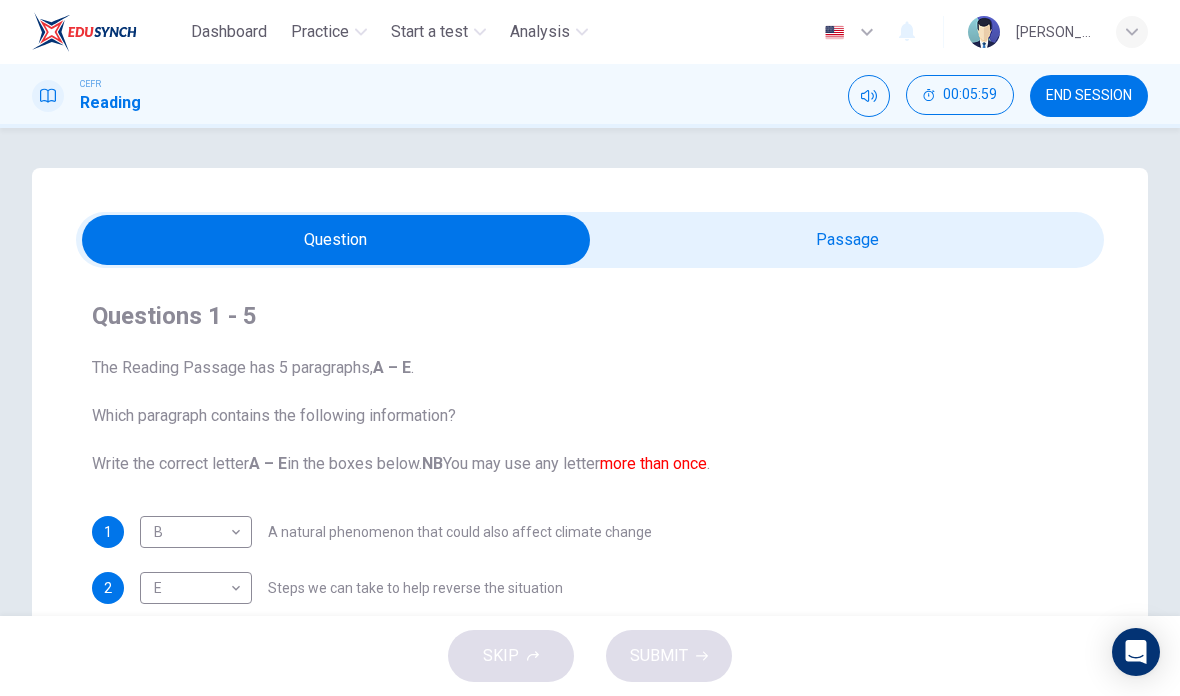 scroll, scrollTop: 0, scrollLeft: 0, axis: both 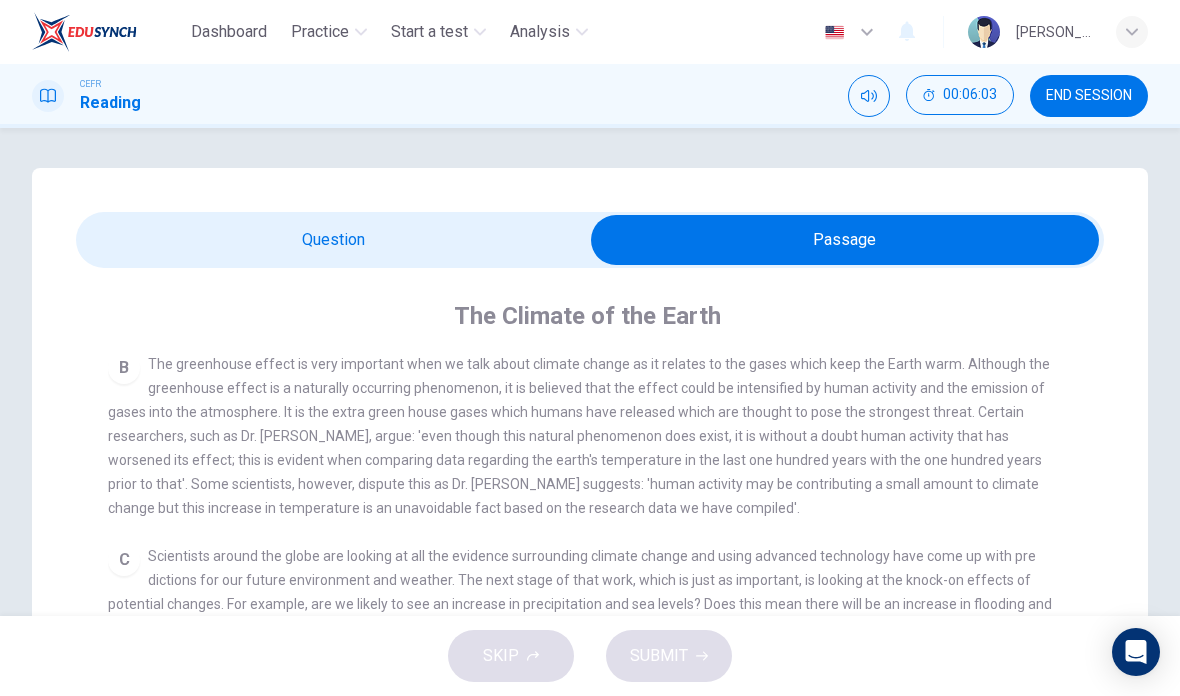 click at bounding box center (845, 240) 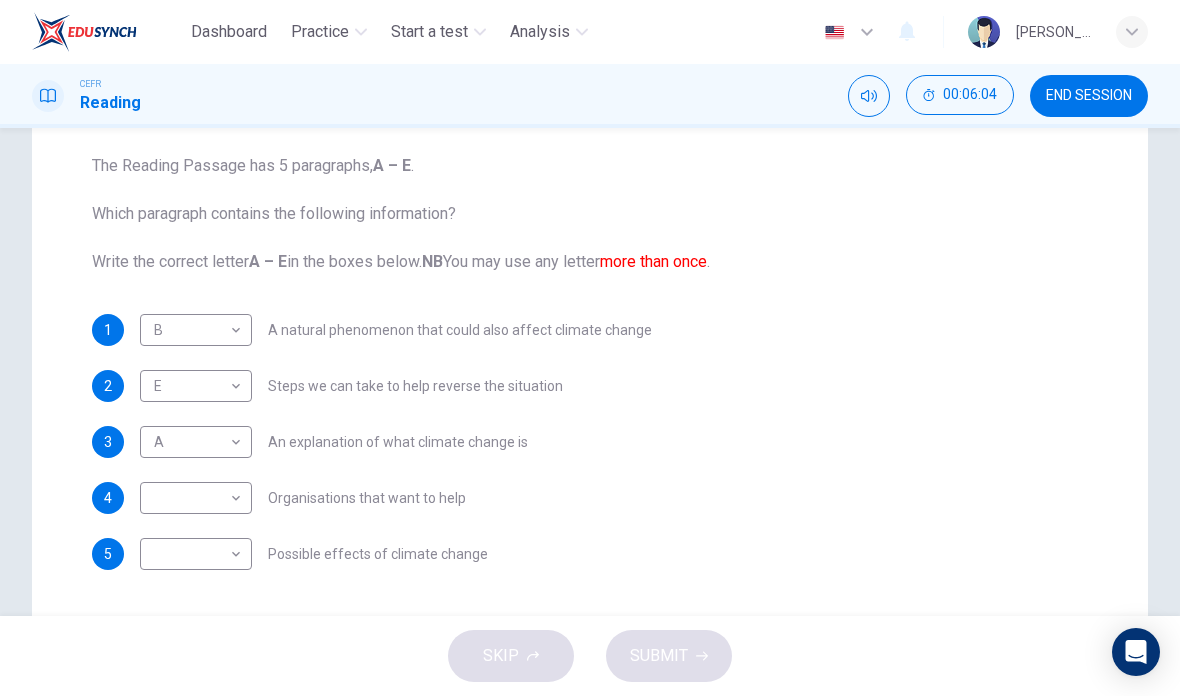 scroll, scrollTop: 205, scrollLeft: 0, axis: vertical 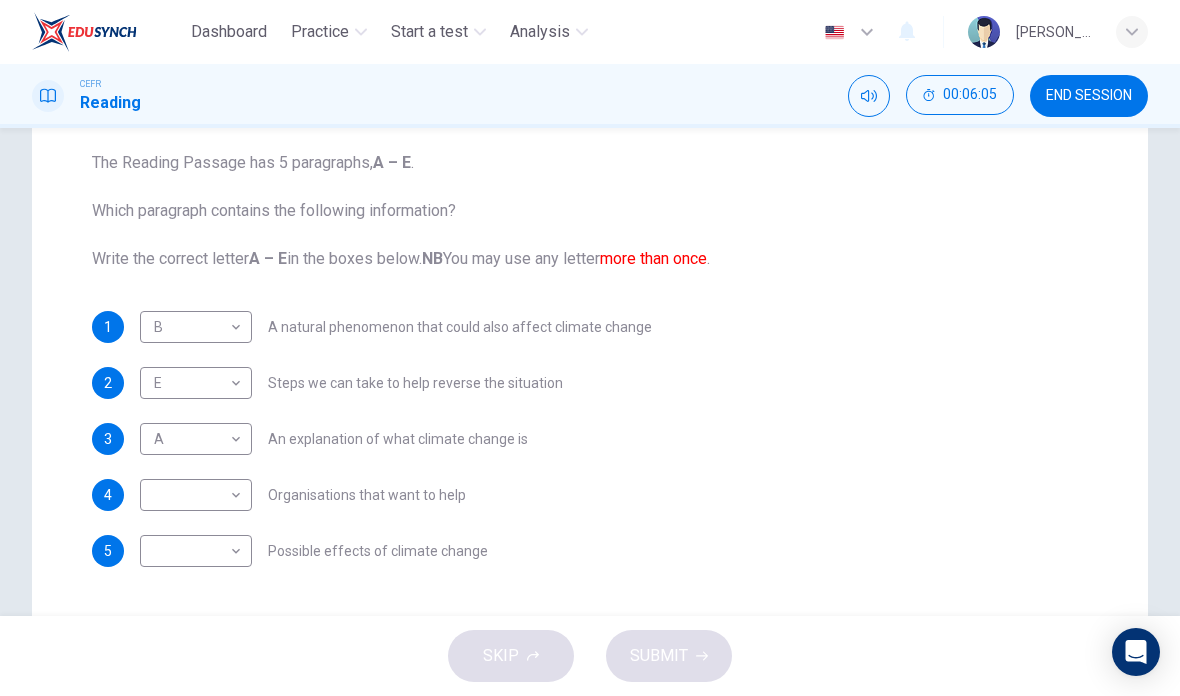 click on "Dashboard Practice Start a test Analysis English en ​ SURYANI BINTI ABDUL GHANI CEFR Reading 00:06:05 END SESSION Questions 1 - 5 The Reading Passage has 5 paragraphs,  A – E . Which paragraph contains the following information?  Write the correct letter  A – E  in the boxes below.
NB  You may use any letter  more than once . 1 B B ​ A natural phenomenon that could also affect climate change 2 E E ​ Steps we can take to help reverse the situation 3 A A ​ An explanation of what climate change is 4 ​ ​ Organisations that want to help 5 ​ ​ Possible effects of climate change The Climate of the Earth CLICK TO ZOOM Click to Zoom A B C D E SKIP SUBMIT EduSynch - Online Language Proficiency Testing
Dashboard Practice Start a test Analysis Notifications © Copyright  2025" at bounding box center (590, 348) 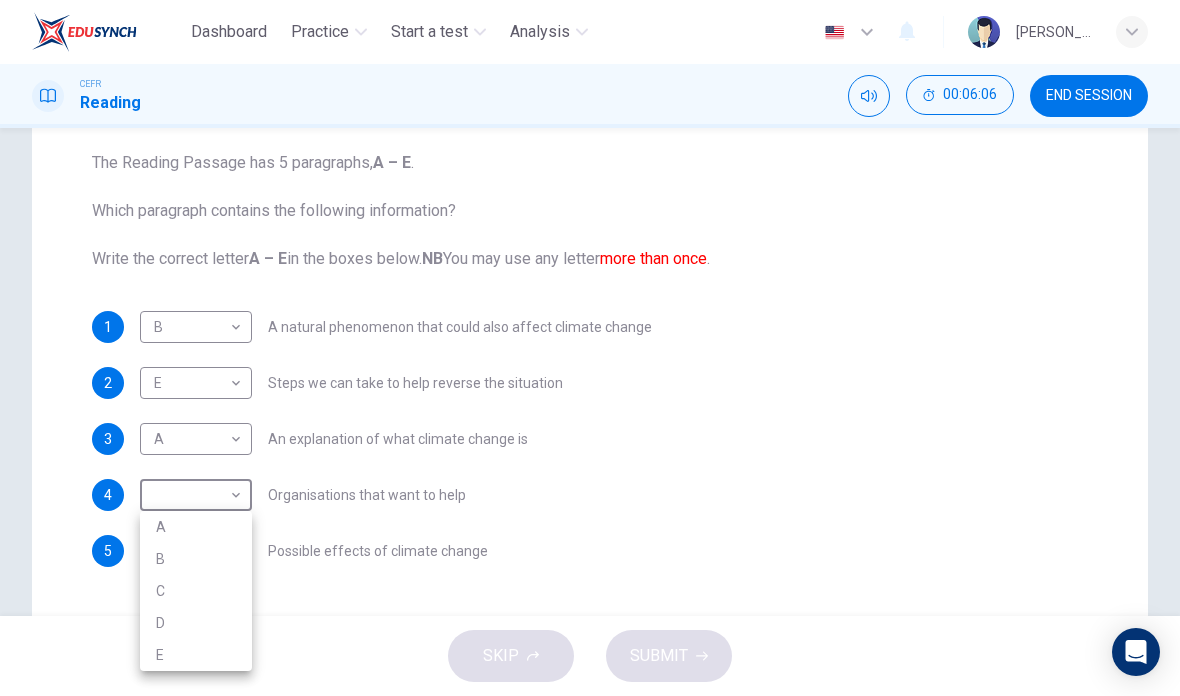 click on "D" at bounding box center (196, 623) 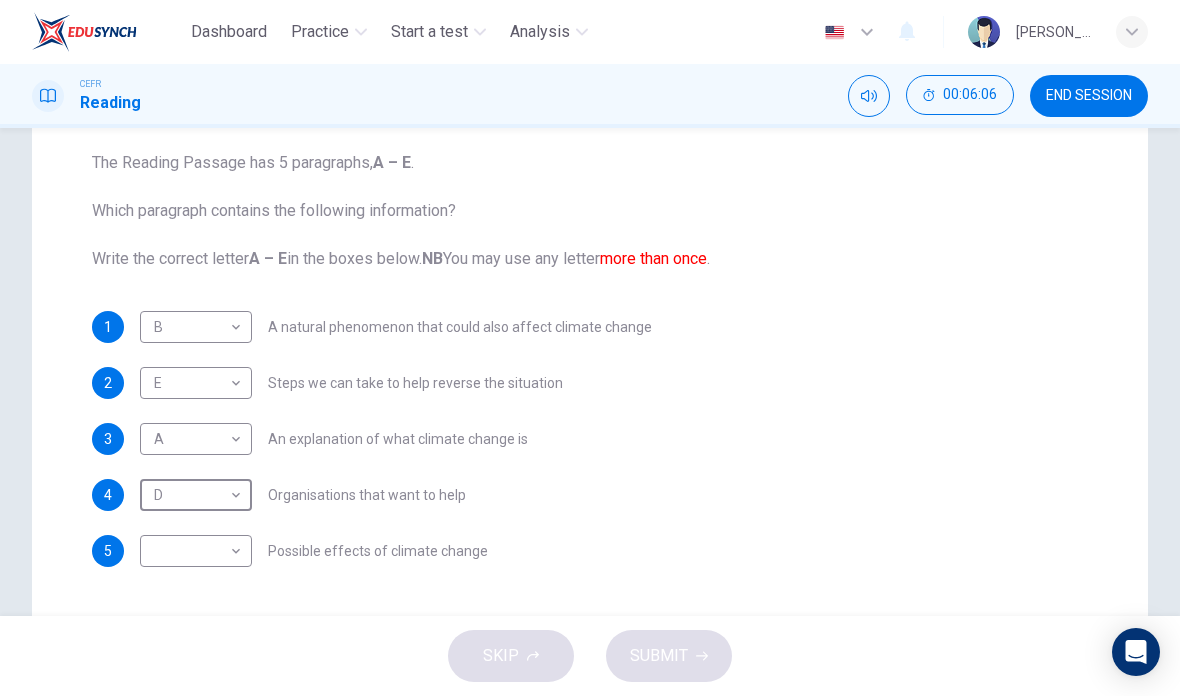 type on "D" 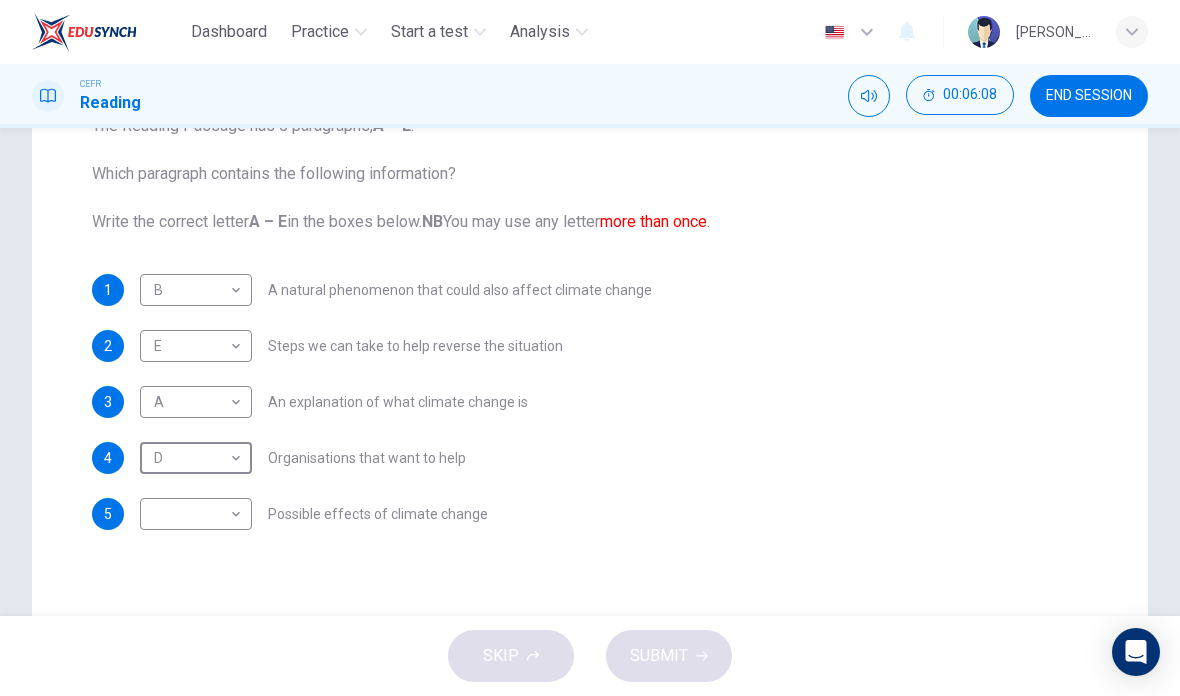 scroll, scrollTop: 166, scrollLeft: 0, axis: vertical 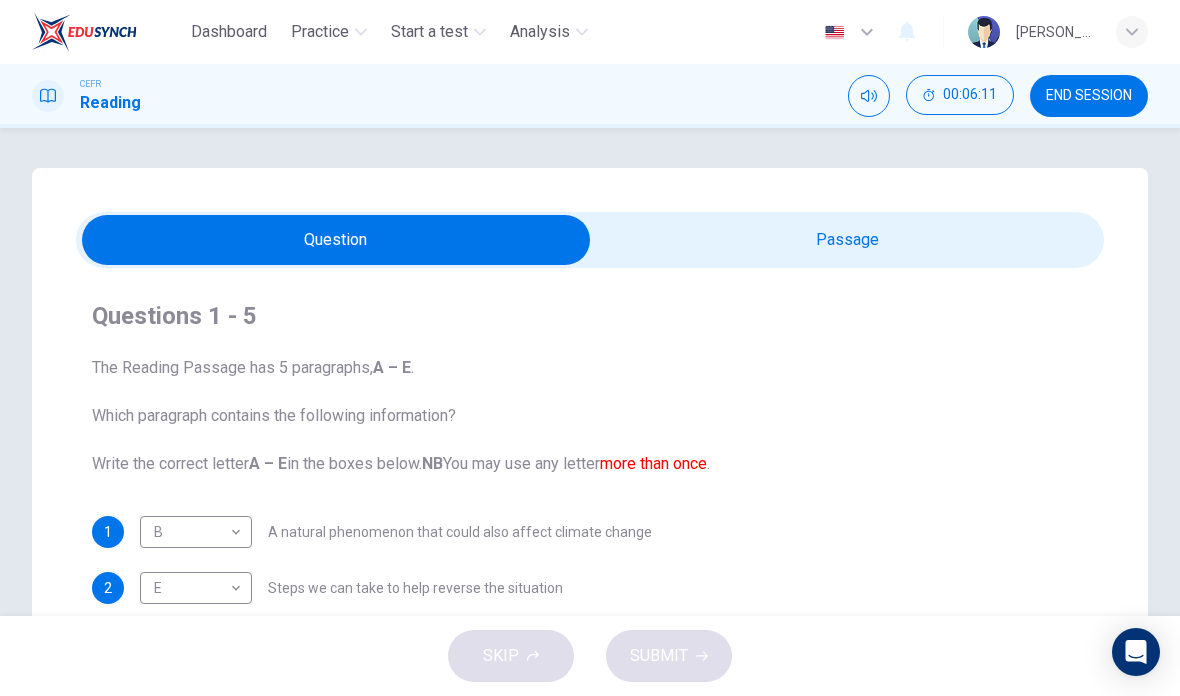 click at bounding box center [336, 240] 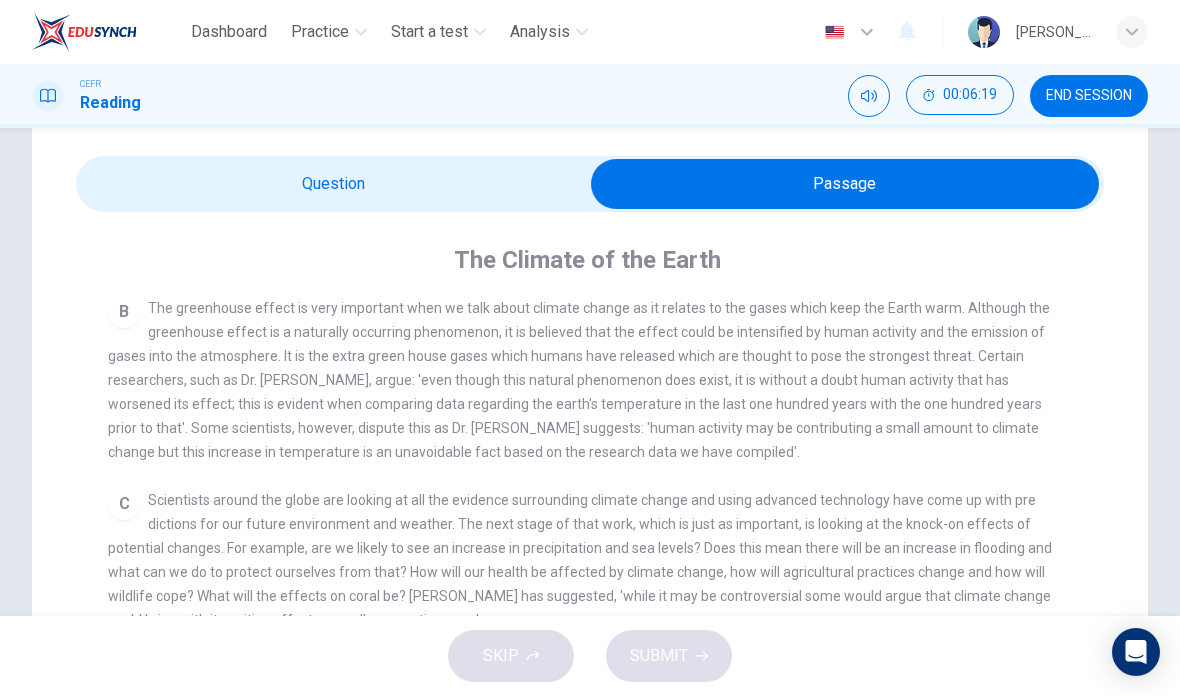 scroll, scrollTop: 51, scrollLeft: 0, axis: vertical 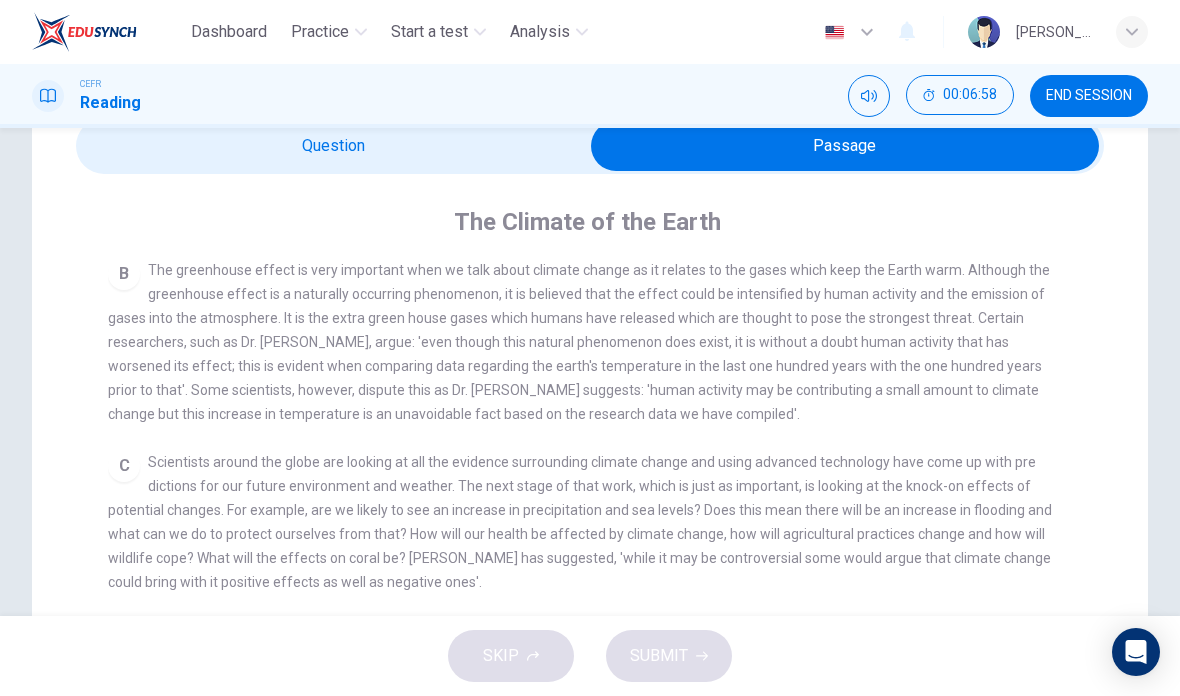 click at bounding box center (845, 146) 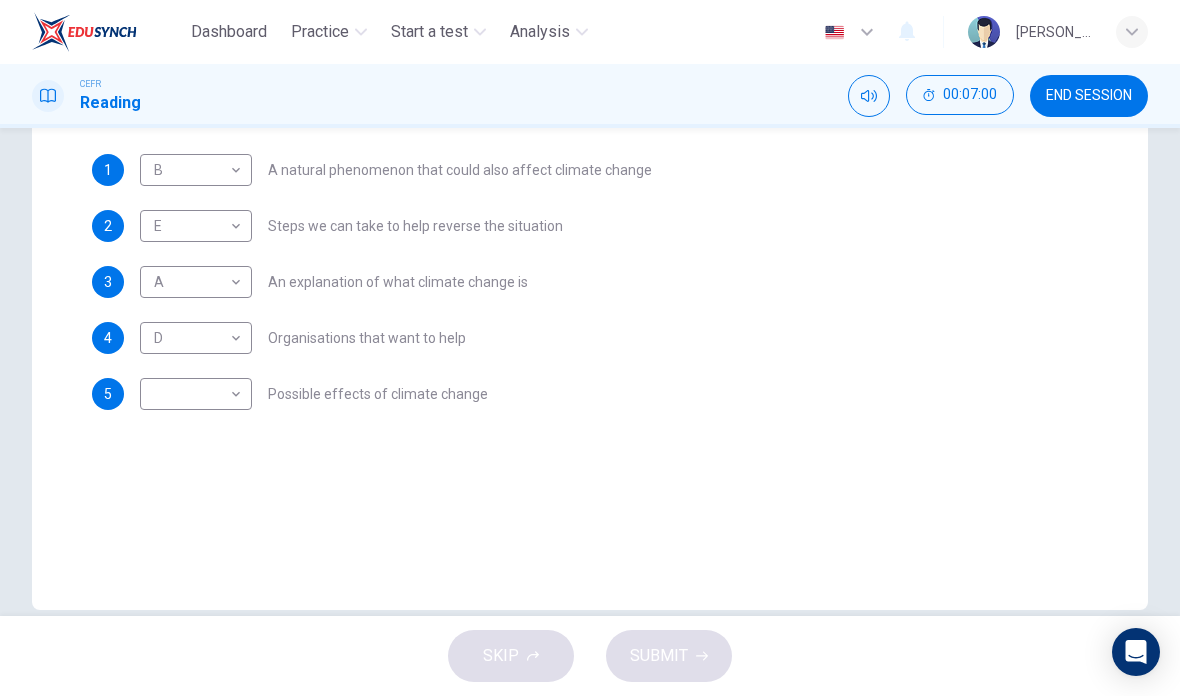 scroll, scrollTop: 361, scrollLeft: 0, axis: vertical 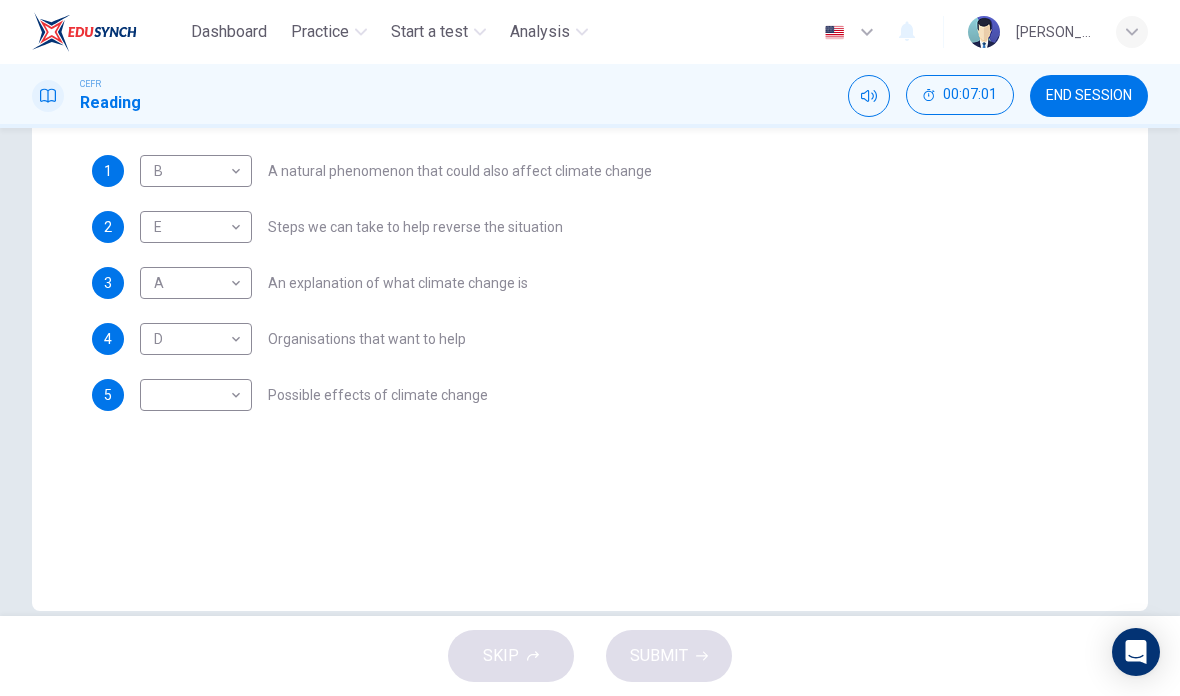 click on "Dashboard Practice Start a test Analysis English en ​ SURYANI BINTI ABDUL GHANI CEFR Reading 00:07:01 END SESSION Questions 1 - 5 The Reading Passage has 5 paragraphs,  A – E . Which paragraph contains the following information?  Write the correct letter  A – E  in the boxes below.
NB  You may use any letter  more than once . 1 B B ​ A natural phenomenon that could also affect climate change 2 E E ​ Steps we can take to help reverse the situation 3 A A ​ An explanation of what climate change is 4 D D ​ Organisations that want to help 5 ​ ​ Possible effects of climate change The Climate of the Earth CLICK TO ZOOM Click to Zoom A B C D E SKIP SUBMIT EduSynch - Online Language Proficiency Testing
Dashboard Practice Start a test Analysis Notifications © Copyright  2025" at bounding box center [590, 348] 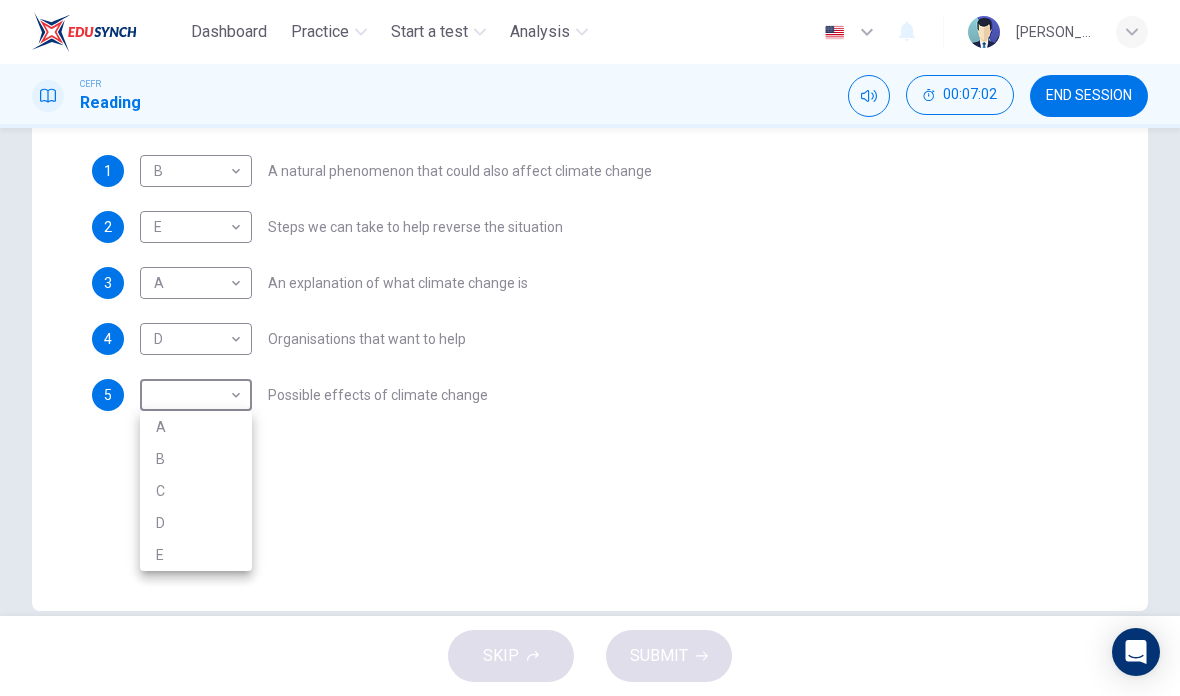 click on "C" at bounding box center (196, 491) 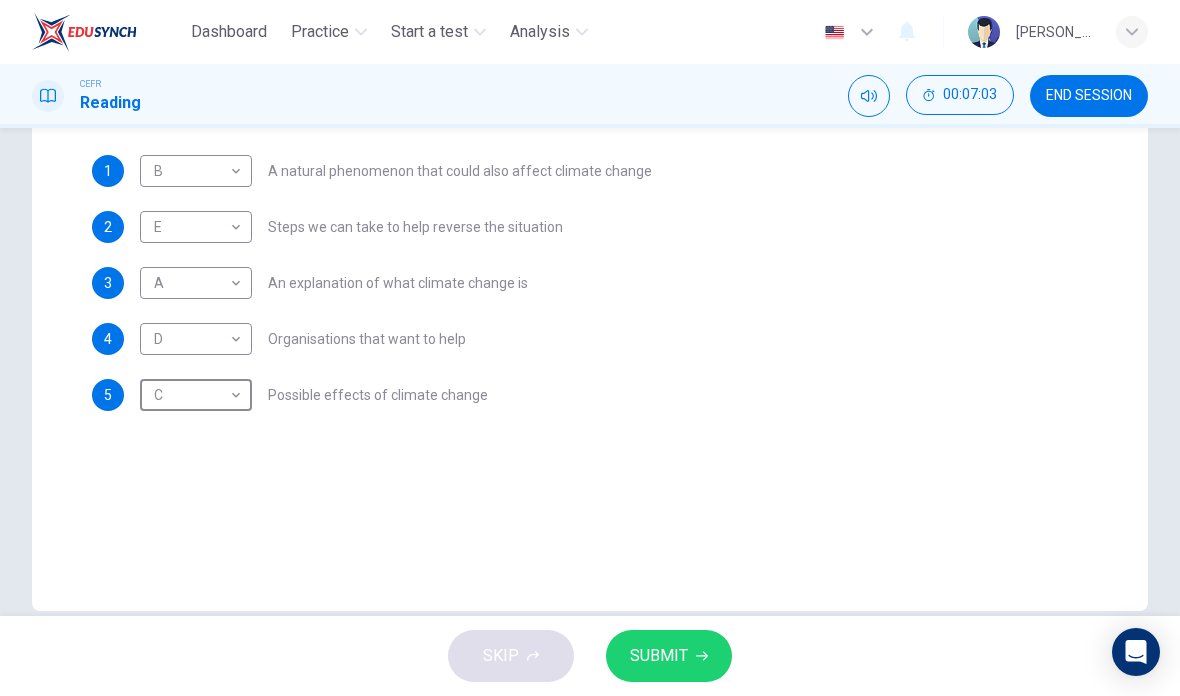 click on "SUBMIT" at bounding box center (659, 656) 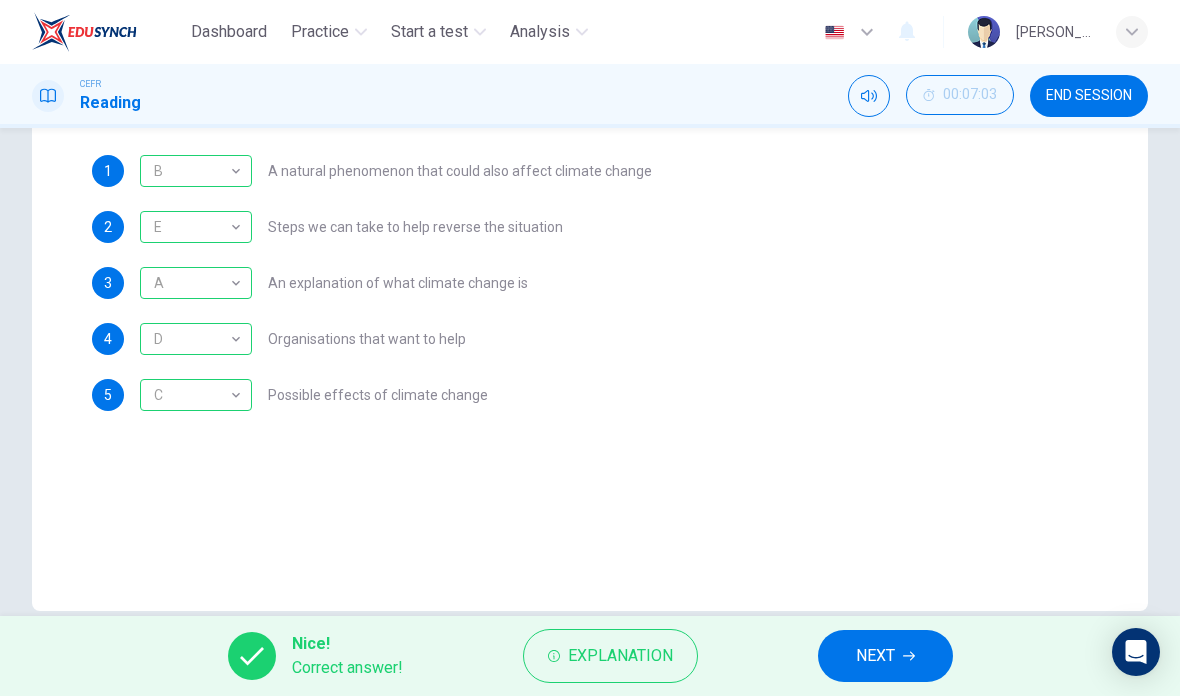 click on "NEXT" at bounding box center (885, 656) 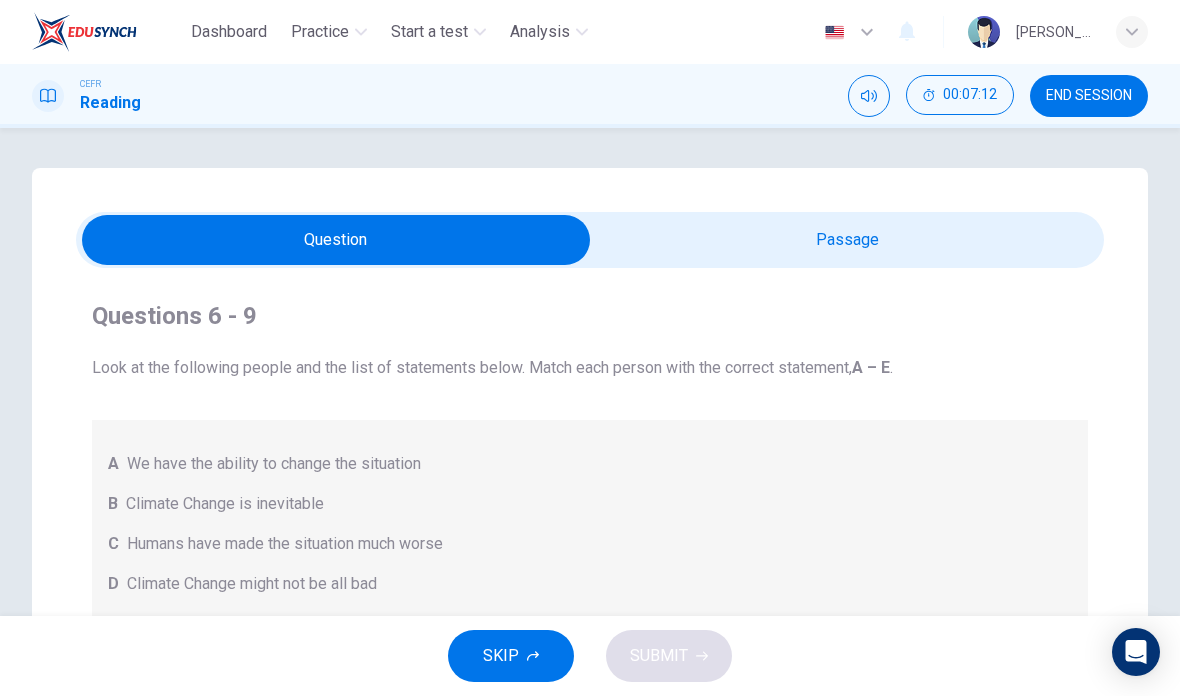 scroll, scrollTop: 0, scrollLeft: 0, axis: both 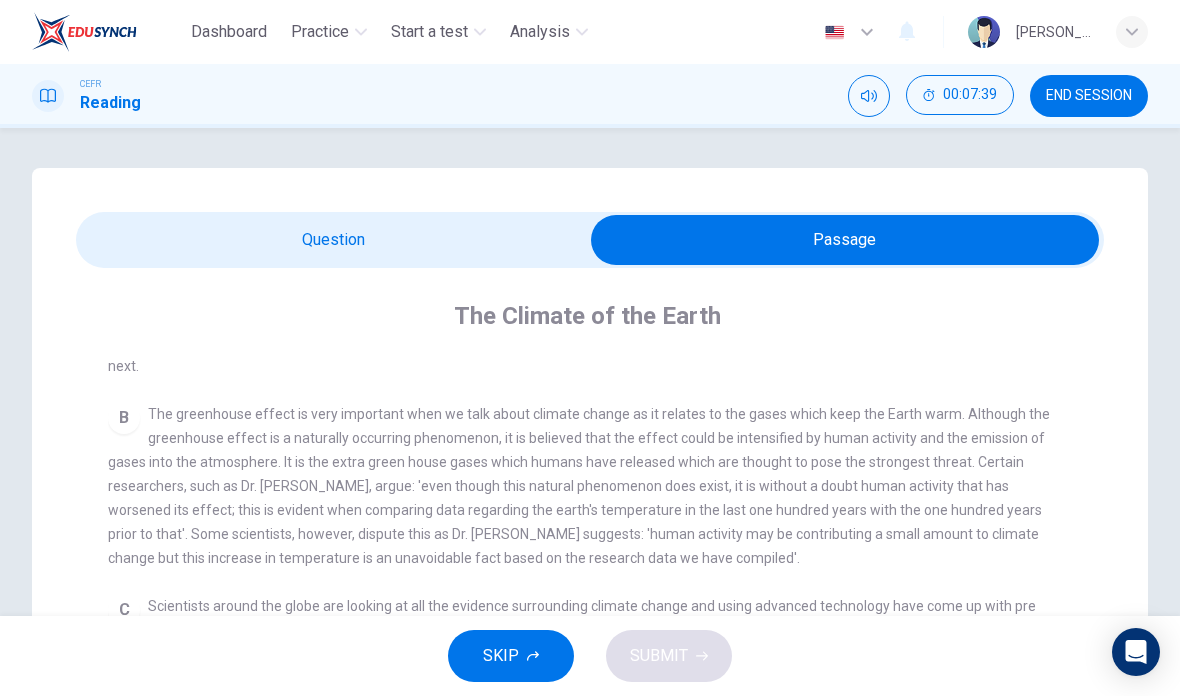 click at bounding box center [845, 240] 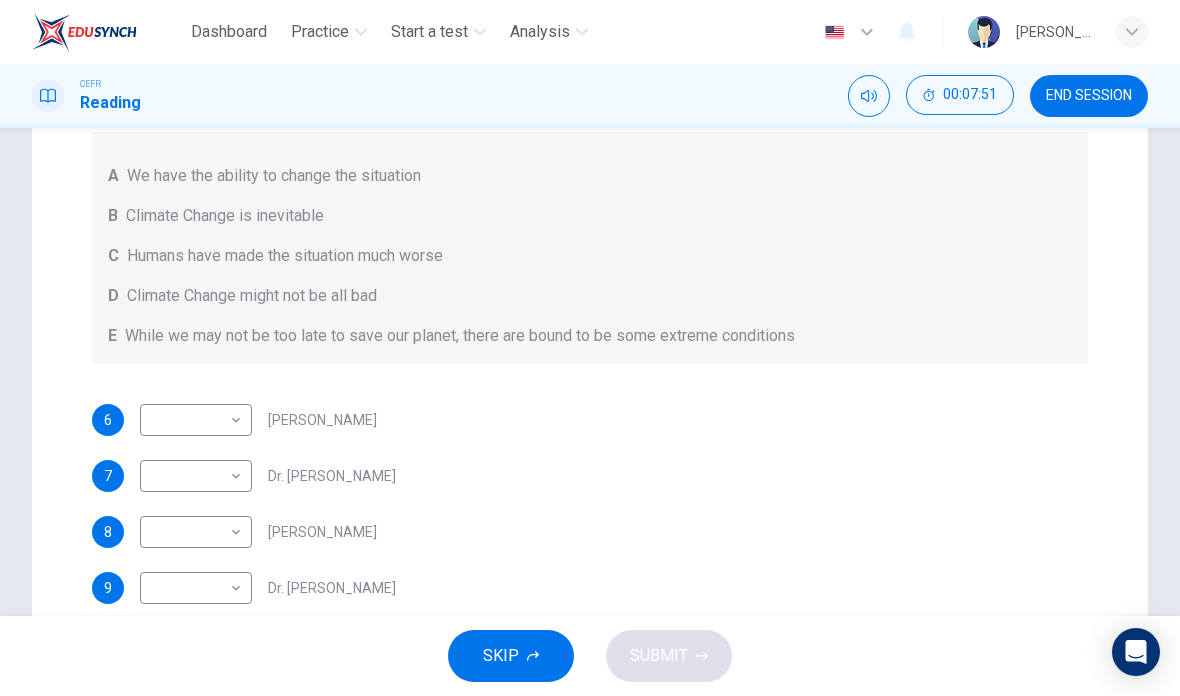 scroll, scrollTop: 292, scrollLeft: 0, axis: vertical 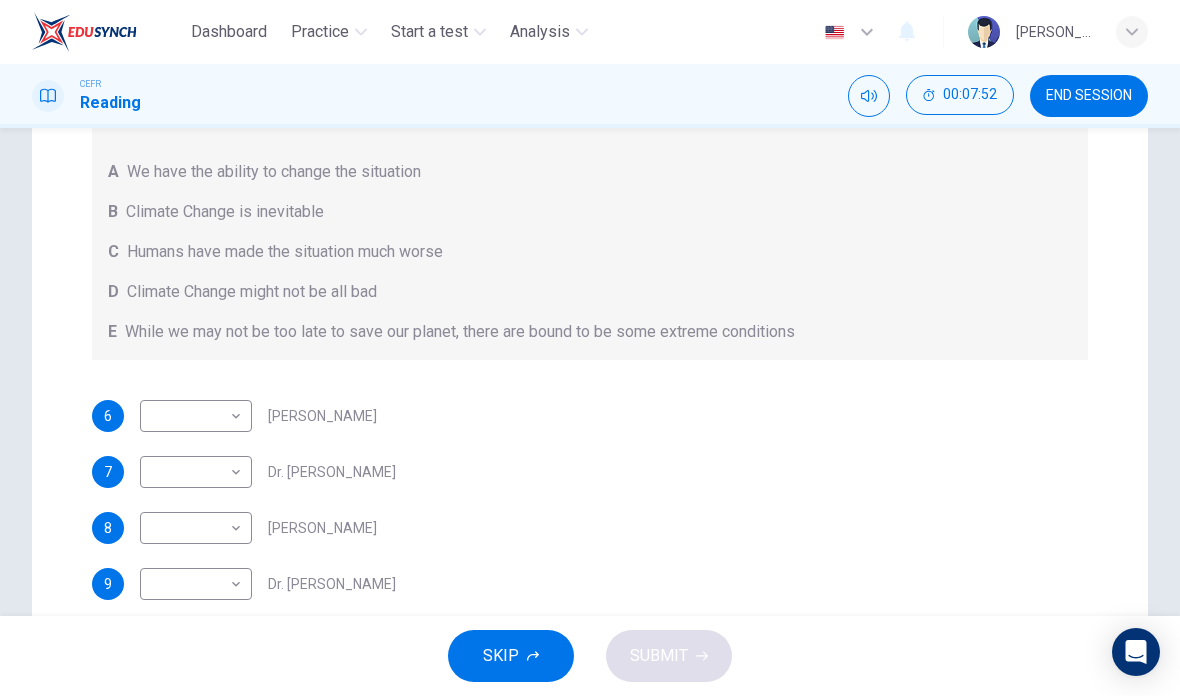 click on "Dashboard Practice Start a test Analysis English en ​ SURYANI BINTI ABDUL GHANI CEFR Reading 00:07:52 END SESSION Questions 6 - 9 Look at the following people and the list of statements below. Match each person with the correct statement,  A – E . A We have the ability to change the situation B Climate Change is inevitable C Humans have made the situation much worse D Climate Change might not be all bad E While we may not be too late to save our planet, there are bound to be some extreme conditions 6 ​ ​ Professor Max Leonard 7 ​ ​ Dr. Michael Crawley 8 ​ ​ Professor Mark Halton 9 ​ ​ Dr. Ray Ellis The Climate of the Earth CLICK TO ZOOM Click to Zoom A B C D E SKIP SUBMIT EduSynch - Online Language Proficiency Testing
Dashboard Practice Start a test Analysis Notifications © Copyright  2025" at bounding box center [590, 348] 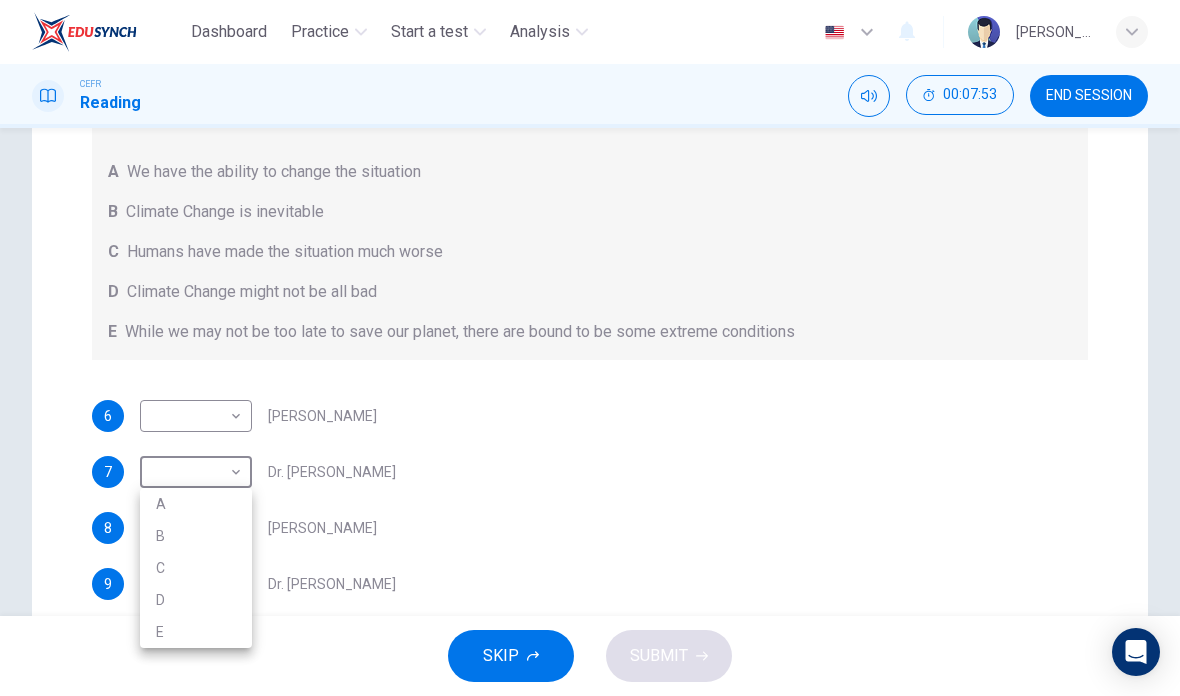 click on "C" at bounding box center (196, 568) 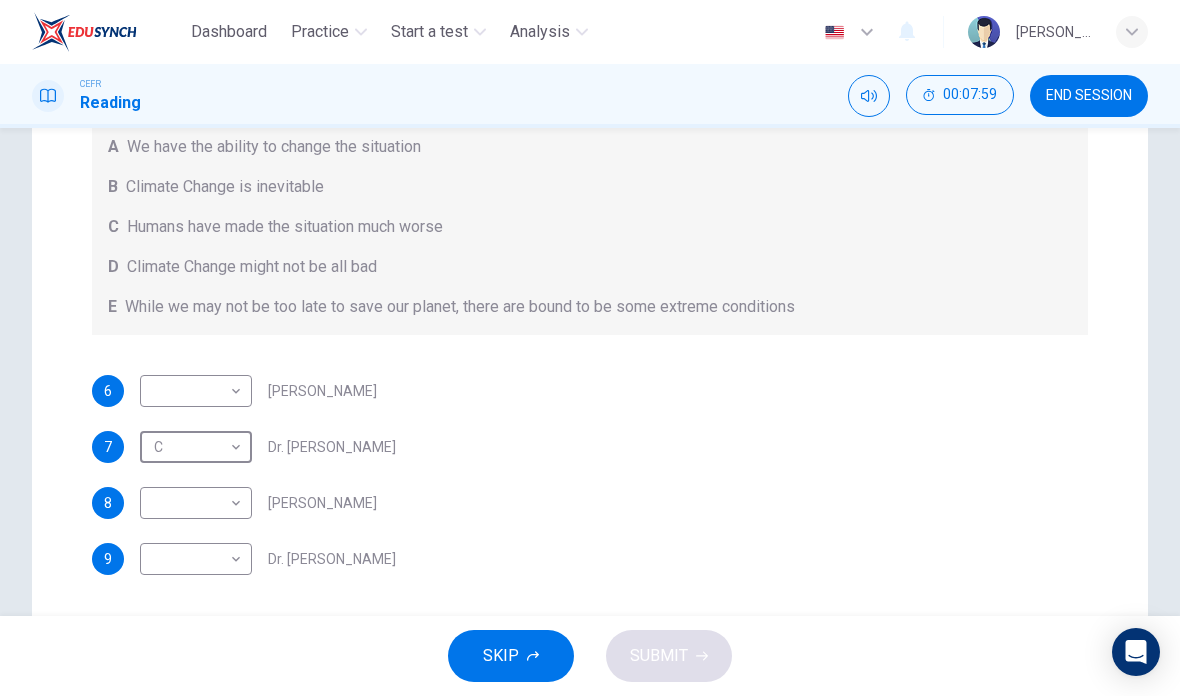 scroll, scrollTop: 328, scrollLeft: 0, axis: vertical 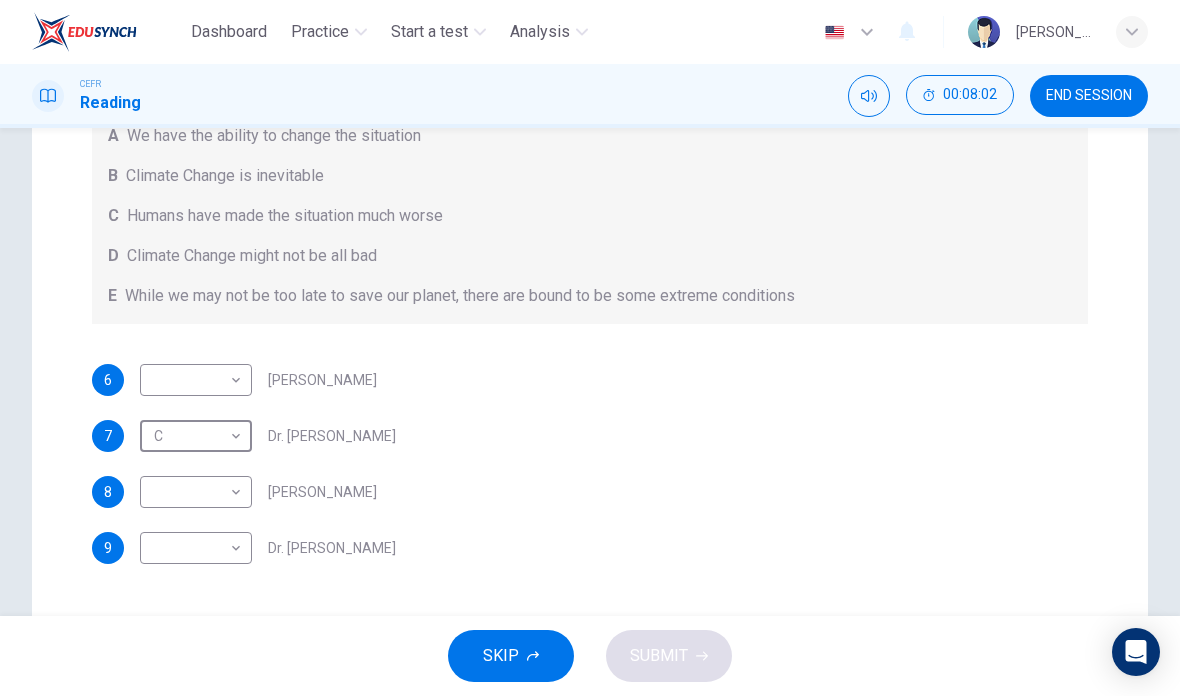 click on "Dashboard Practice Start a test Analysis English en ​ SURYANI BINTI ABDUL GHANI CEFR Reading 00:08:02 END SESSION Questions 6 - 9 Look at the following people and the list of statements below. Match each person with the correct statement,  A – E . A We have the ability to change the situation B Climate Change is inevitable C Humans have made the situation much worse D Climate Change might not be all bad E While we may not be too late to save our planet, there are bound to be some extreme conditions 6 ​ ​ Professor Max Leonard 7 C C ​ Dr. Michael Crawley 8 ​ ​ Professor Mark Halton 9 ​ ​ Dr. Ray Ellis The Climate of the Earth CLICK TO ZOOM Click to Zoom A B C D E SKIP SUBMIT EduSynch - Online Language Proficiency Testing
Dashboard Practice Start a test Analysis Notifications © Copyright  2025" at bounding box center [590, 348] 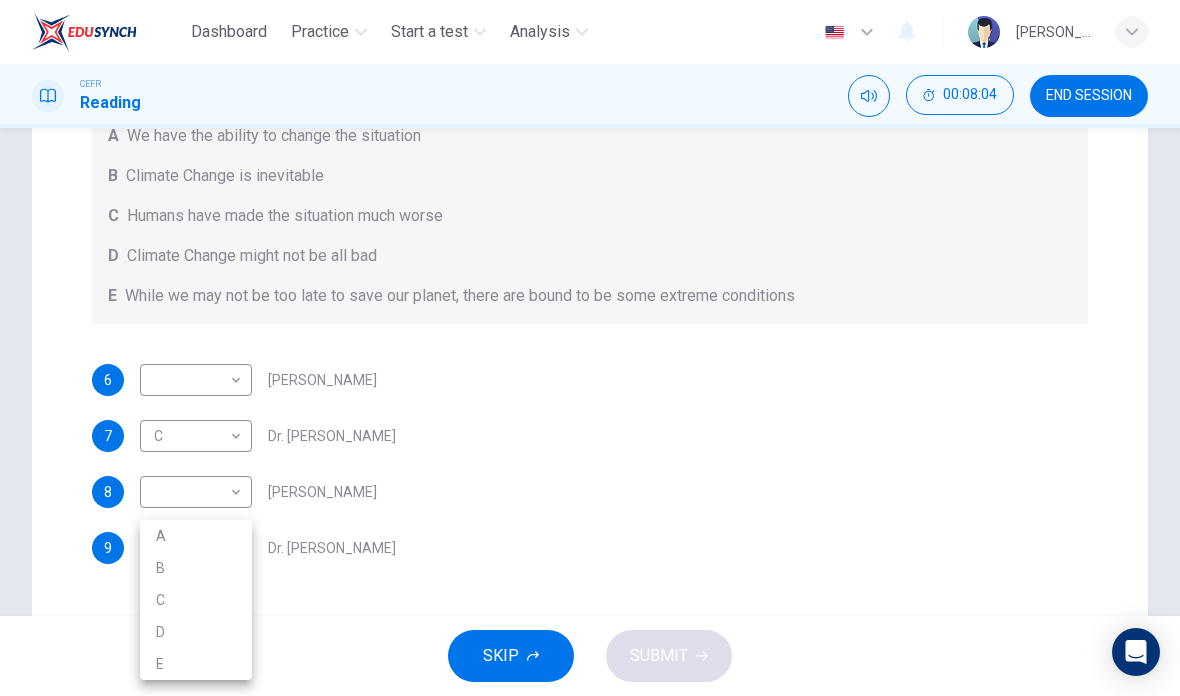 click on "B" at bounding box center (196, 568) 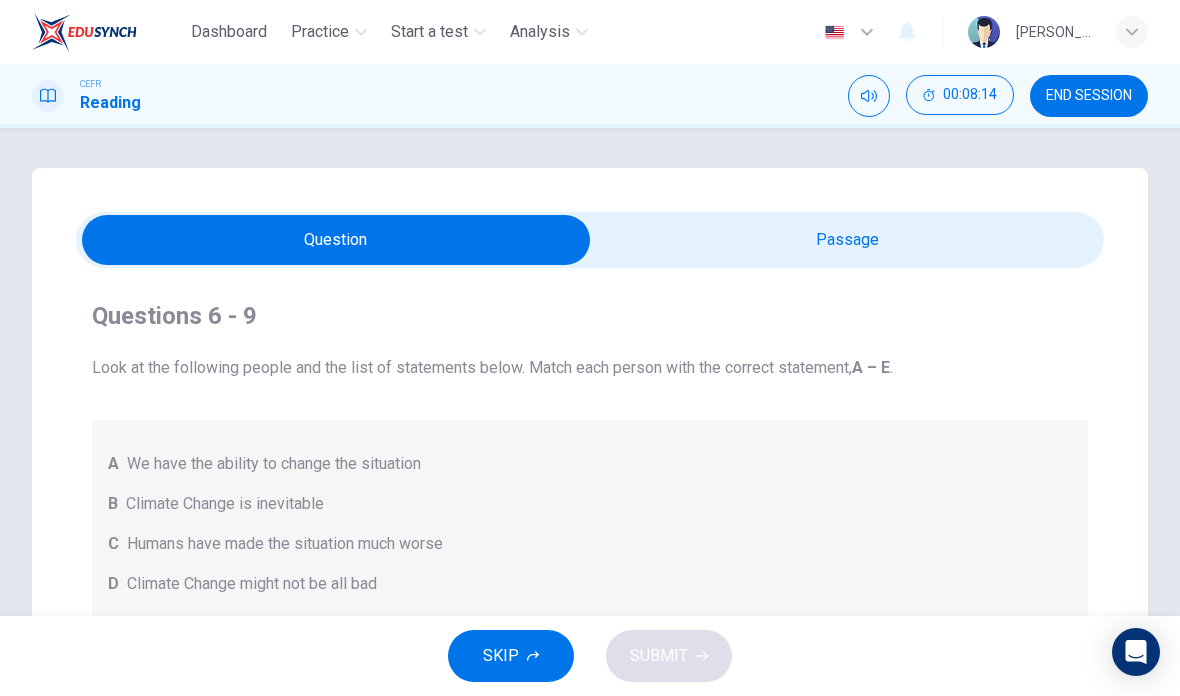 scroll, scrollTop: 0, scrollLeft: 0, axis: both 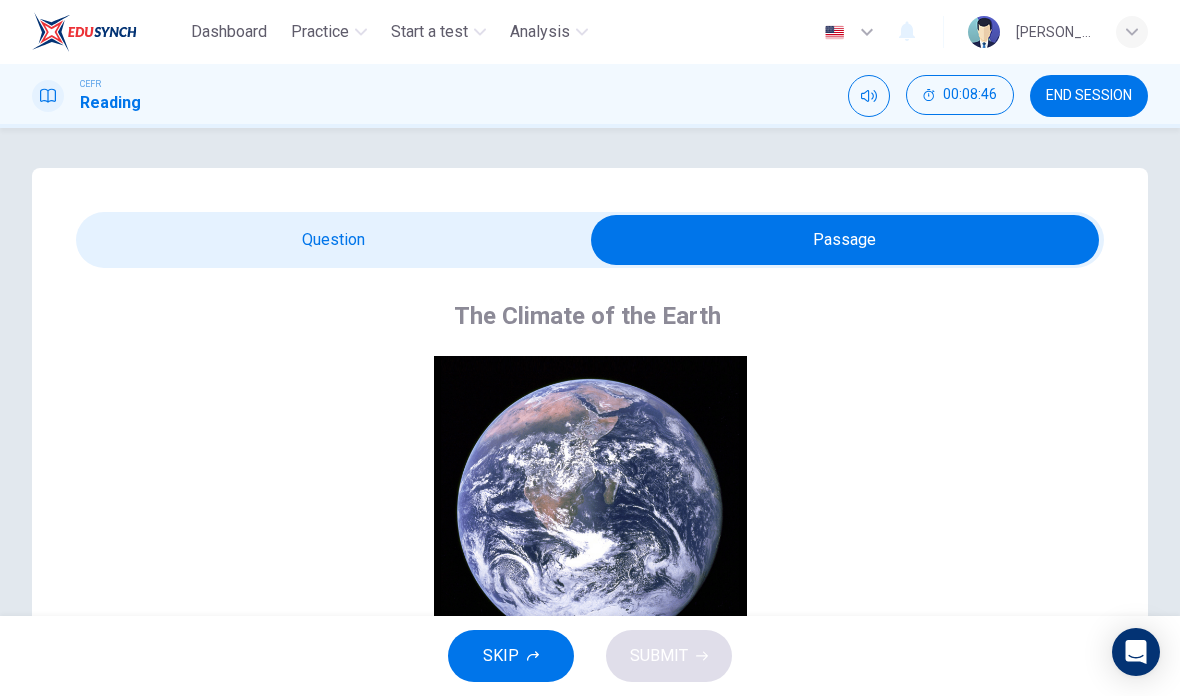 click at bounding box center (845, 240) 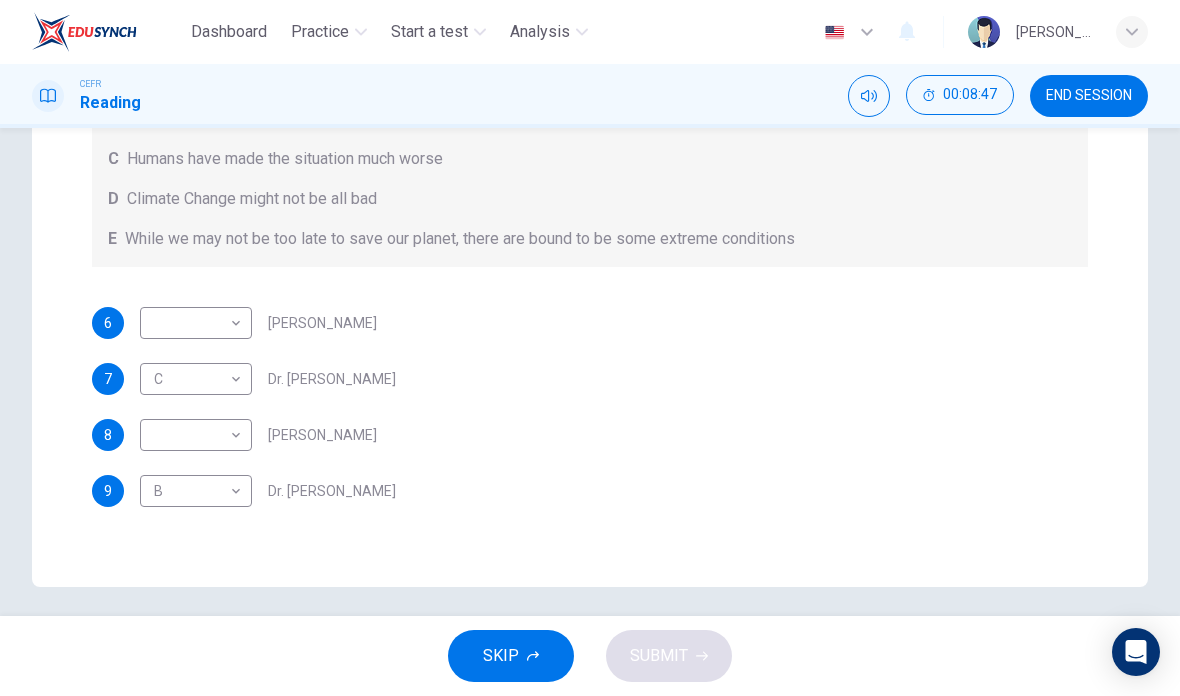 scroll, scrollTop: 390, scrollLeft: 0, axis: vertical 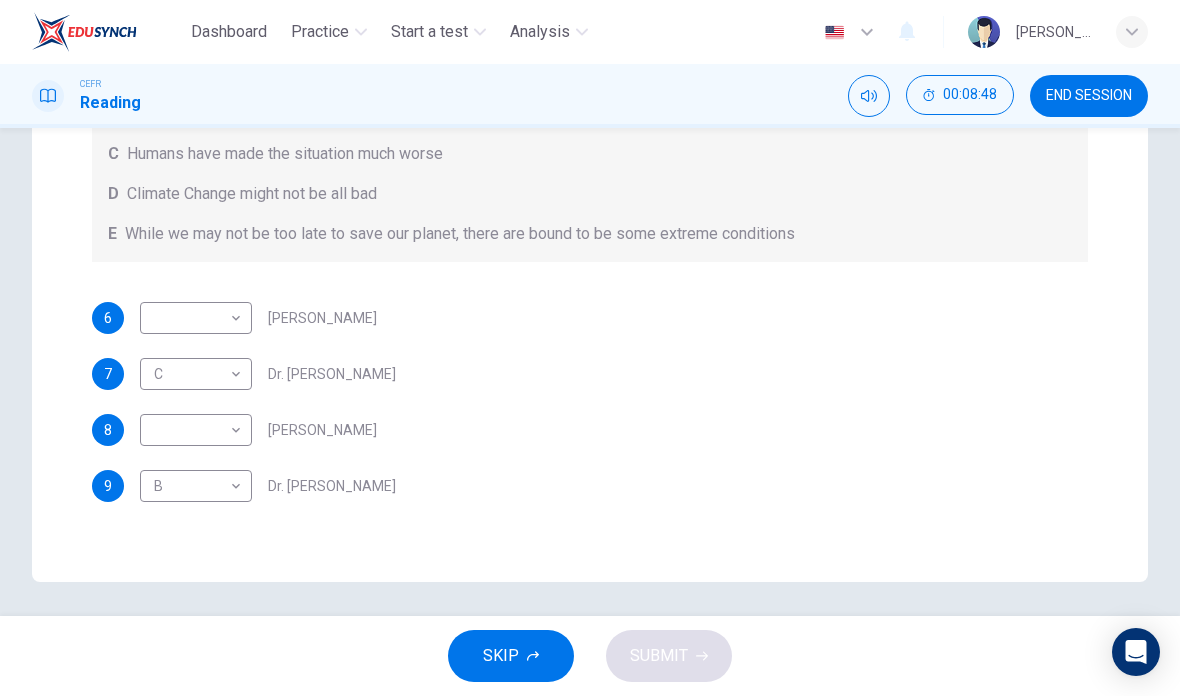 click on "Dashboard Practice Start a test Analysis English en ​ SURYANI BINTI ABDUL GHANI CEFR Reading 00:08:48 END SESSION Questions 6 - 9 Look at the following people and the list of statements below. Match each person with the correct statement,  A – E . A We have the ability to change the situation B Climate Change is inevitable C Humans have made the situation much worse D Climate Change might not be all bad E While we may not be too late to save our planet, there are bound to be some extreme conditions 6 ​ ​ Professor Max Leonard 7 C C ​ Dr. Michael Crawley 8 ​ ​ Professor Mark Halton 9 B B ​ Dr. Ray Ellis The Climate of the Earth CLICK TO ZOOM Click to Zoom A B C D E SKIP SUBMIT EduSynch - Online Language Proficiency Testing
Dashboard Practice Start a test Analysis Notifications © Copyright  2025" at bounding box center [590, 348] 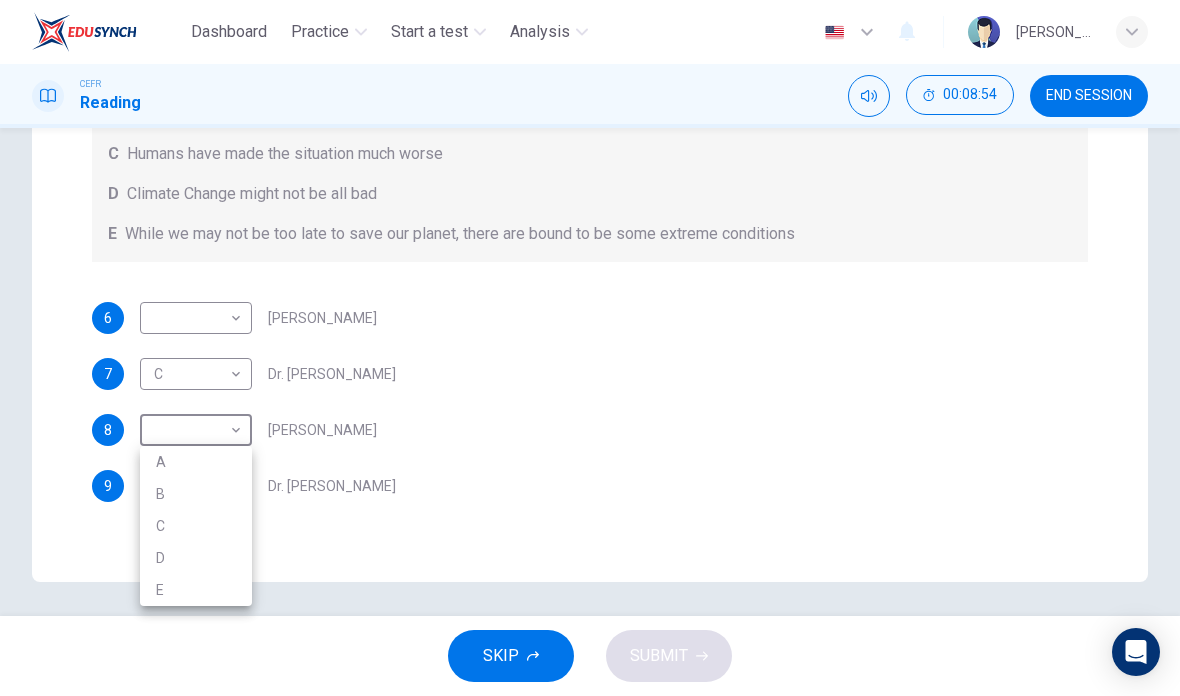 click on "E" at bounding box center (196, 590) 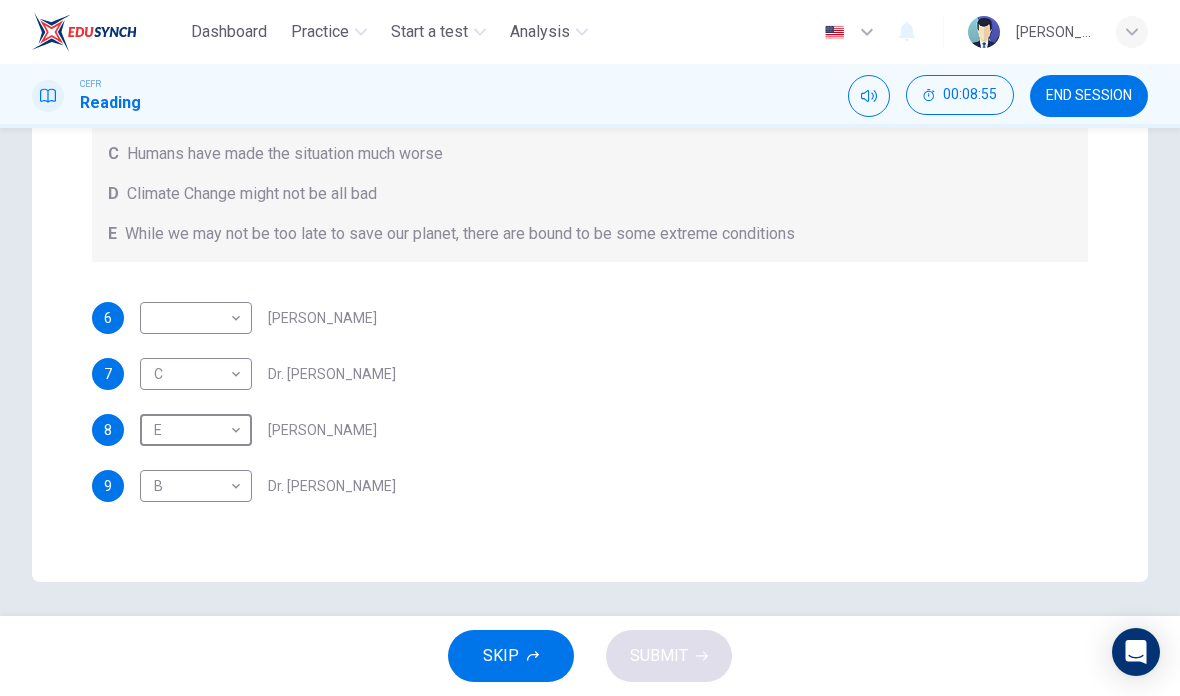 click on "Dashboard Practice Start a test Analysis English en ​ SURYANI BINTI ABDUL GHANI CEFR Reading 00:08:55 END SESSION Questions 6 - 9 Look at the following people and the list of statements below. Match each person with the correct statement,  A – E . A We have the ability to change the situation B Climate Change is inevitable C Humans have made the situation much worse D Climate Change might not be all bad E While we may not be too late to save our planet, there are bound to be some extreme conditions 6 ​ ​ Professor Max Leonard 7 C C ​ Dr. Michael Crawley 8 E E ​ Professor Mark Halton 9 B B ​ Dr. Ray Ellis The Climate of the Earth CLICK TO ZOOM Click to Zoom A B C D E SKIP SUBMIT EduSynch - Online Language Proficiency Testing
Dashboard Practice Start a test Analysis Notifications © Copyright  2025" at bounding box center [590, 348] 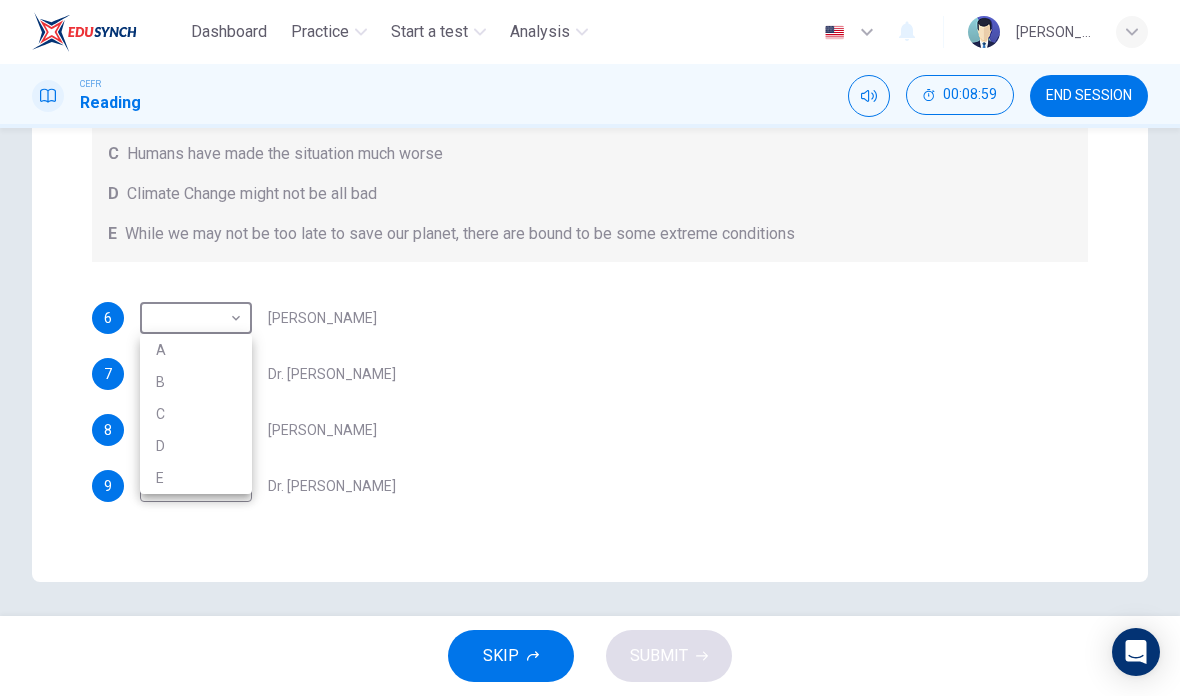 click at bounding box center [590, 348] 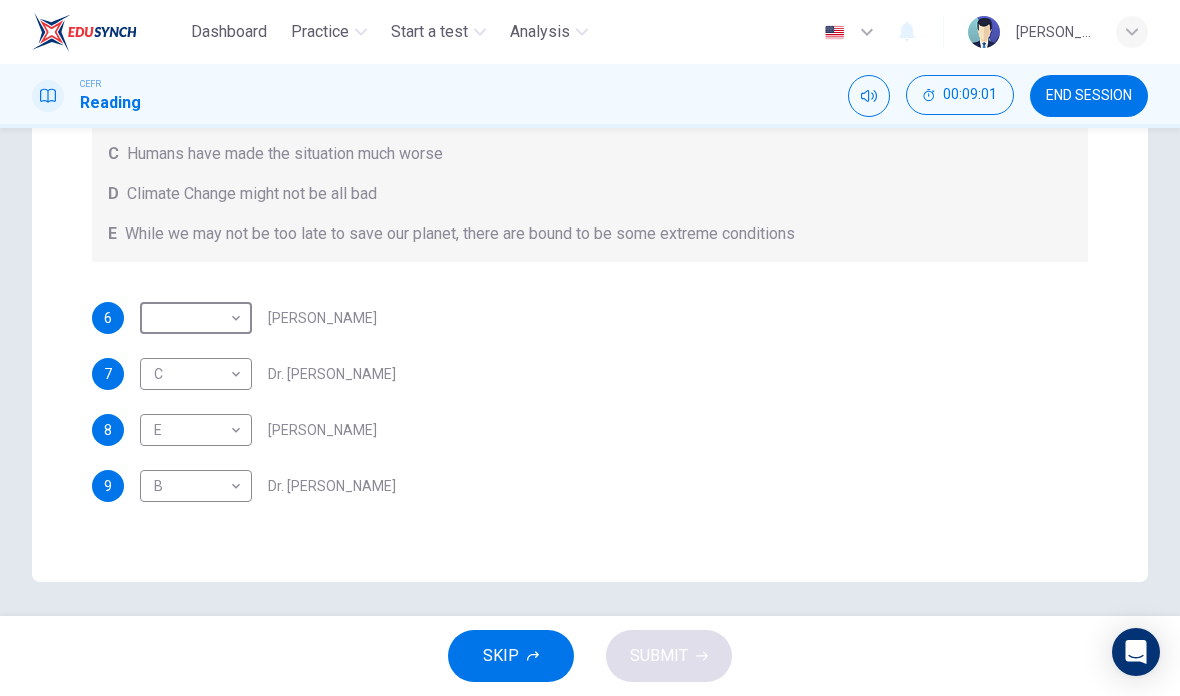 click on "Dashboard Practice Start a test Analysis English en ​ SURYANI BINTI ABDUL GHANI CEFR Reading 00:09:01 END SESSION Questions 6 - 9 Look at the following people and the list of statements below. Match each person with the correct statement,  A – E . A We have the ability to change the situation B Climate Change is inevitable C Humans have made the situation much worse D Climate Change might not be all bad E While we may not be too late to save our planet, there are bound to be some extreme conditions 6 ​ ​ Professor Max Leonard 7 C C ​ Dr. Michael Crawley 8 E E ​ Professor Mark Halton 9 B B ​ Dr. Ray Ellis The Climate of the Earth CLICK TO ZOOM Click to Zoom A B C D E SKIP SUBMIT EduSynch - Online Language Proficiency Testing
Dashboard Practice Start a test Analysis Notifications © Copyright  2025" at bounding box center [590, 348] 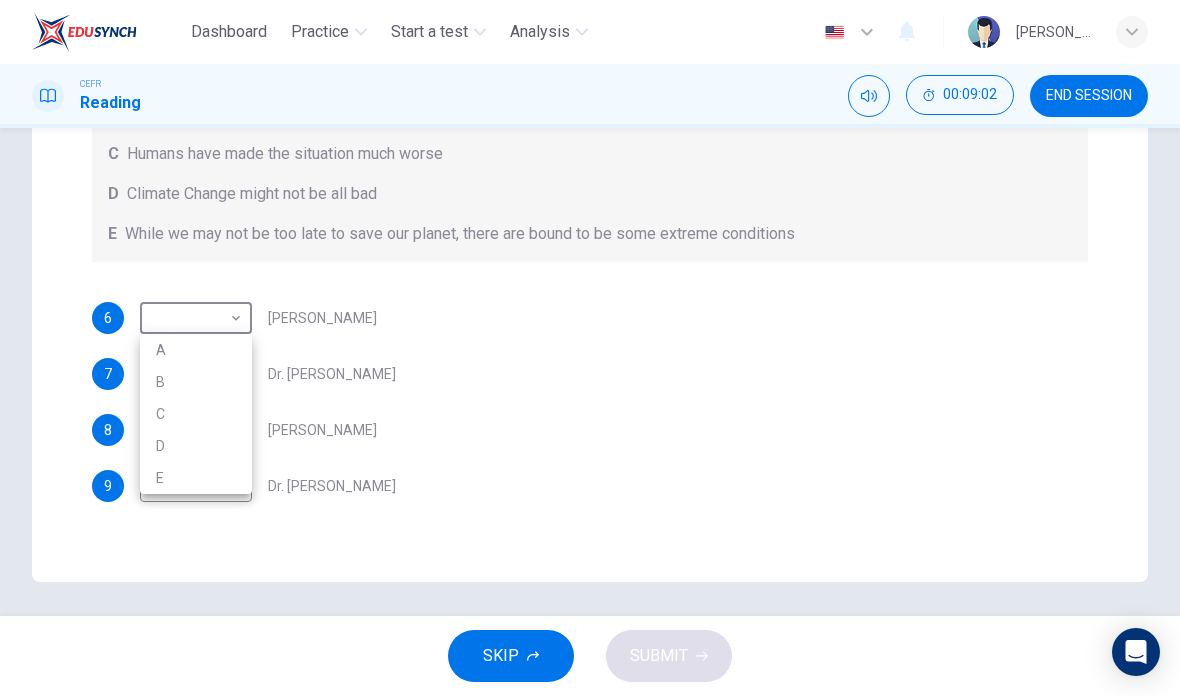 click on "D" at bounding box center (196, 446) 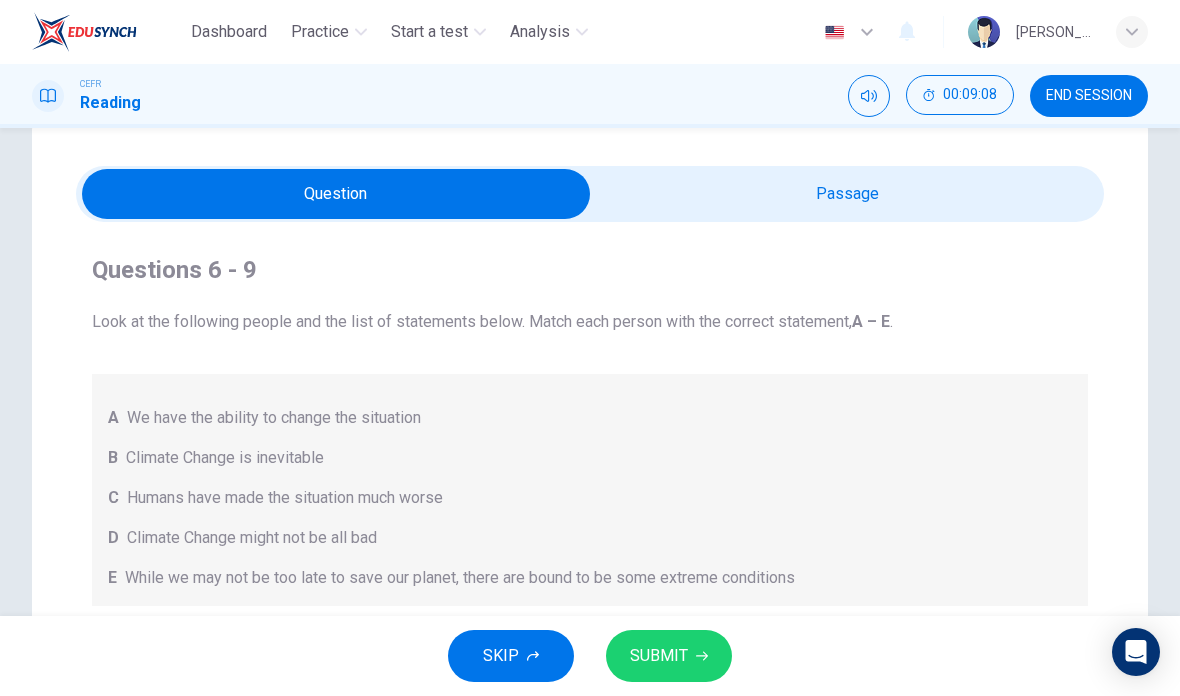 scroll, scrollTop: 52, scrollLeft: 0, axis: vertical 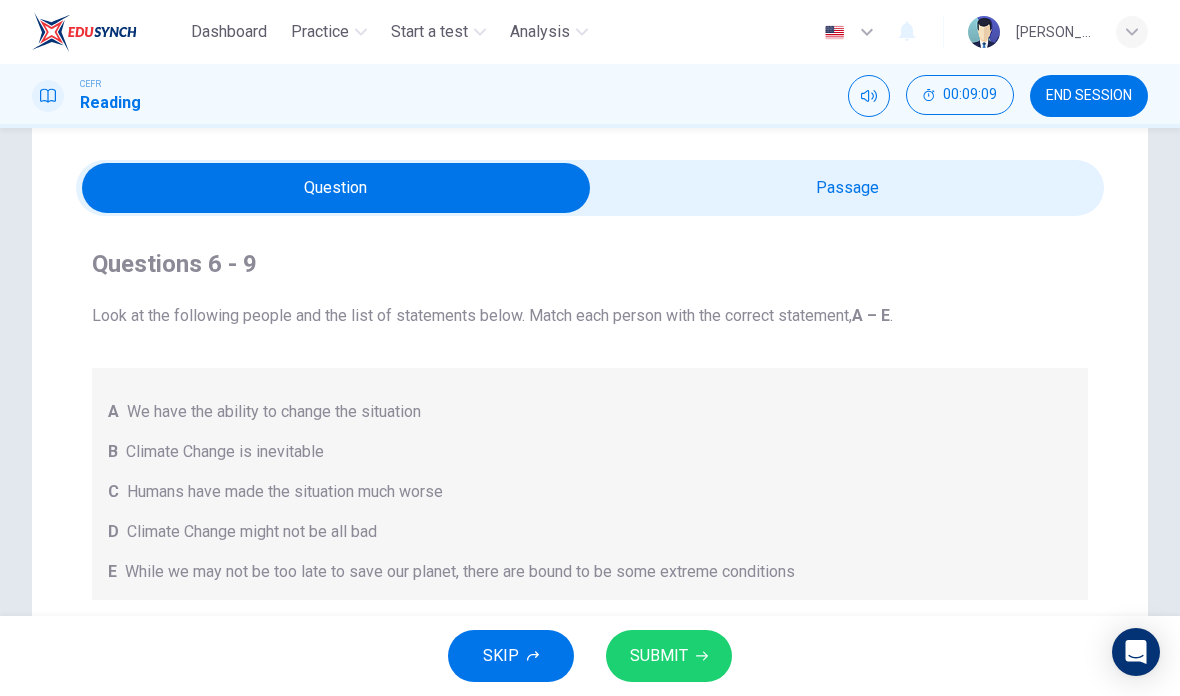 click at bounding box center (336, 188) 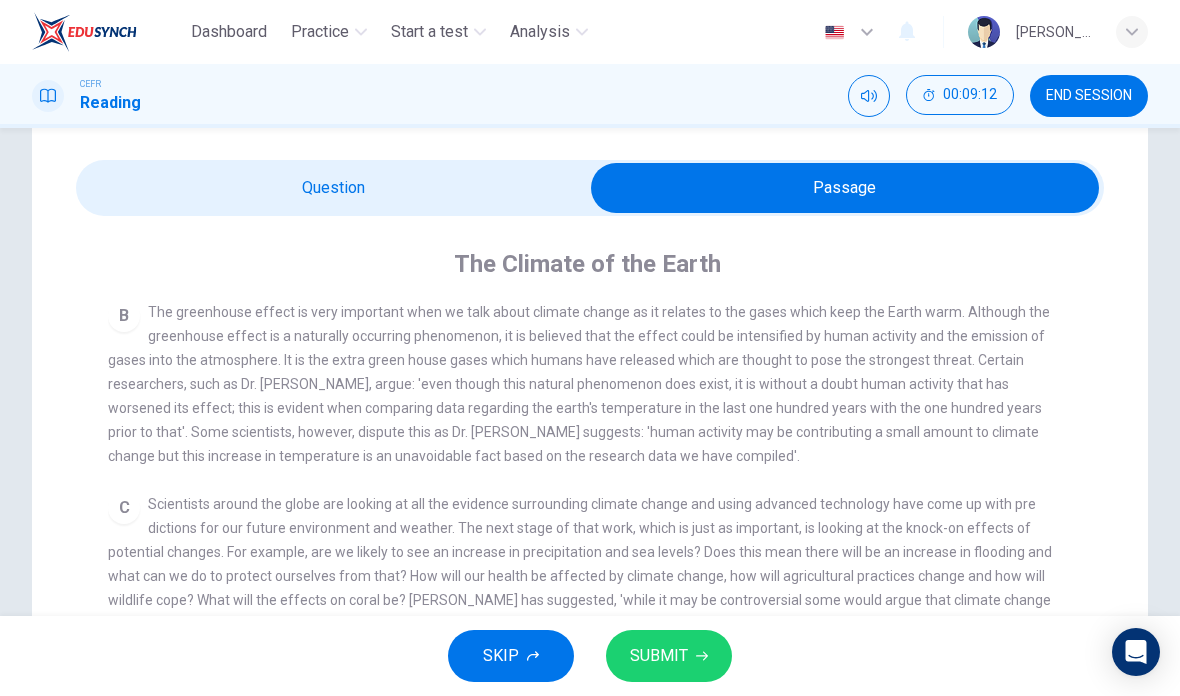 scroll, scrollTop: 566, scrollLeft: 0, axis: vertical 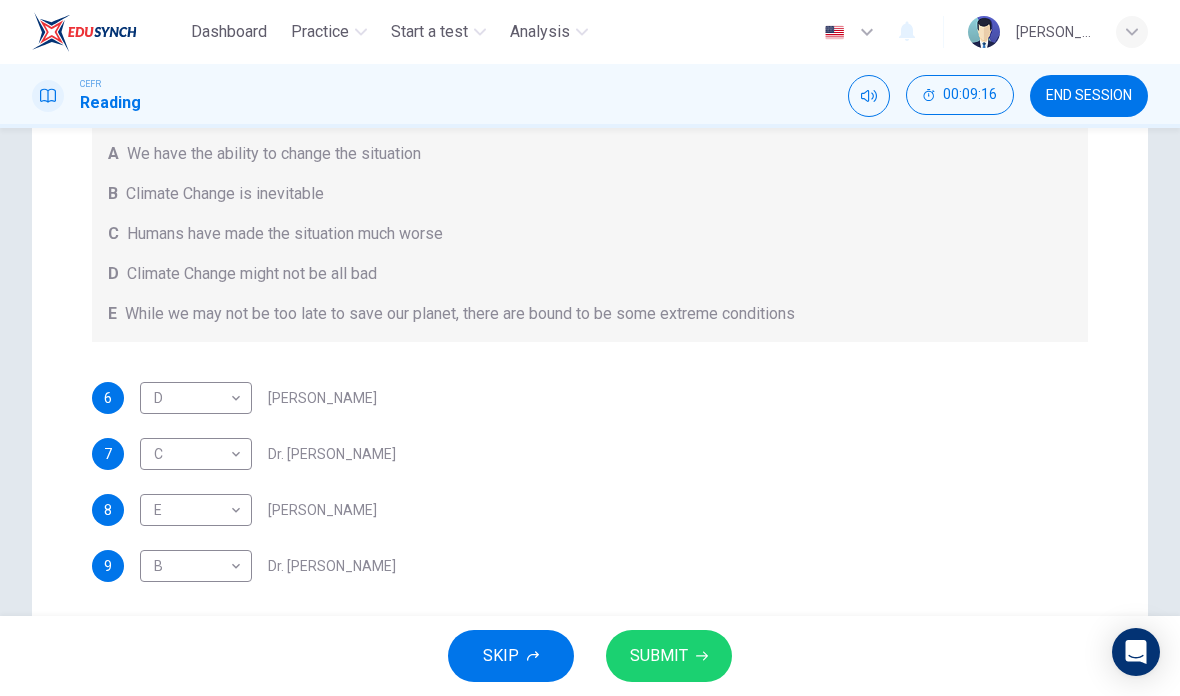 click on "Dashboard Practice Start a test Analysis English en ​ SURYANI BINTI ABDUL GHANI CEFR Reading 00:09:16 END SESSION Questions 6 - 9 Look at the following people and the list of statements below. Match each person with the correct statement,  A – E . A We have the ability to change the situation B Climate Change is inevitable C Humans have made the situation much worse D Climate Change might not be all bad E While we may not be too late to save our planet, there are bound to be some extreme conditions 6 D D ​ Professor Max Leonard 7 C C ​ Dr. Michael Crawley 8 E E ​ Professor Mark Halton 9 B B ​ Dr. Ray Ellis The Climate of the Earth CLICK TO ZOOM Click to Zoom A B C D E SKIP SUBMIT EduSynch - Online Language Proficiency Testing
Dashboard Practice Start a test Analysis Notifications © Copyright  2025" at bounding box center [590, 348] 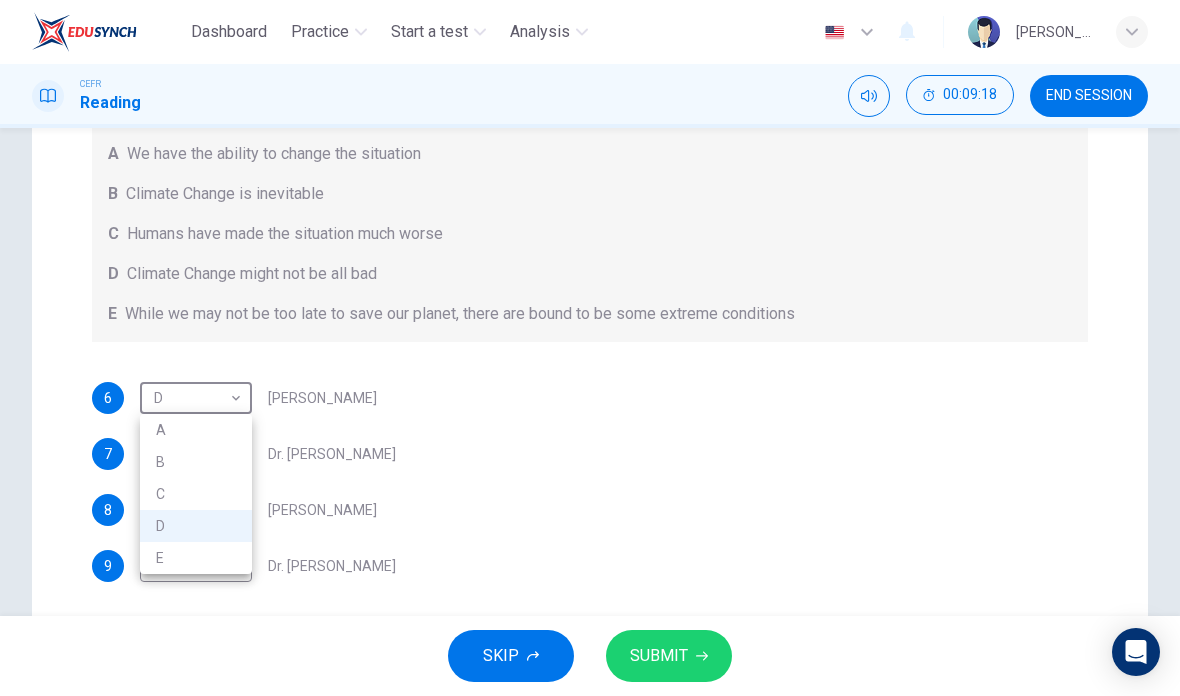 click at bounding box center (590, 348) 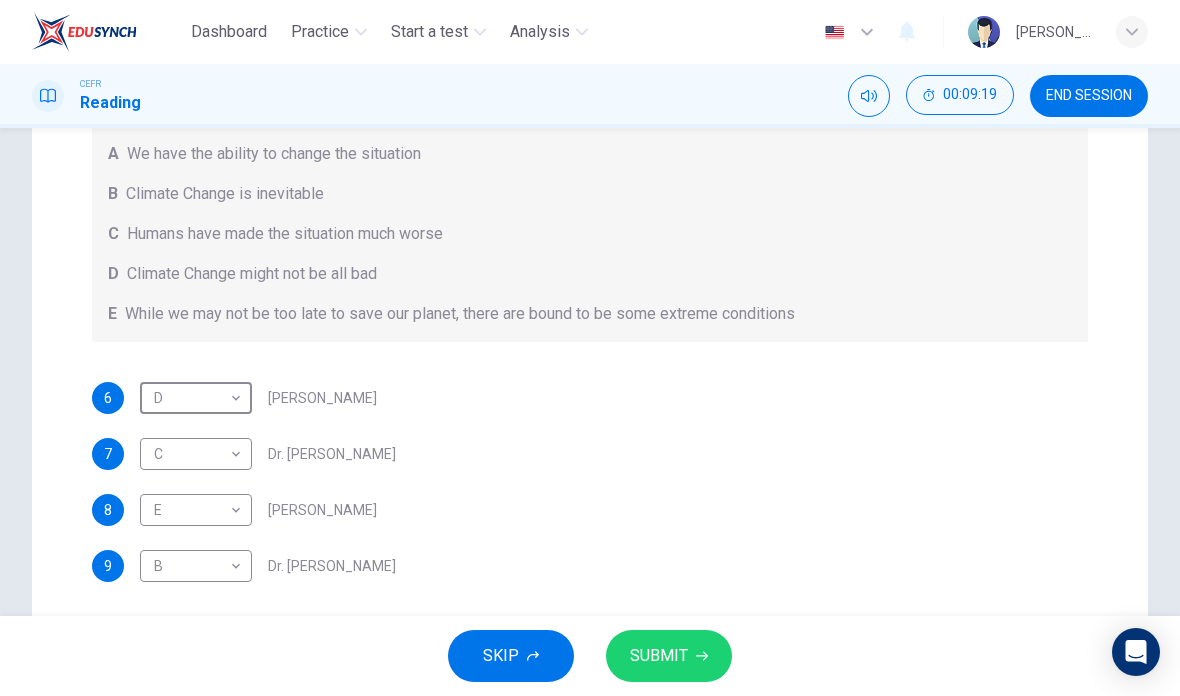 click on "SUBMIT" at bounding box center (659, 656) 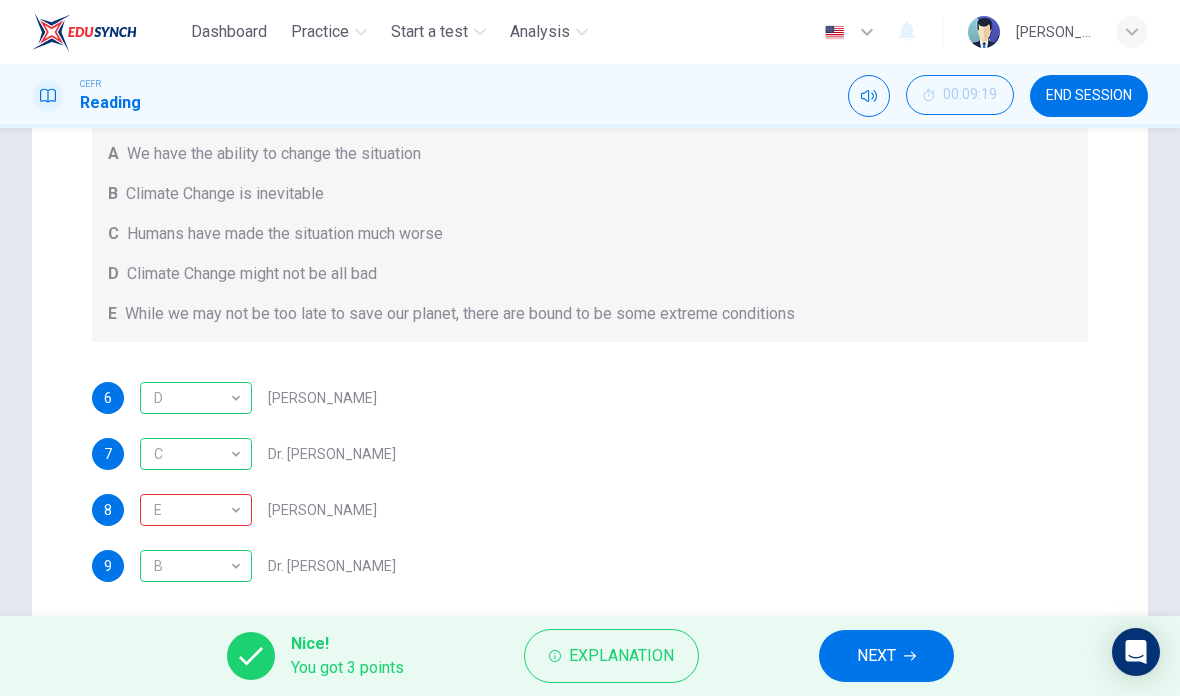 click on "Explanation" at bounding box center [621, 656] 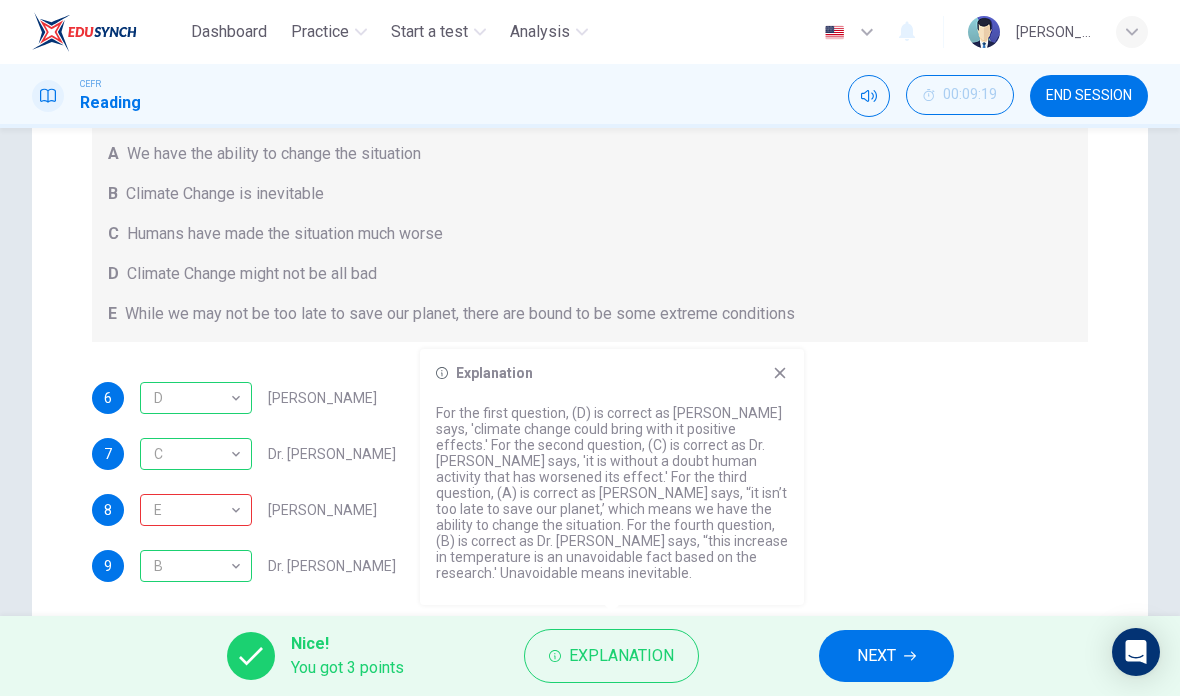 click 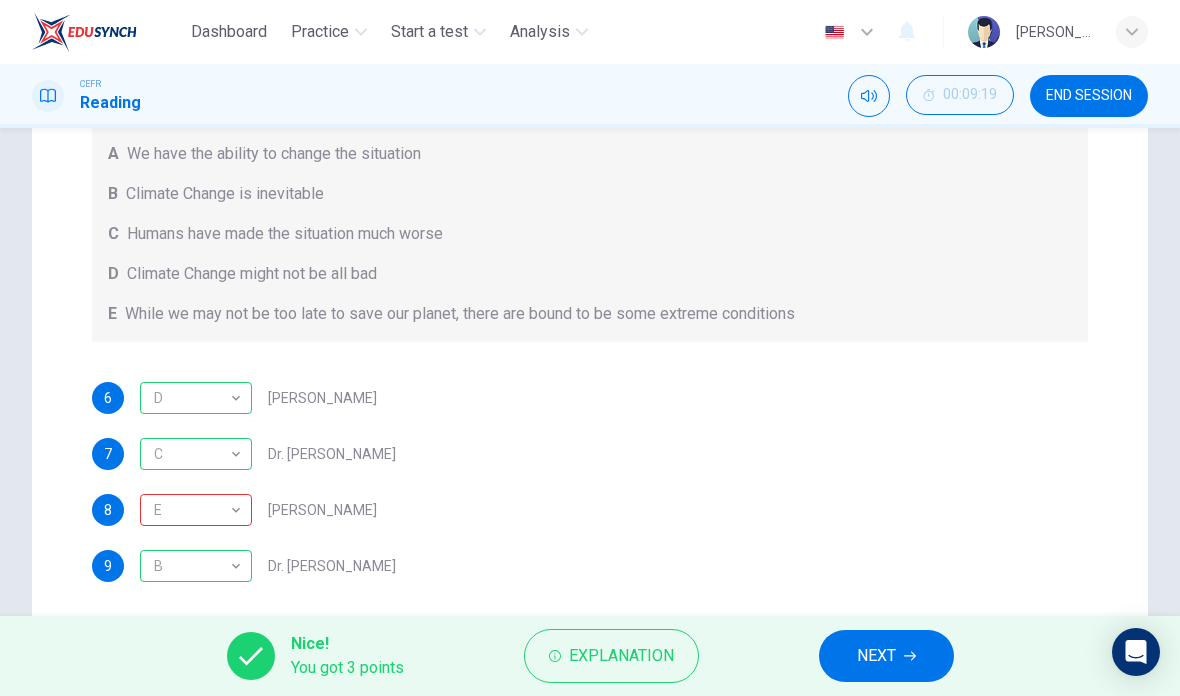 click on "NEXT" at bounding box center [876, 656] 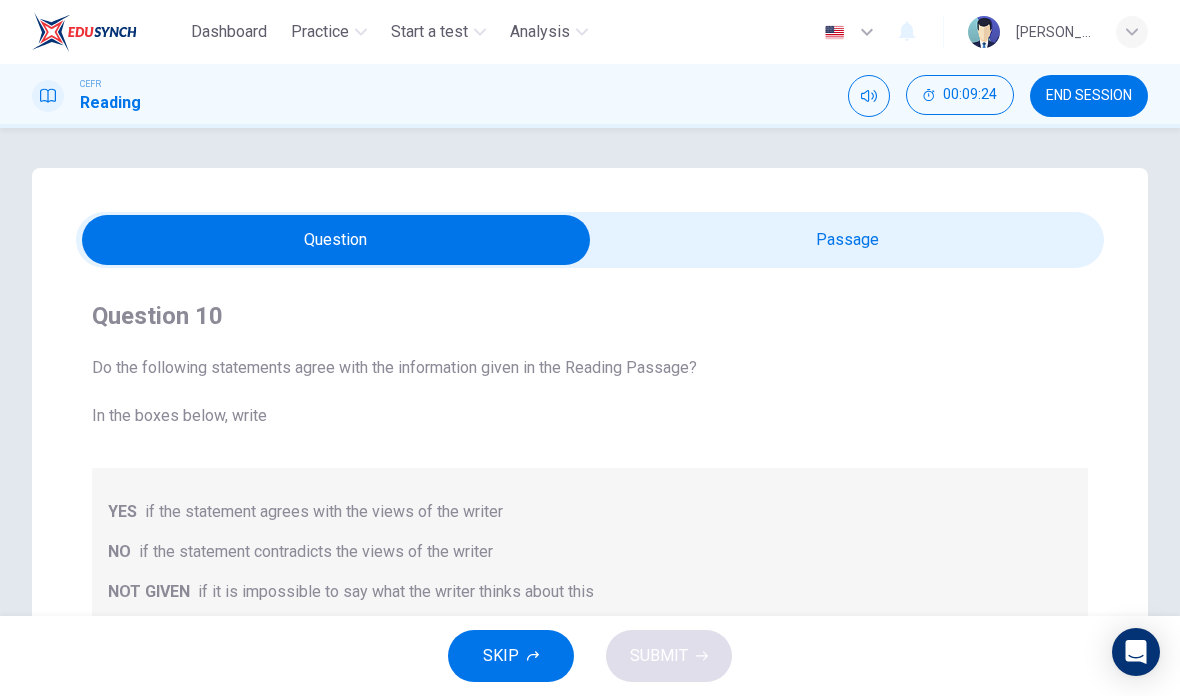 scroll, scrollTop: -1, scrollLeft: 0, axis: vertical 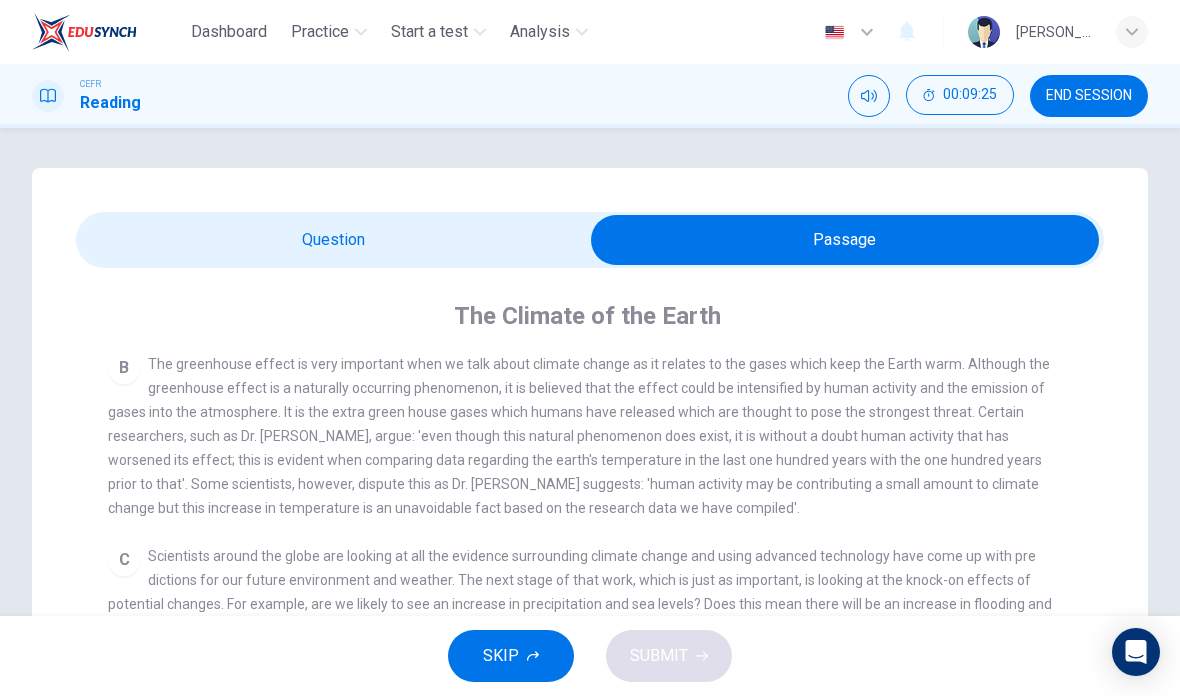 click at bounding box center [845, 240] 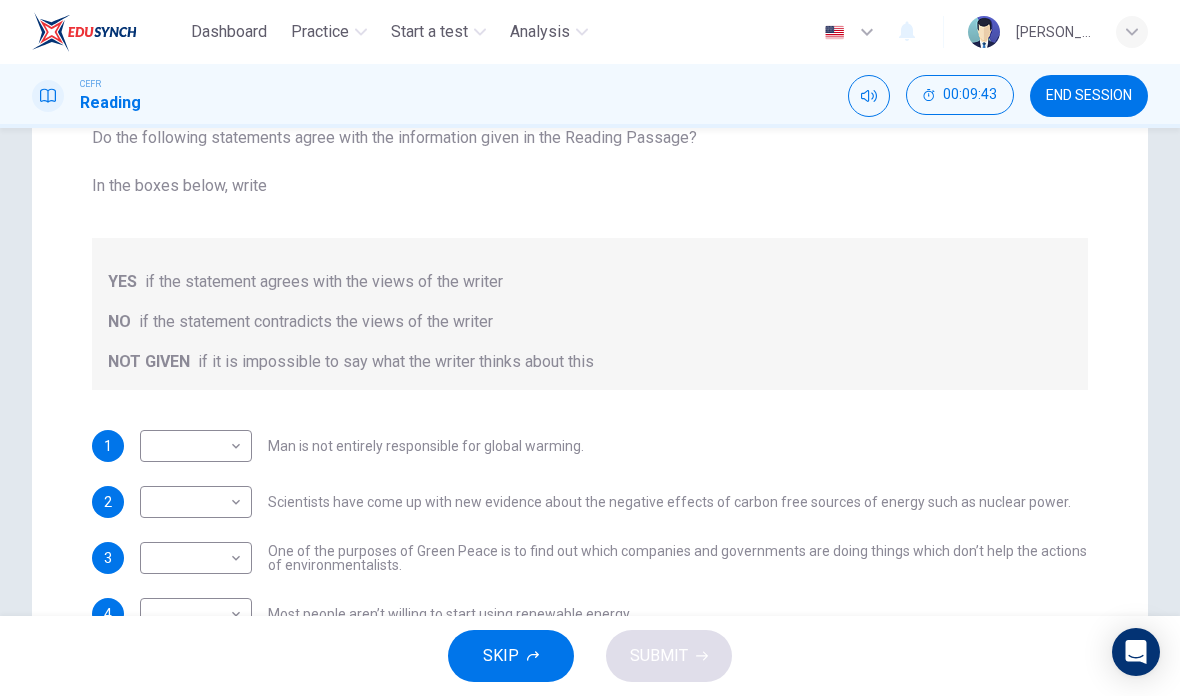scroll, scrollTop: 232, scrollLeft: 0, axis: vertical 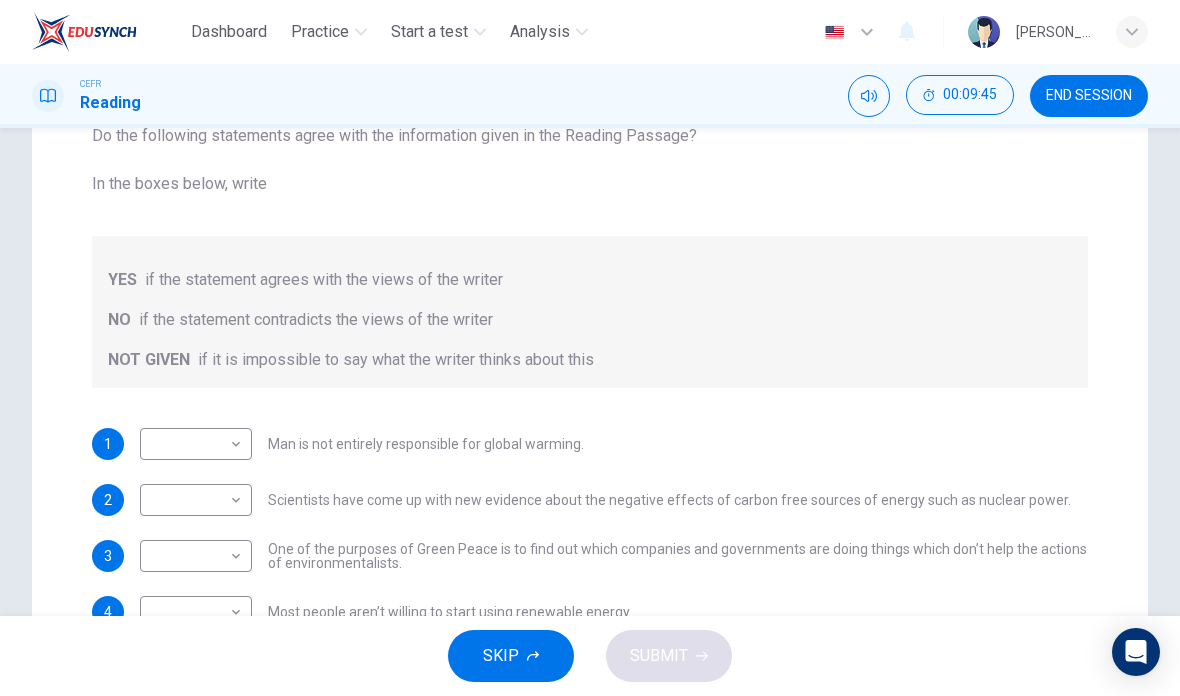 click on "Dashboard Practice Start a test Analysis English en ​ SURYANI BINTI ABDUL GHANI CEFR Reading 00:09:45 END SESSION Question 10 Do the following statements agree with the information given in the Reading Passage? In the boxes below, write YES if the statement agrees with the views of the writer NO if the statement contradicts the views of the writer NOT GIVEN if it is impossible to say what the writer thinks about this 1 ​ ​ Man is not entirely responsible for global warming. 2 ​ ​ Scientists have come up with new evidence about the negative effects of carbon free sources of energy such as nuclear power. 3 ​ ​ One of the purposes of Green Peace is to find out which companies and governments are doing things which don’t help the actions of environmentalists. 4 ​ ​ Most people aren’t willing to start using renewable energy. The Climate of the Earth CLICK TO ZOOM Click to Zoom A B C D E SKIP SUBMIT EduSynch - Online Language Proficiency Testing
Dashboard Practice Start a test Analysis" at bounding box center (590, 348) 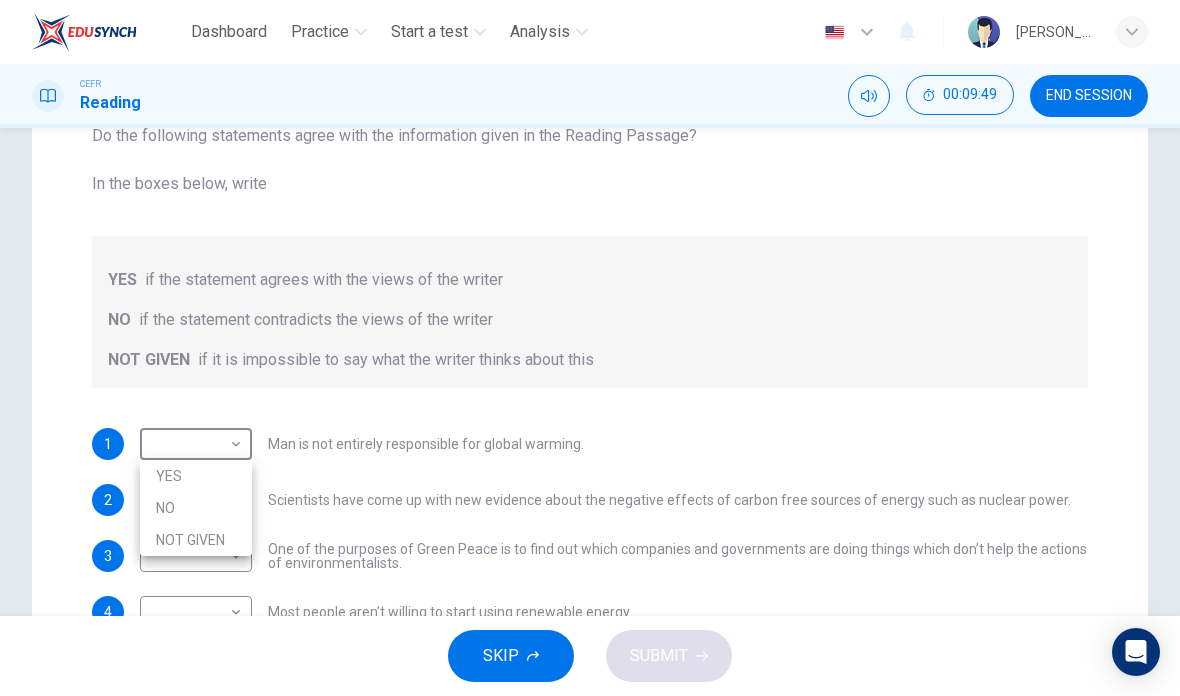 click on "YES" at bounding box center [196, 476] 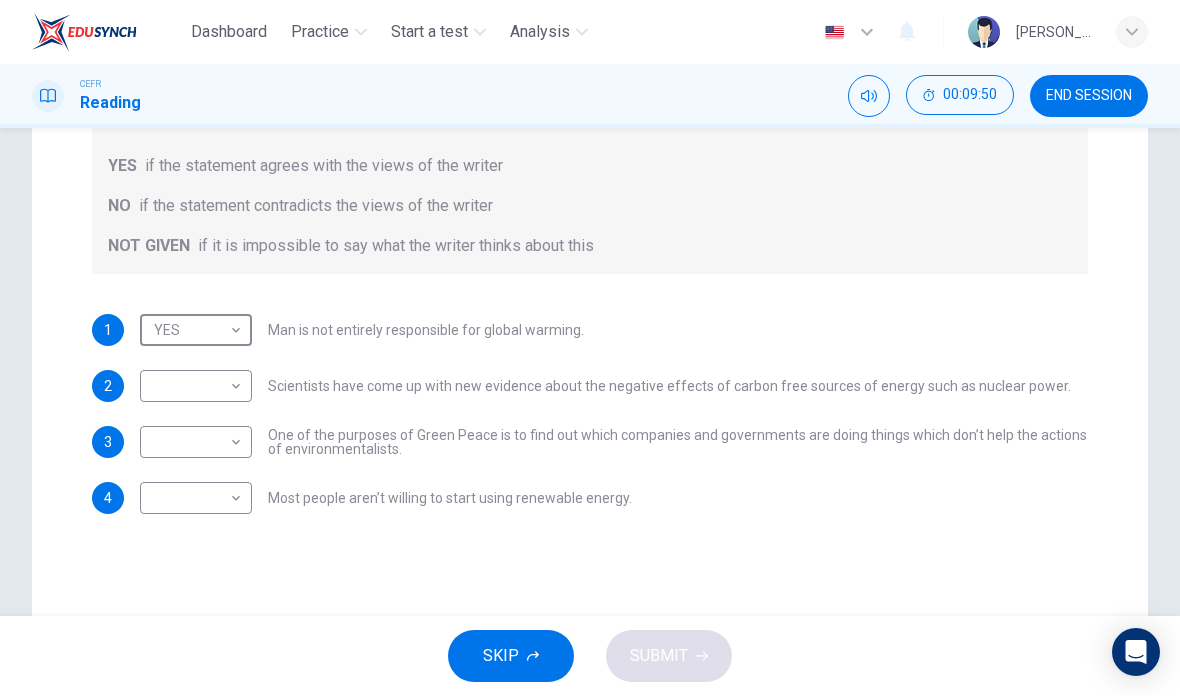 scroll, scrollTop: 358, scrollLeft: 0, axis: vertical 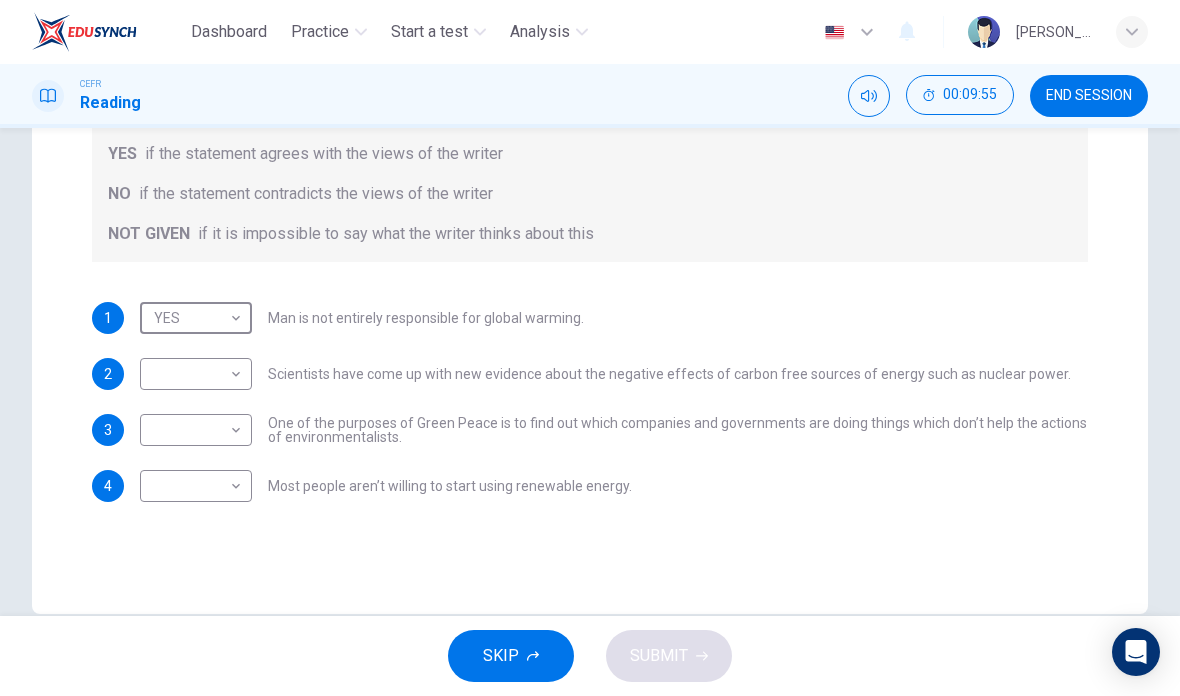 click on "Dashboard Practice Start a test Analysis English en ​ SURYANI BINTI ABDUL GHANI CEFR Reading 00:09:55 END SESSION Question 10 Do the following statements agree with the information given in the Reading Passage? In the boxes below, write YES if the statement agrees with the views of the writer NO if the statement contradicts the views of the writer NOT GIVEN if it is impossible to say what the writer thinks about this 1 YES YES ​ Man is not entirely responsible for global warming. 2 ​ ​ Scientists have come up with new evidence about the negative effects of carbon free sources of energy such as nuclear power. 3 ​ ​ One of the purposes of Green Peace is to find out which companies and governments are doing things which don’t help the actions of environmentalists. 4 ​ ​ Most people aren’t willing to start using renewable energy. The Climate of the Earth CLICK TO ZOOM Click to Zoom A B C D E SKIP SUBMIT EduSynch - Online Language Proficiency Testing
Dashboard Practice Start a test 2025" at bounding box center (590, 348) 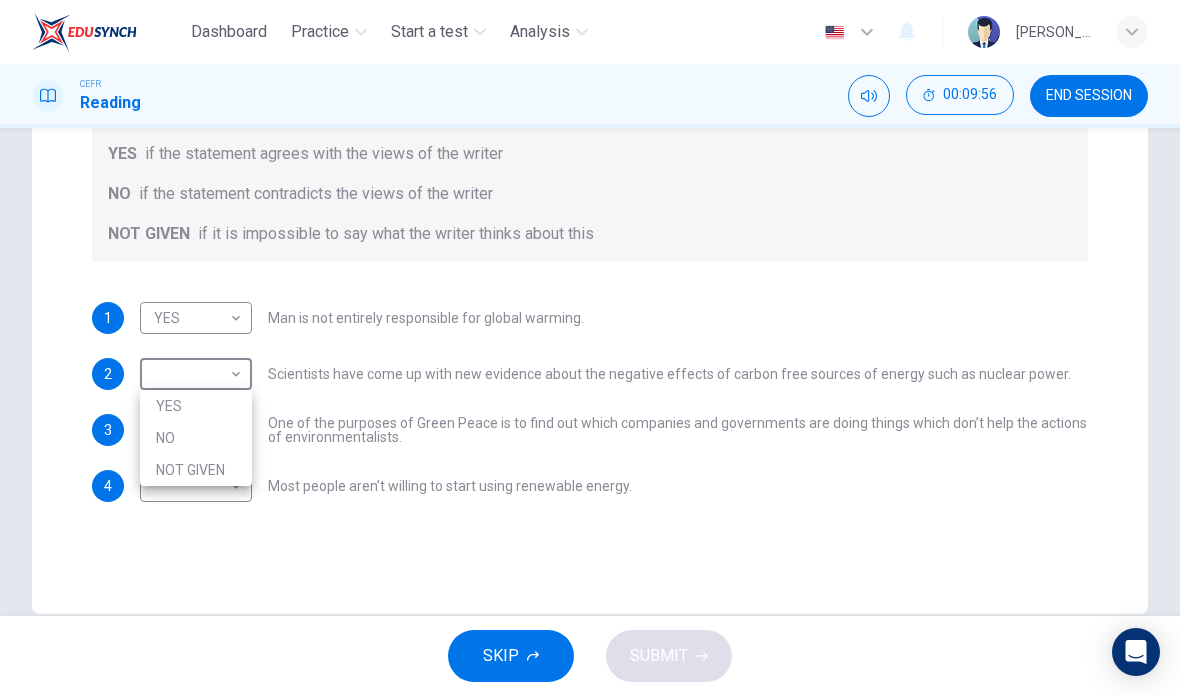 click on "NOT GIVEN" at bounding box center [196, 470] 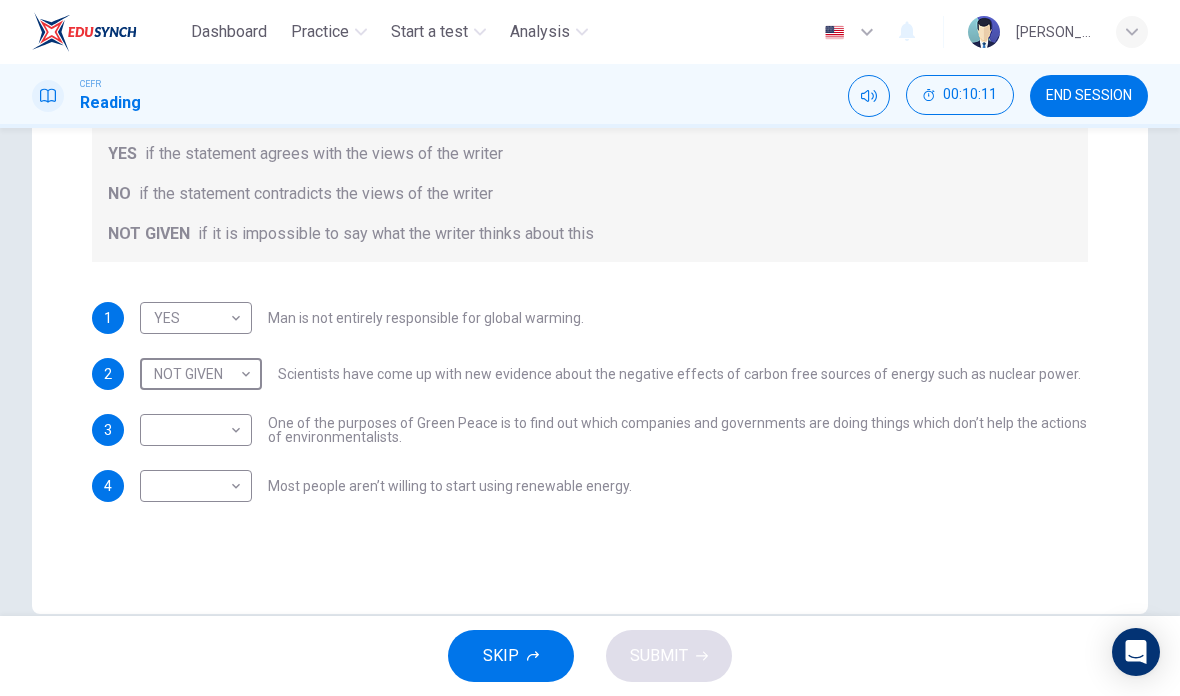 click on "Dashboard Practice Start a test Analysis English en ​ SURYANI BINTI ABDUL GHANI CEFR Reading 00:10:11 END SESSION Question 10 Do the following statements agree with the information given in the Reading Passage? In the boxes below, write YES if the statement agrees with the views of the writer NO if the statement contradicts the views of the writer NOT GIVEN if it is impossible to say what the writer thinks about this 1 YES YES ​ Man is not entirely responsible for global warming. 2 NOT GIVEN NOT GIVEN ​ Scientists have come up with new evidence about the negative effects of carbon free sources of energy such as nuclear power. 3 ​ ​ One of the purposes of Green Peace is to find out which companies and governments are doing things which don’t help the actions of environmentalists. 4 ​ ​ Most people aren’t willing to start using renewable energy. The Climate of the Earth CLICK TO ZOOM Click to Zoom A B C D E SKIP SUBMIT EduSynch - Online Language Proficiency Testing
Dashboard Practice" at bounding box center (590, 348) 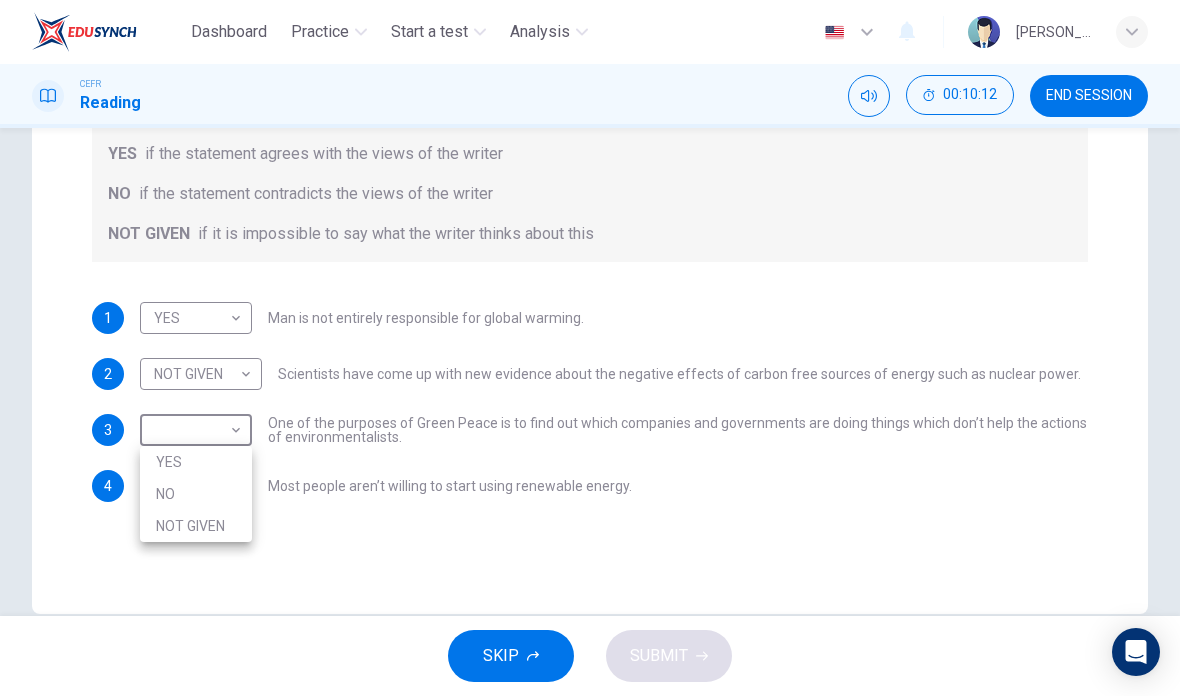 click on "YES" at bounding box center [196, 462] 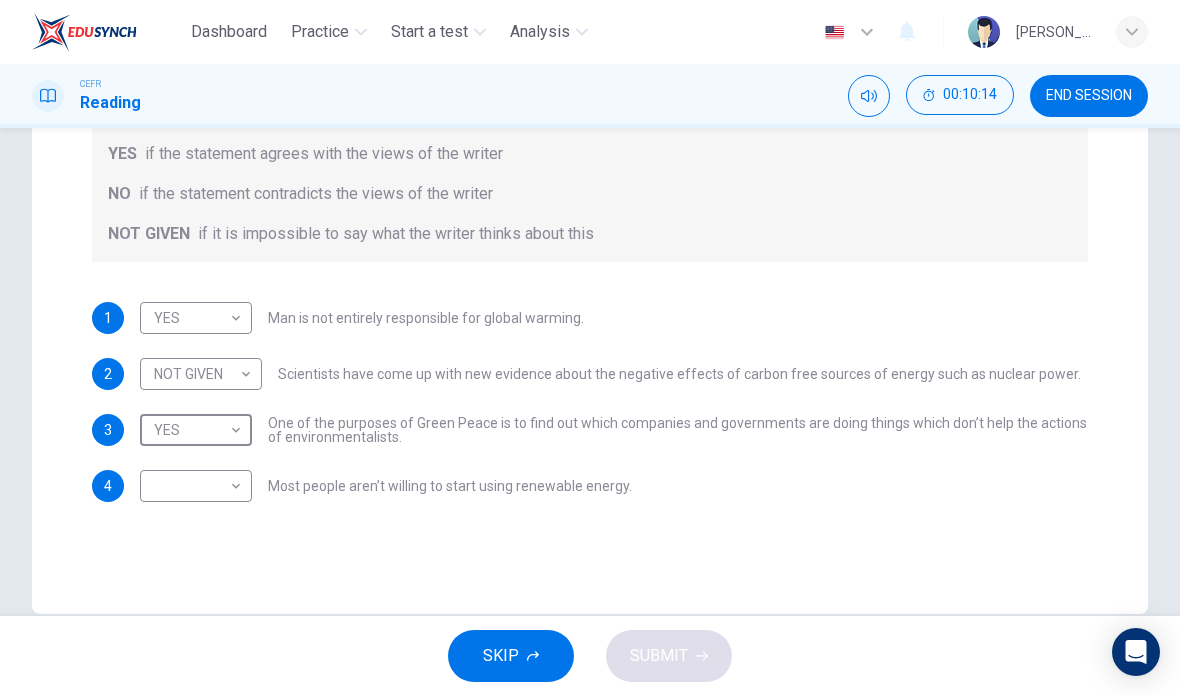 click on "Dashboard Practice Start a test Analysis English en ​ SURYANI BINTI ABDUL GHANI CEFR Reading 00:10:14 END SESSION Question 10 Do the following statements agree with the information given in the Reading Passage? In the boxes below, write YES if the statement agrees with the views of the writer NO if the statement contradicts the views of the writer NOT GIVEN if it is impossible to say what the writer thinks about this 1 YES YES ​ Man is not entirely responsible for global warming. 2 NOT GIVEN NOT GIVEN ​ Scientists have come up with new evidence about the negative effects of carbon free sources of energy such as nuclear power. 3 YES YES ​ One of the purposes of Green Peace is to find out which companies and governments are doing things which don’t help the actions of environmentalists. 4 ​ ​ Most people aren’t willing to start using renewable energy. The Climate of the Earth CLICK TO ZOOM Click to Zoom A B C D E SKIP SUBMIT EduSynch - Online Language Proficiency Testing
Dashboard 2025" at bounding box center (590, 348) 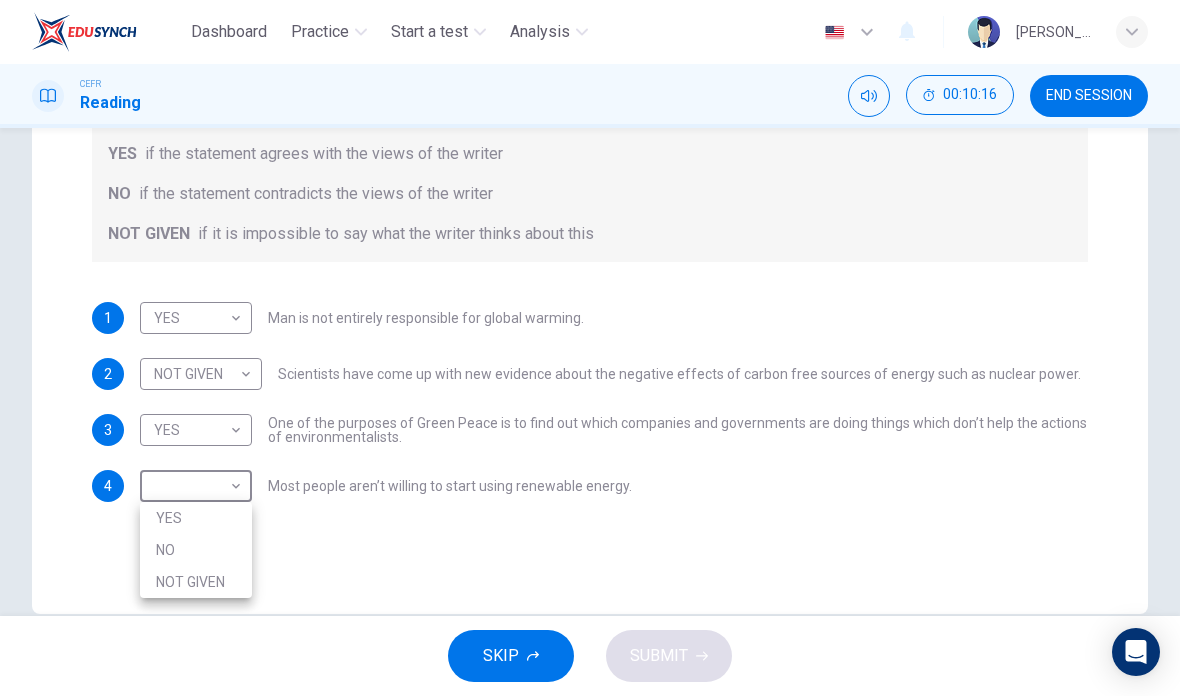click on "NOT GIVEN" at bounding box center [196, 582] 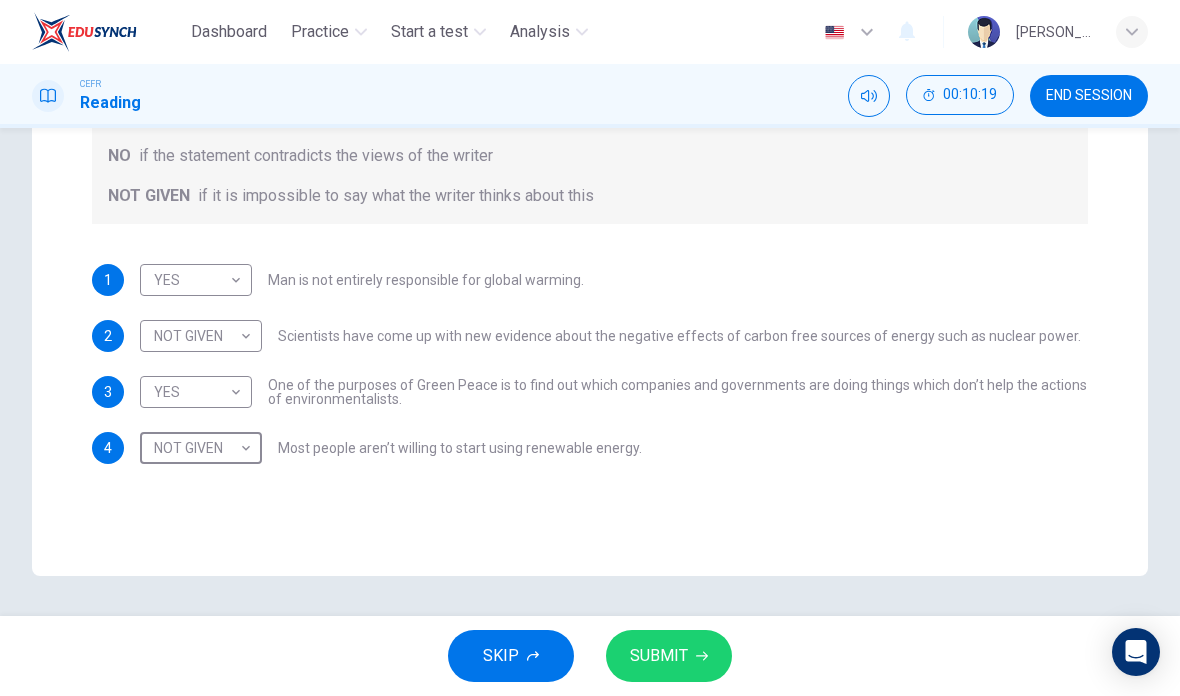 scroll, scrollTop: 396, scrollLeft: 0, axis: vertical 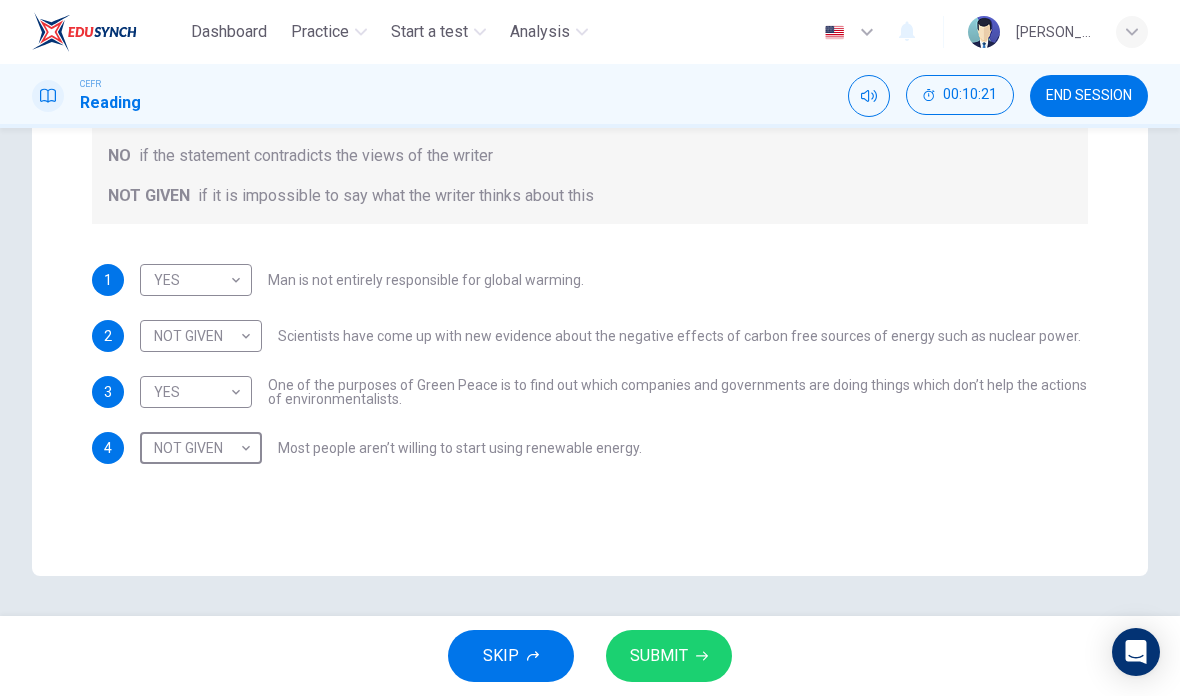 click on "SUBMIT" at bounding box center (659, 656) 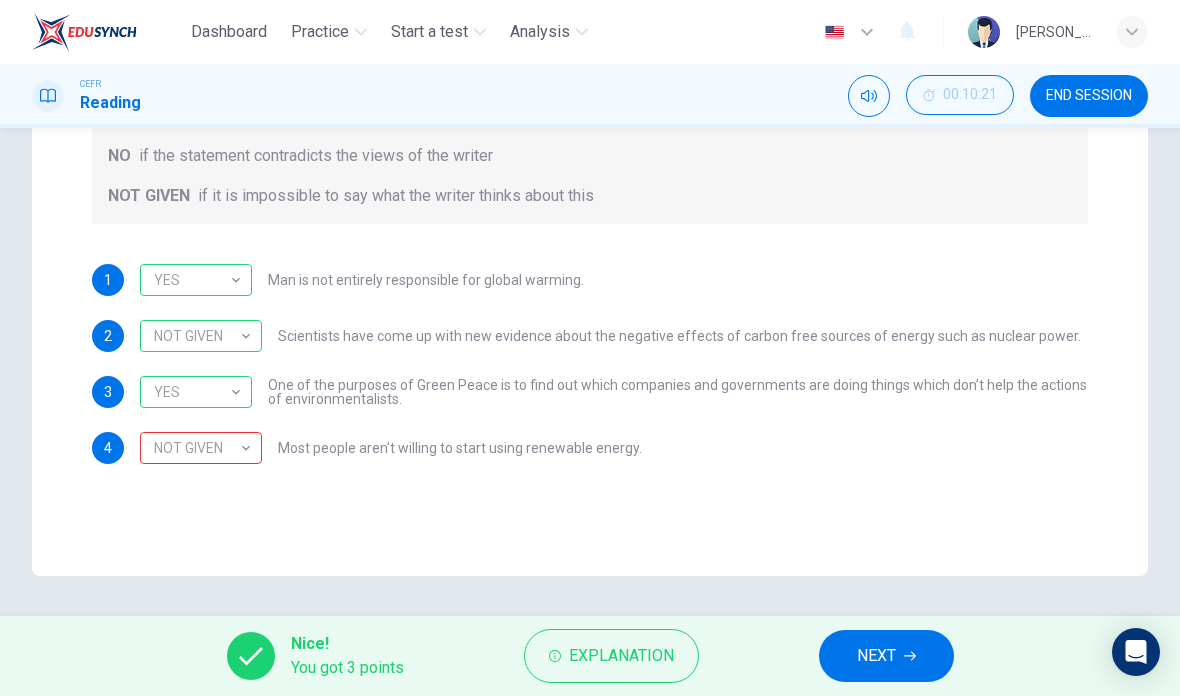 click on "Explanation" at bounding box center (611, 656) 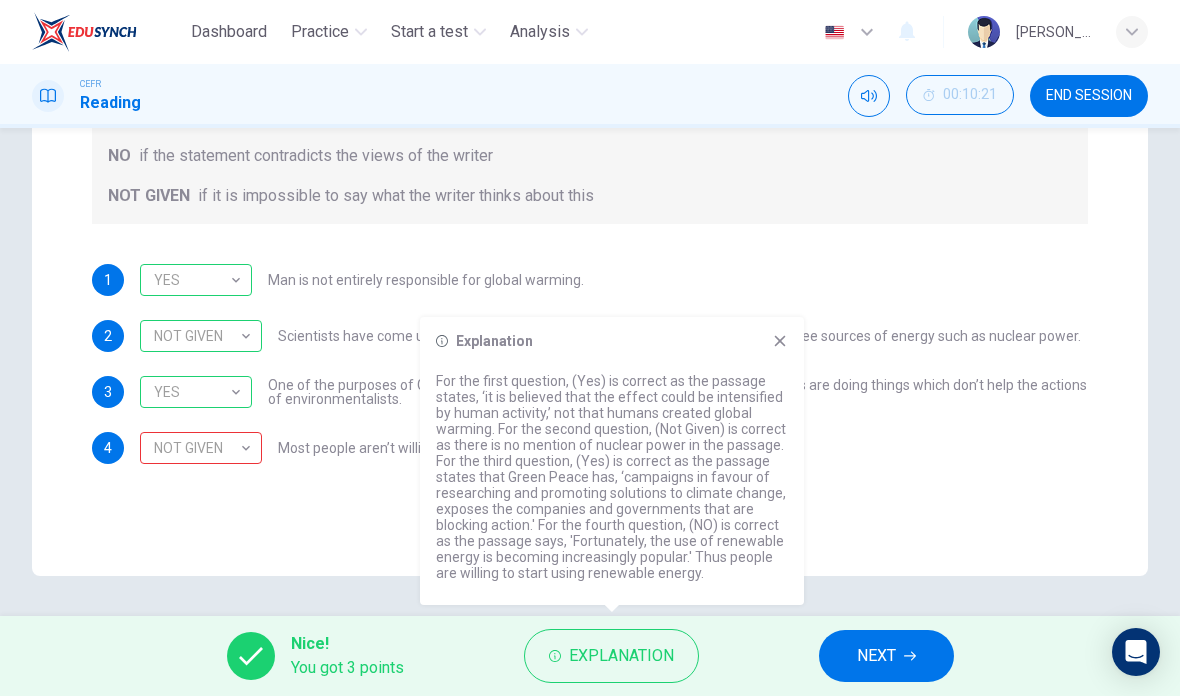 click 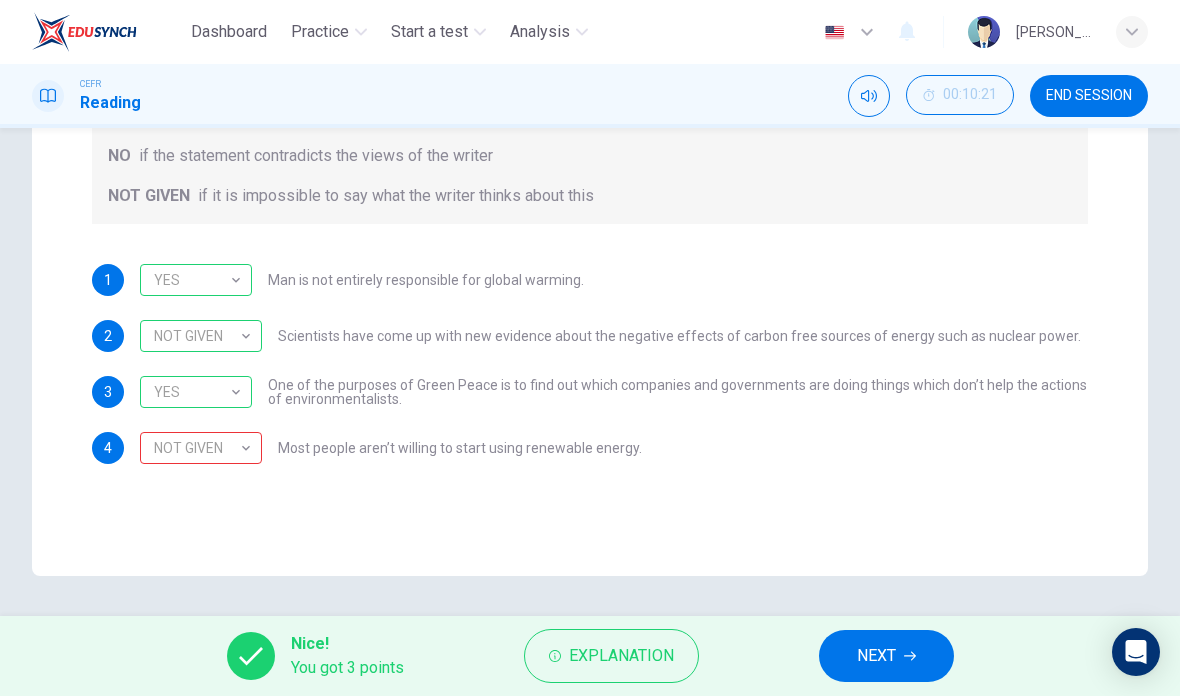 click on "NEXT" at bounding box center (876, 656) 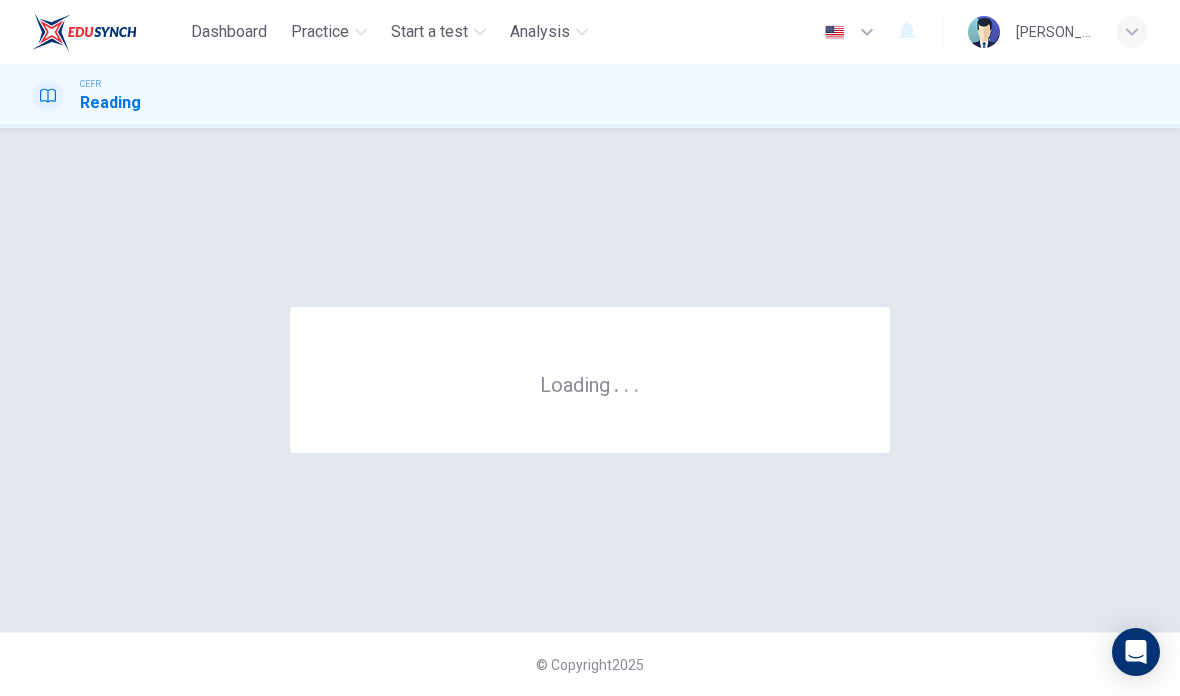 scroll, scrollTop: 0, scrollLeft: 0, axis: both 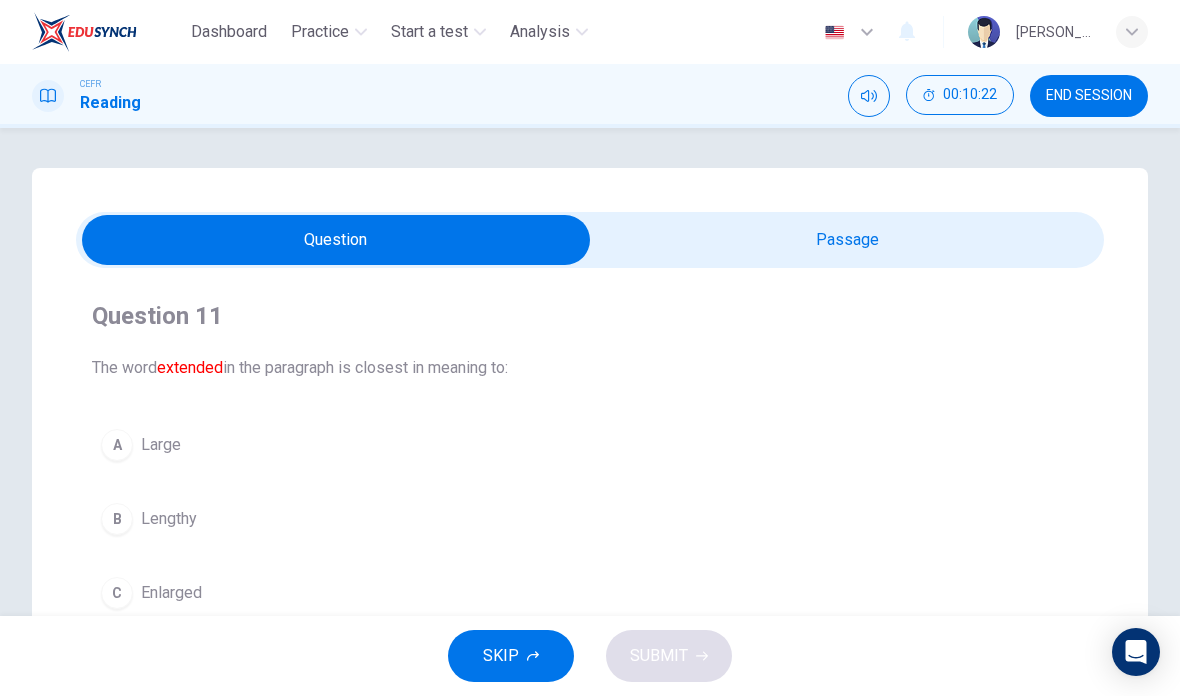 click on "END SESSION" at bounding box center (1089, 96) 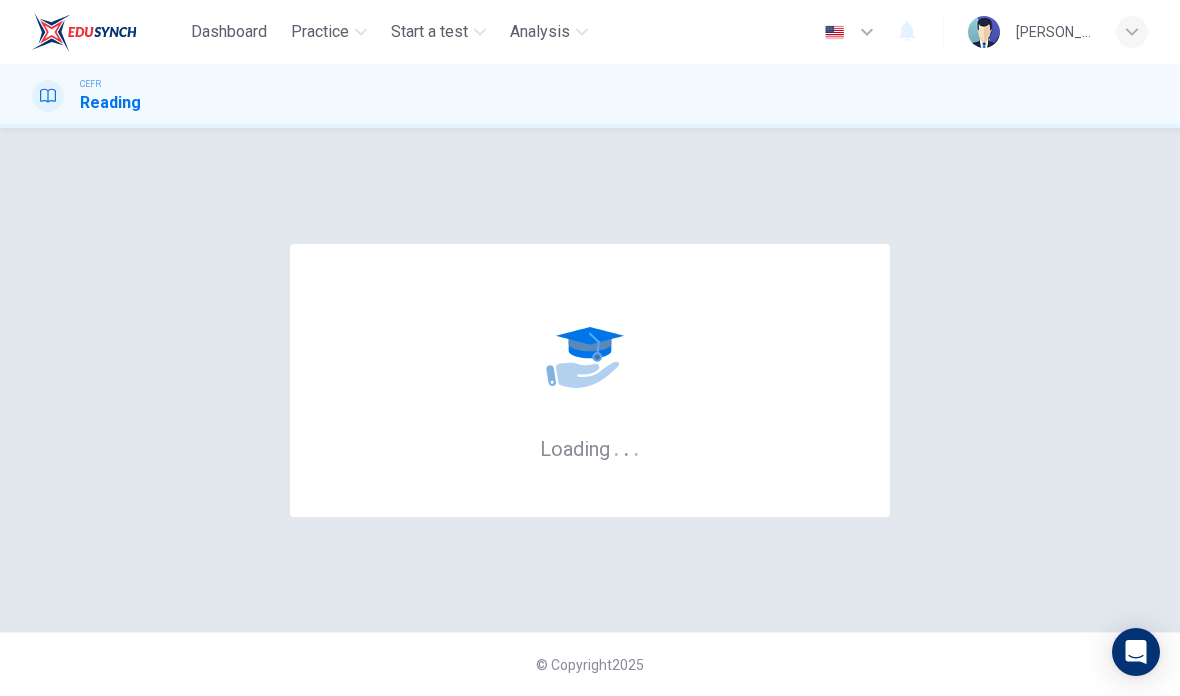 scroll, scrollTop: 0, scrollLeft: 0, axis: both 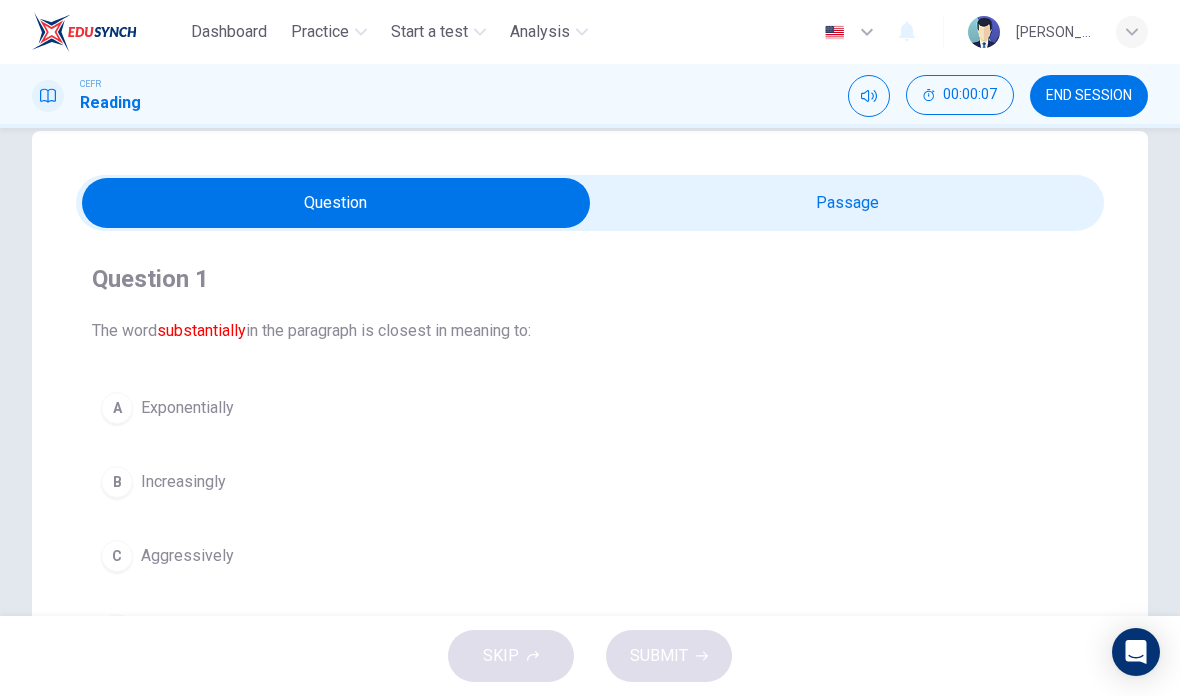 click at bounding box center (336, 203) 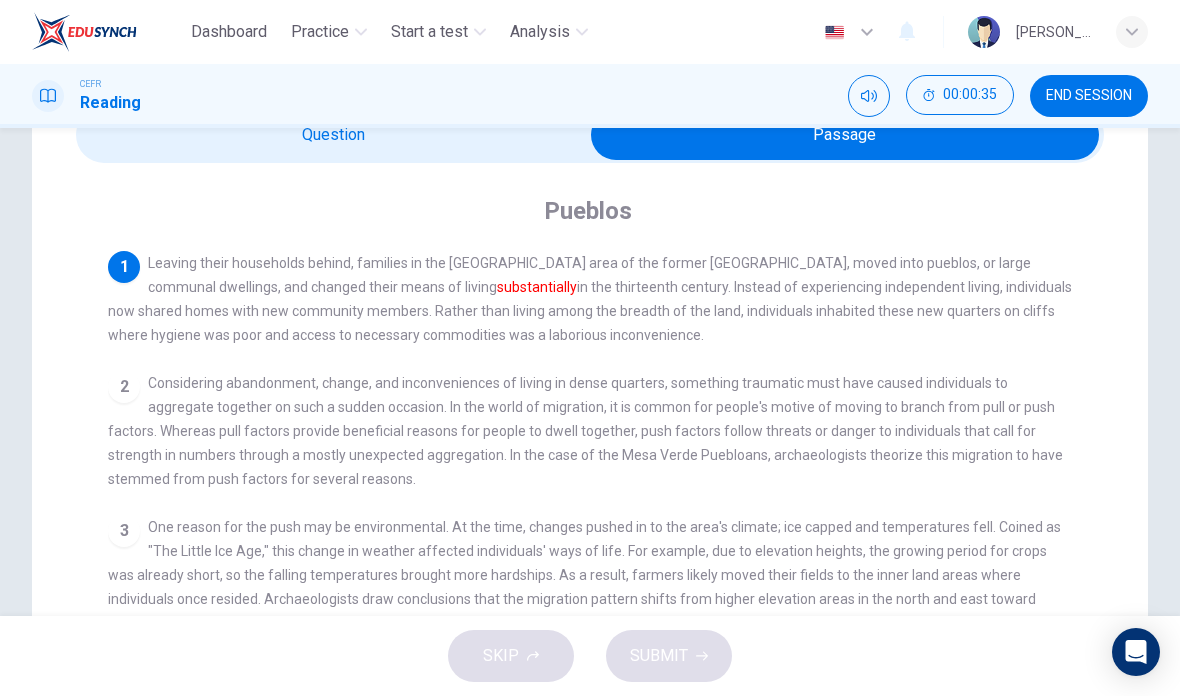 scroll, scrollTop: 85, scrollLeft: 0, axis: vertical 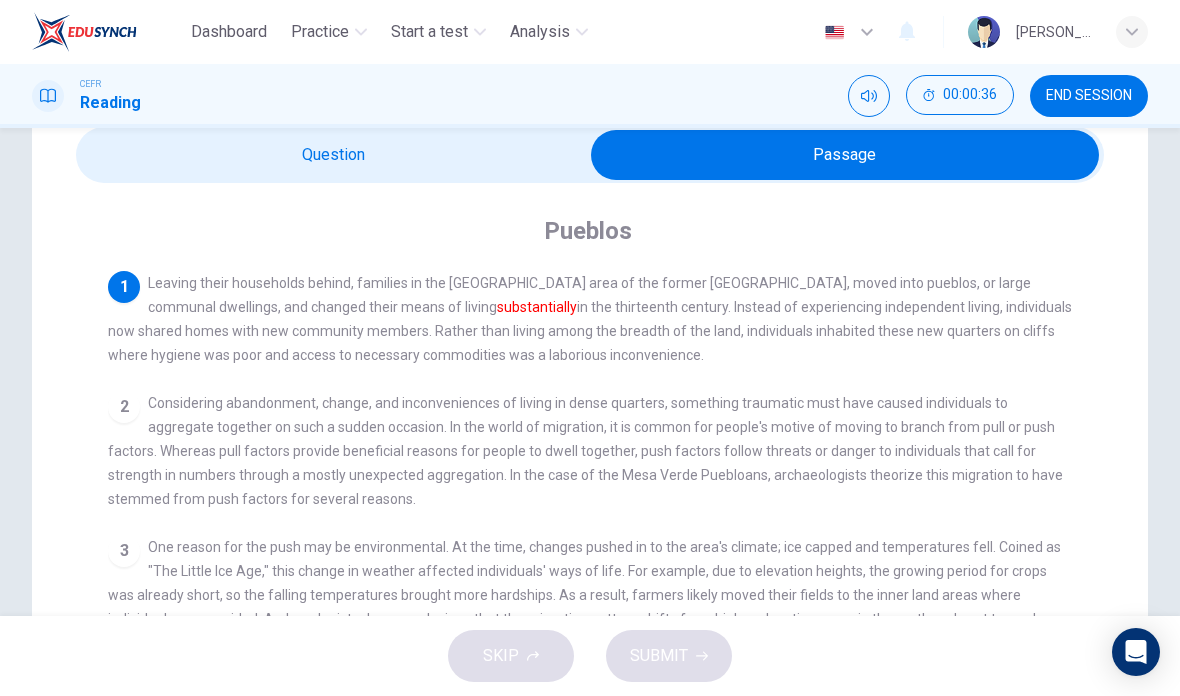 click on "CEFR Reading 00:00:36 END SESSION" at bounding box center (590, 96) 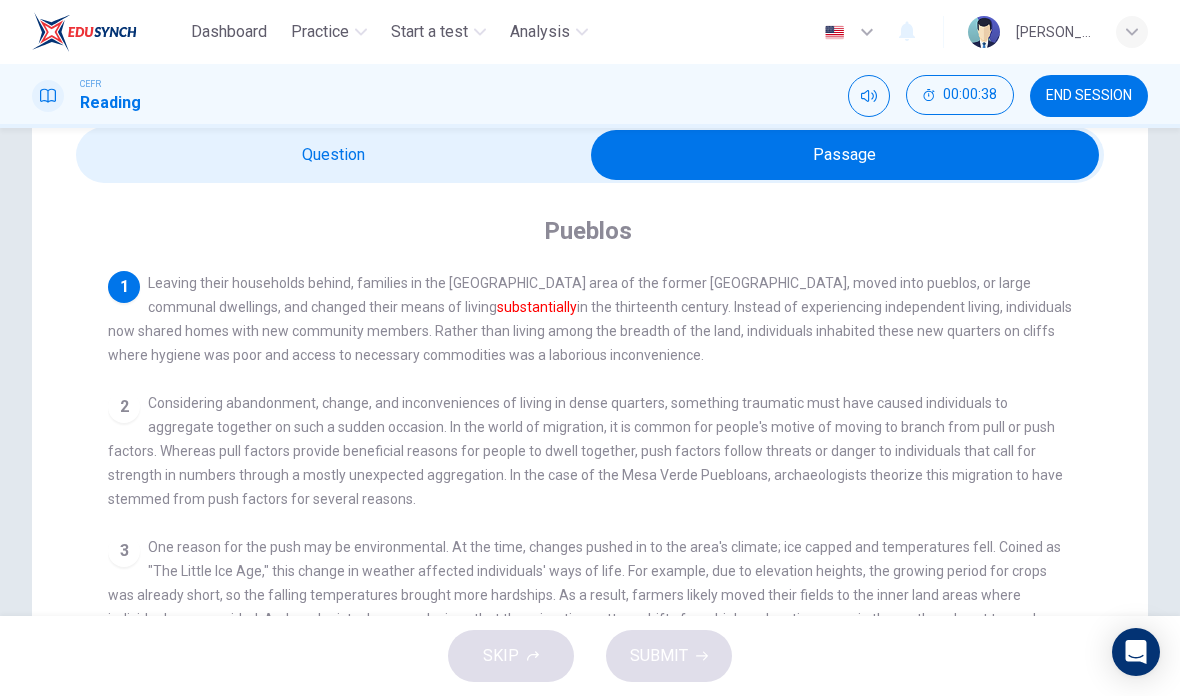click at bounding box center (845, 155) 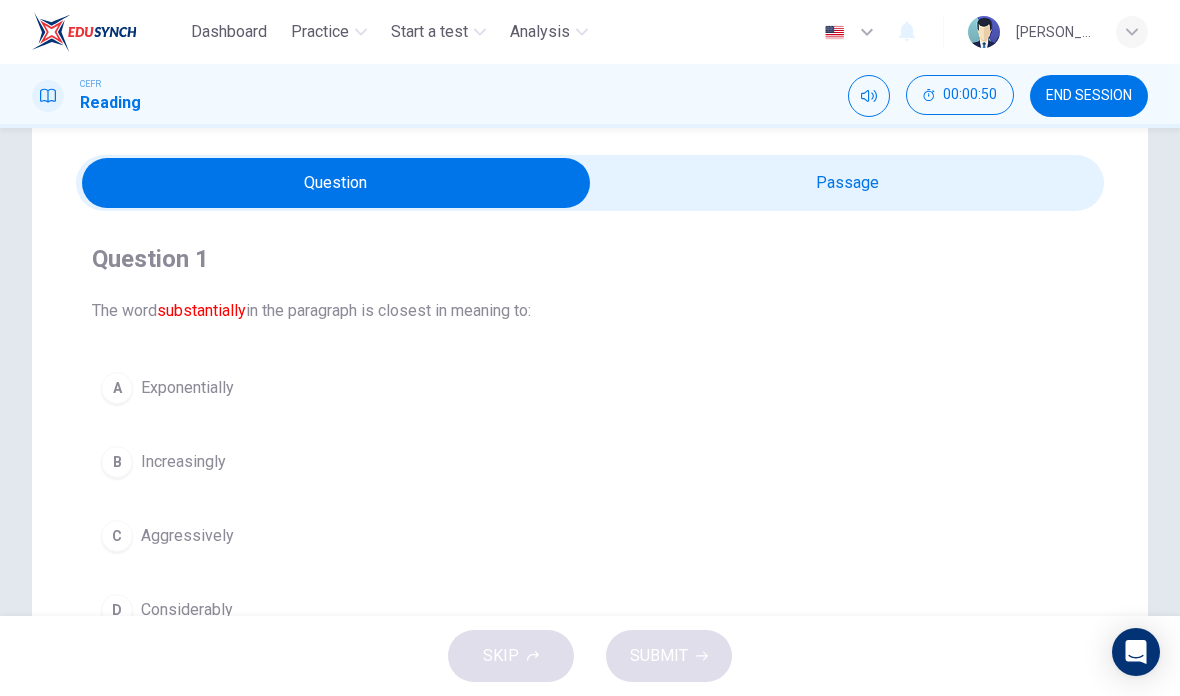 scroll, scrollTop: 31, scrollLeft: 0, axis: vertical 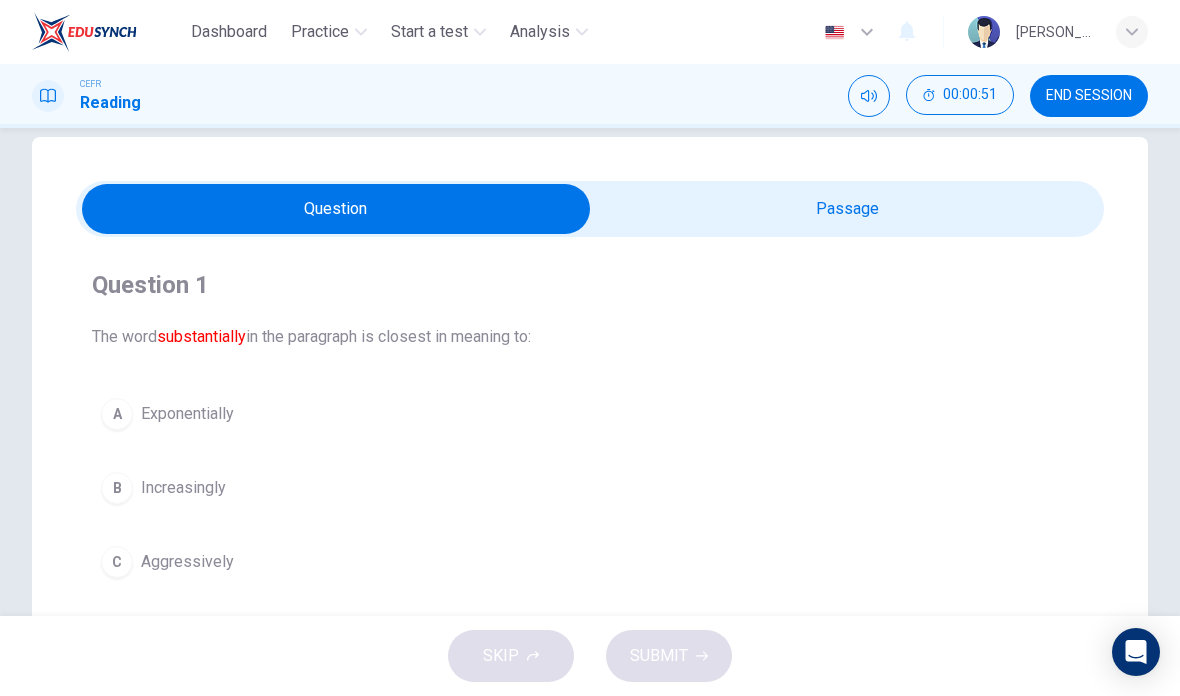 click at bounding box center [336, 209] 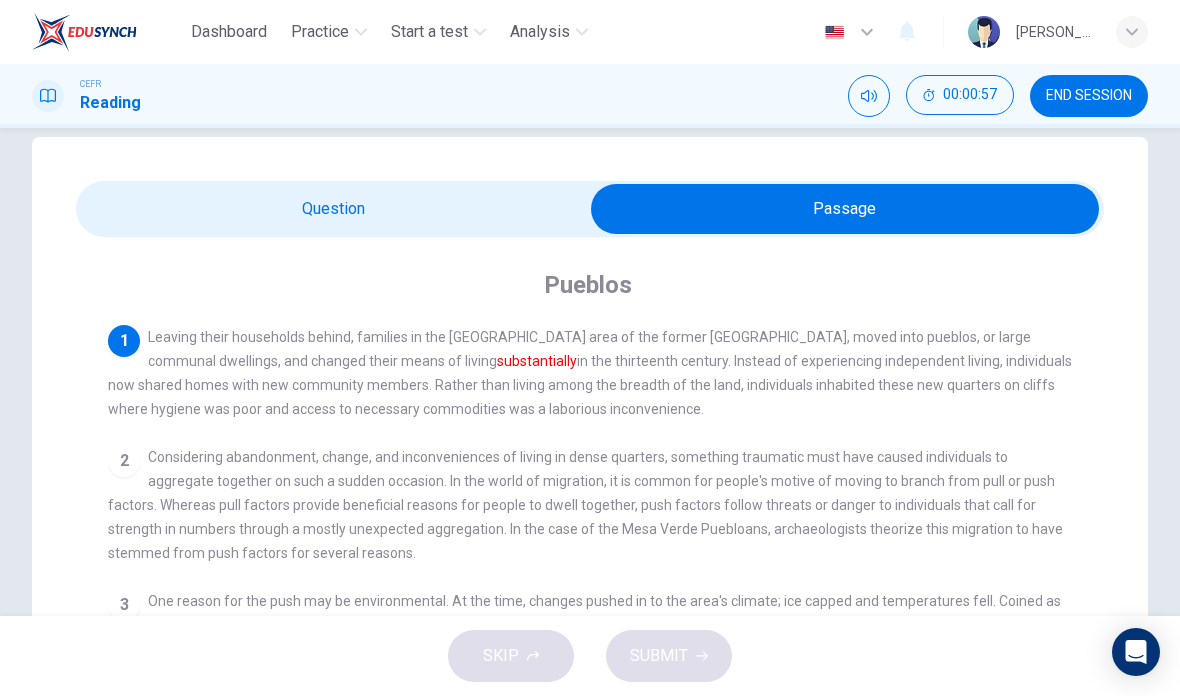 click at bounding box center [845, 209] 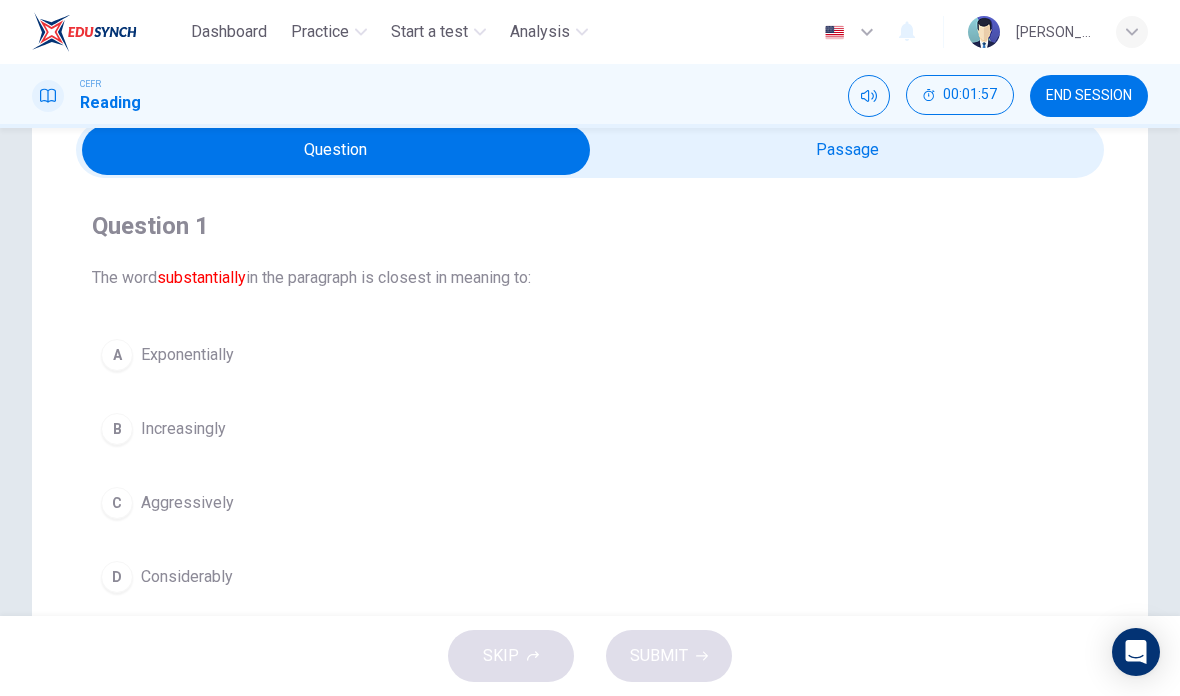 scroll, scrollTop: 101, scrollLeft: 0, axis: vertical 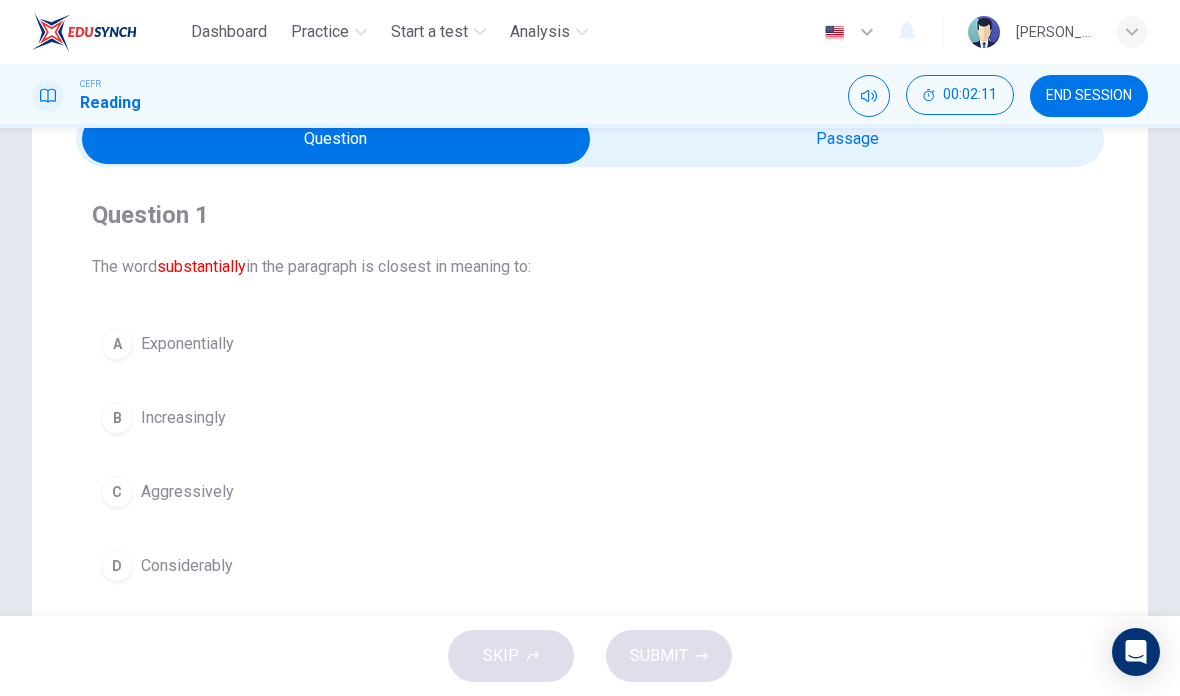 click on "D Considerably" at bounding box center (590, 566) 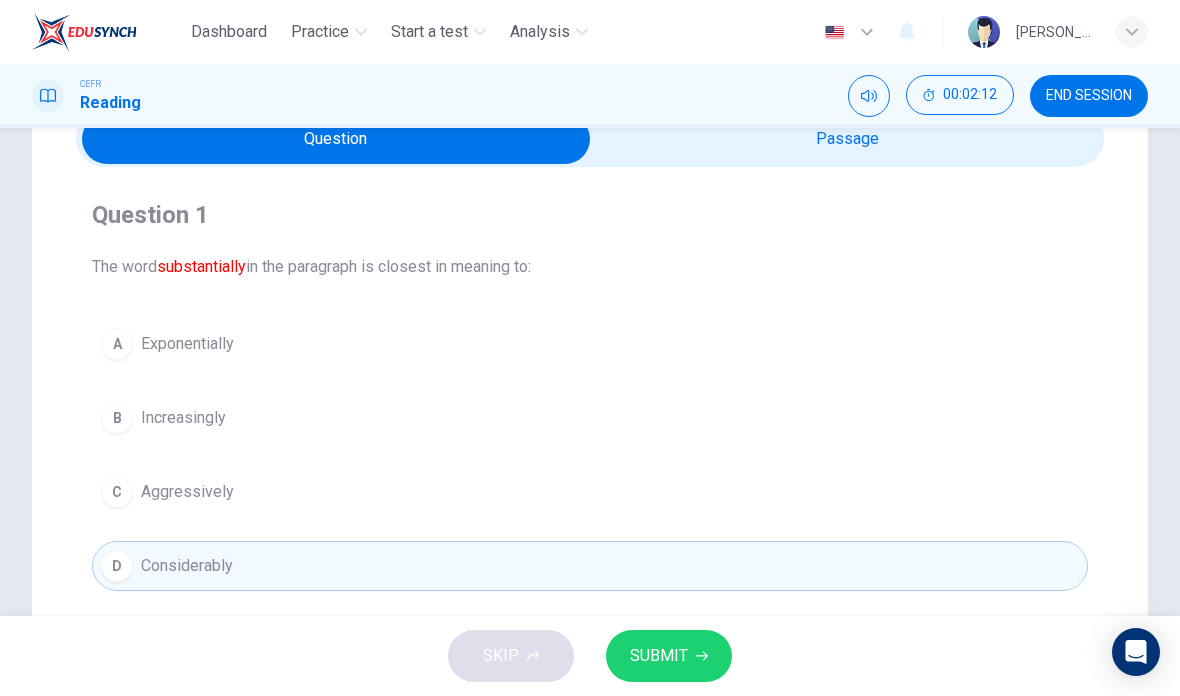 click on "SUBMIT" at bounding box center [659, 656] 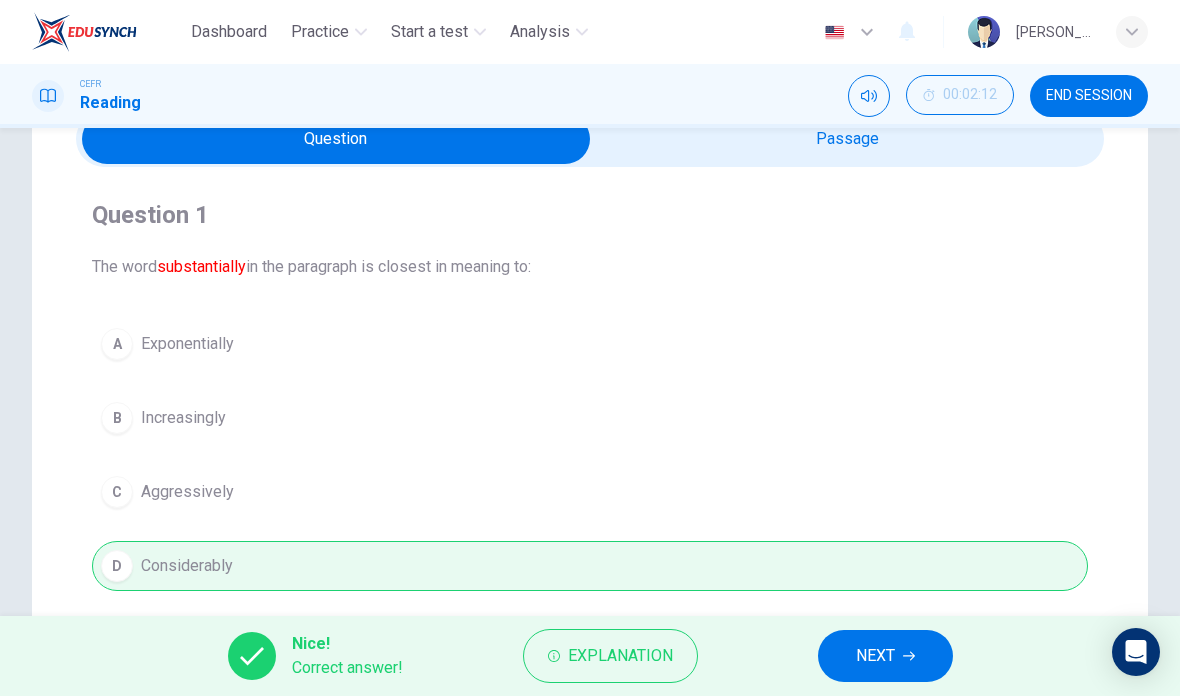 click on "Explanation" at bounding box center (620, 656) 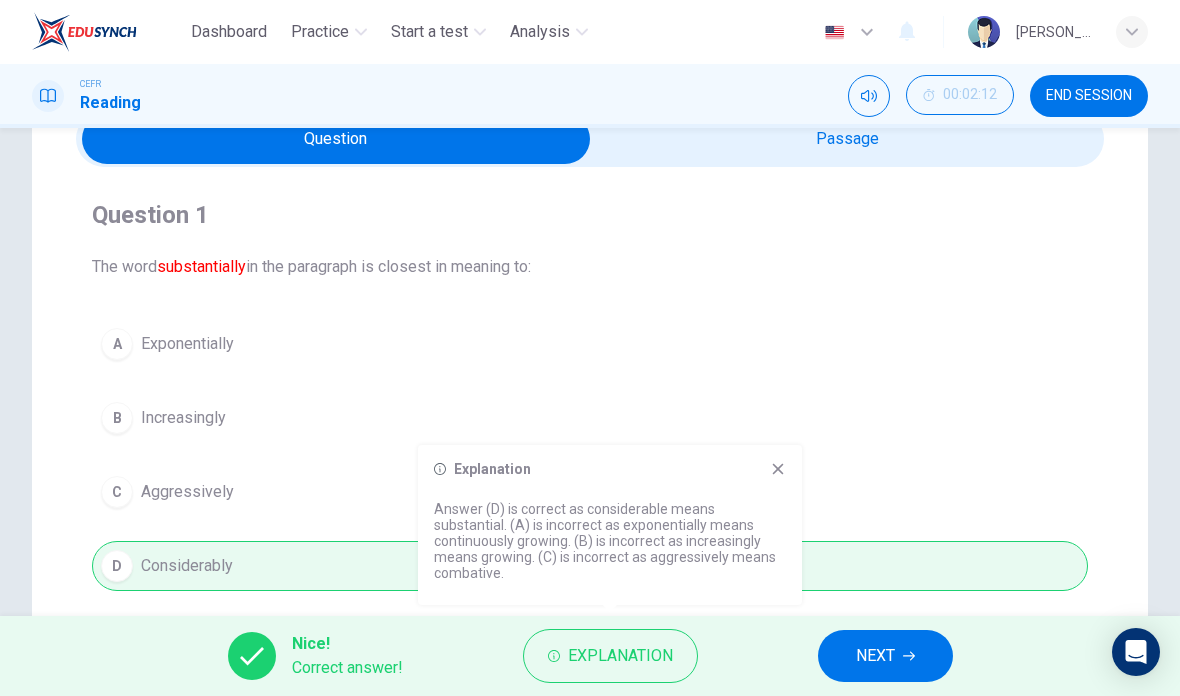 click on "Explanation" at bounding box center [610, 469] 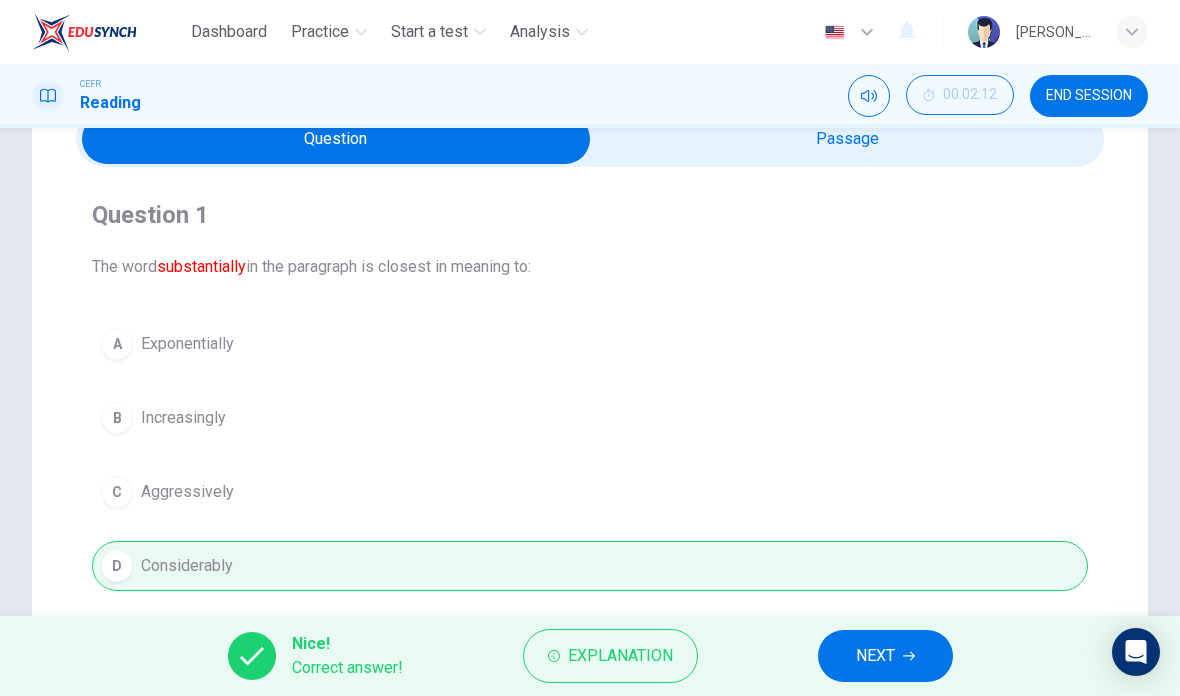 click on "NEXT" at bounding box center (875, 656) 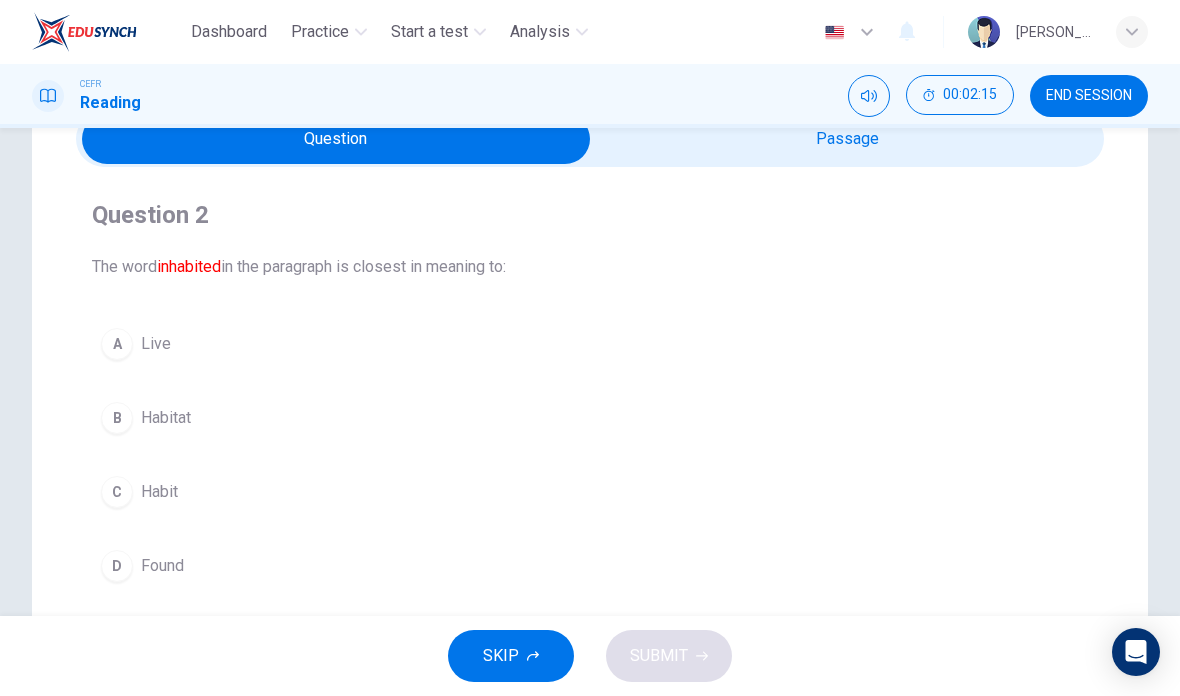 click on "A Live" at bounding box center (590, 344) 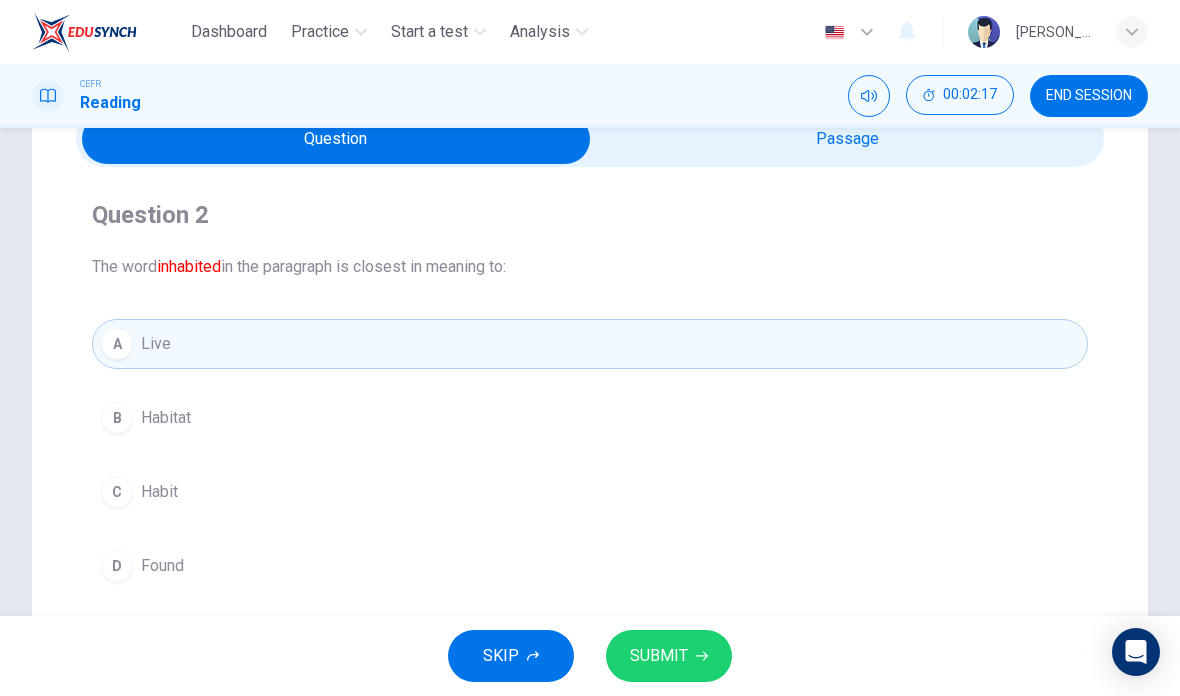click on "SUBMIT" at bounding box center (669, 656) 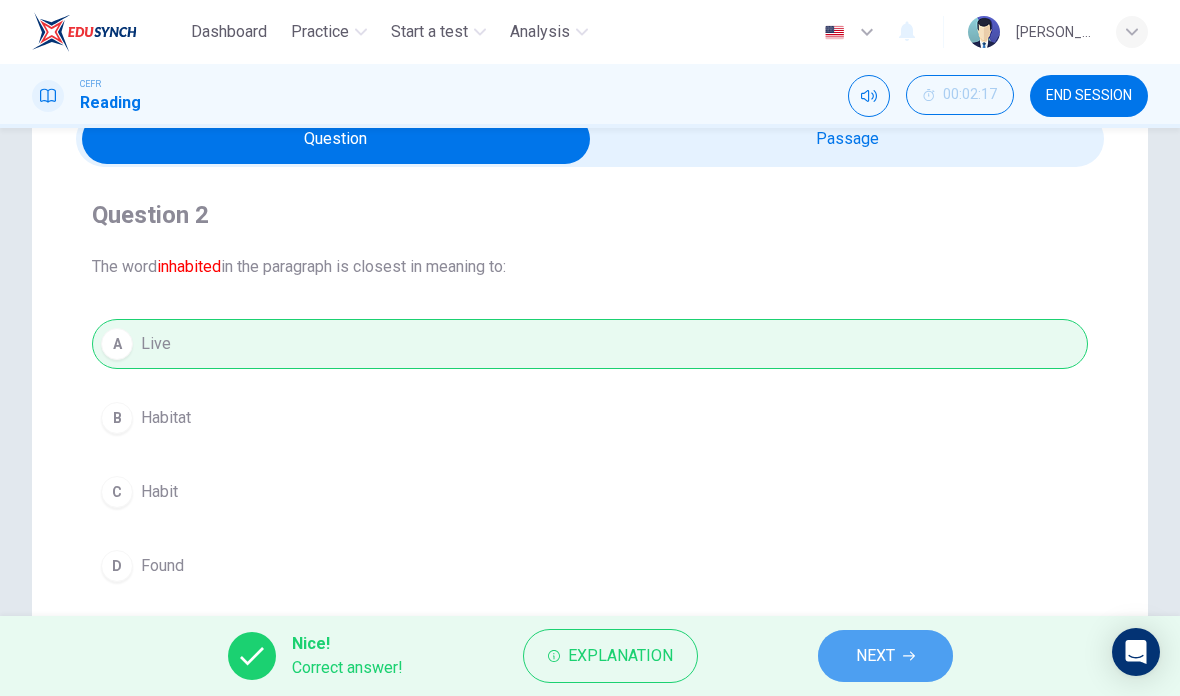 click on "NEXT" at bounding box center [875, 656] 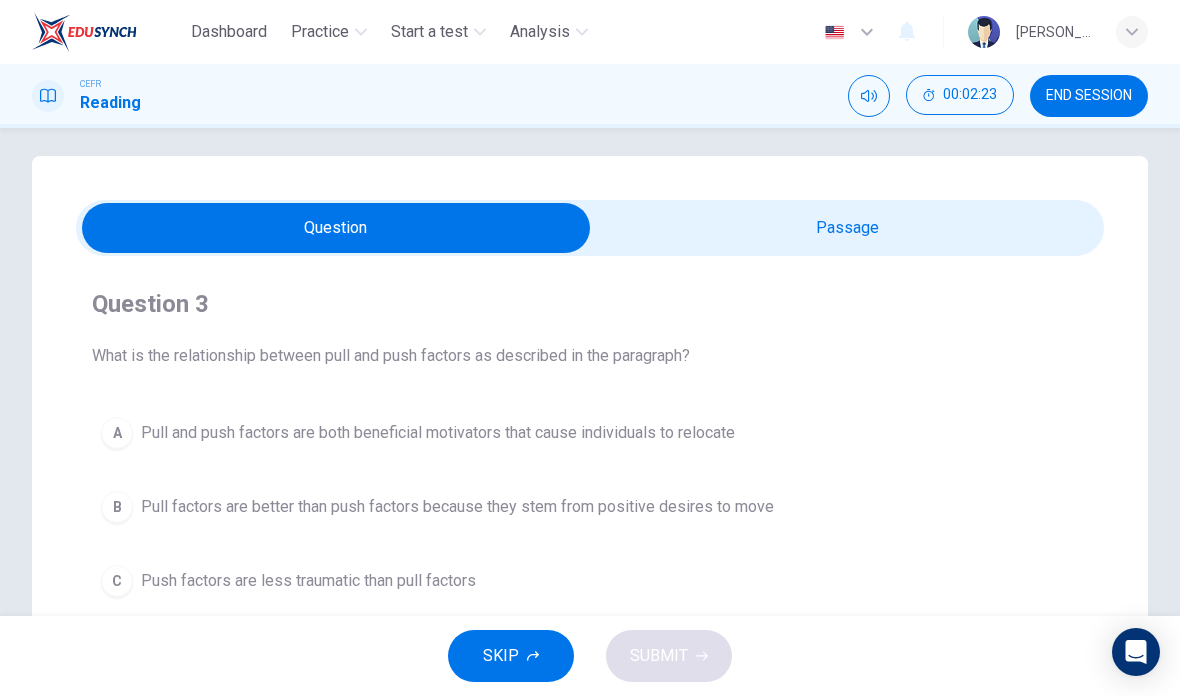 scroll, scrollTop: 13, scrollLeft: 0, axis: vertical 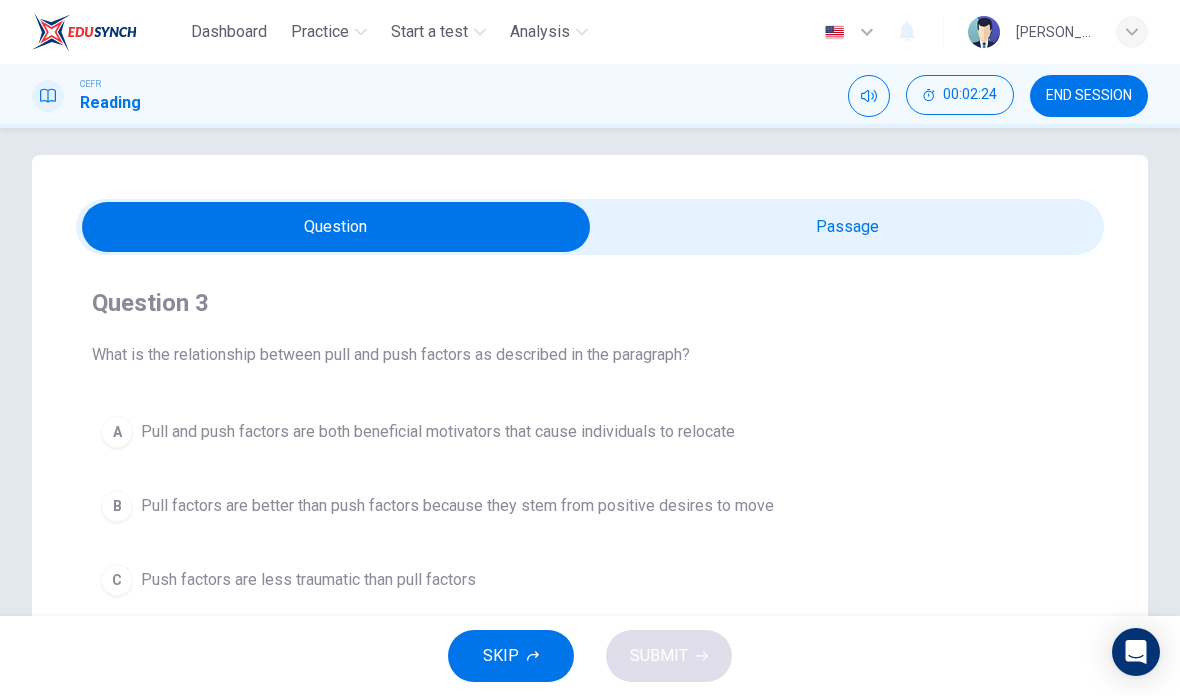 click at bounding box center [336, 227] 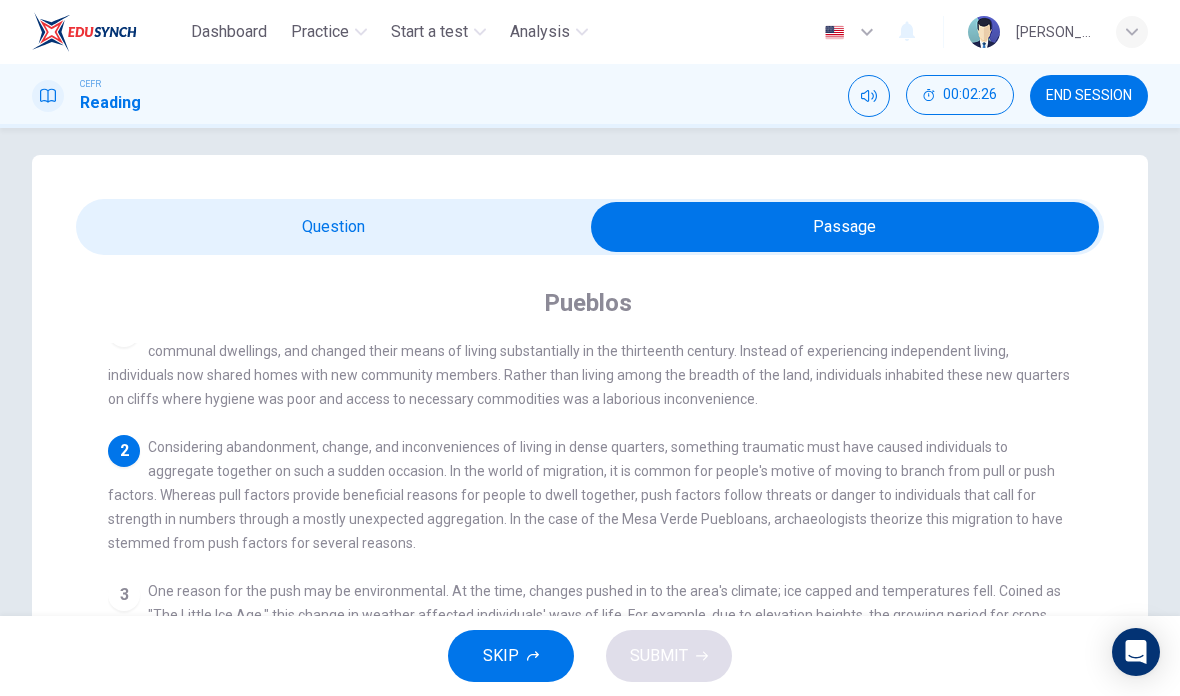 scroll, scrollTop: 54, scrollLeft: 0, axis: vertical 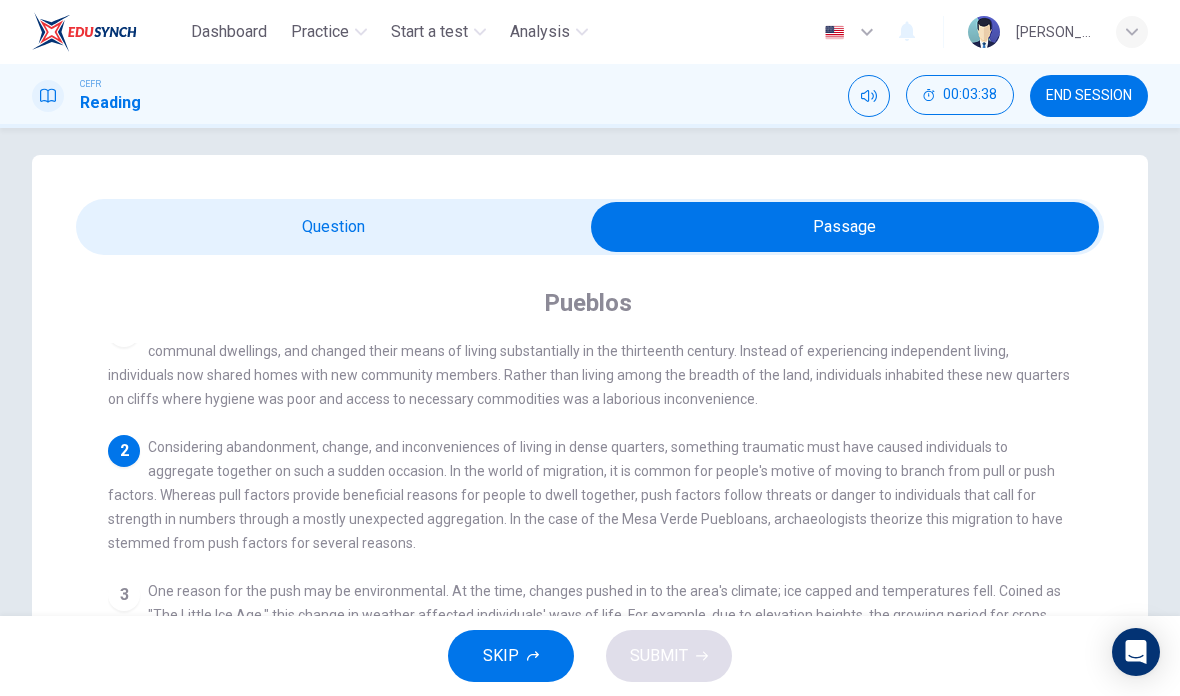 click at bounding box center [845, 227] 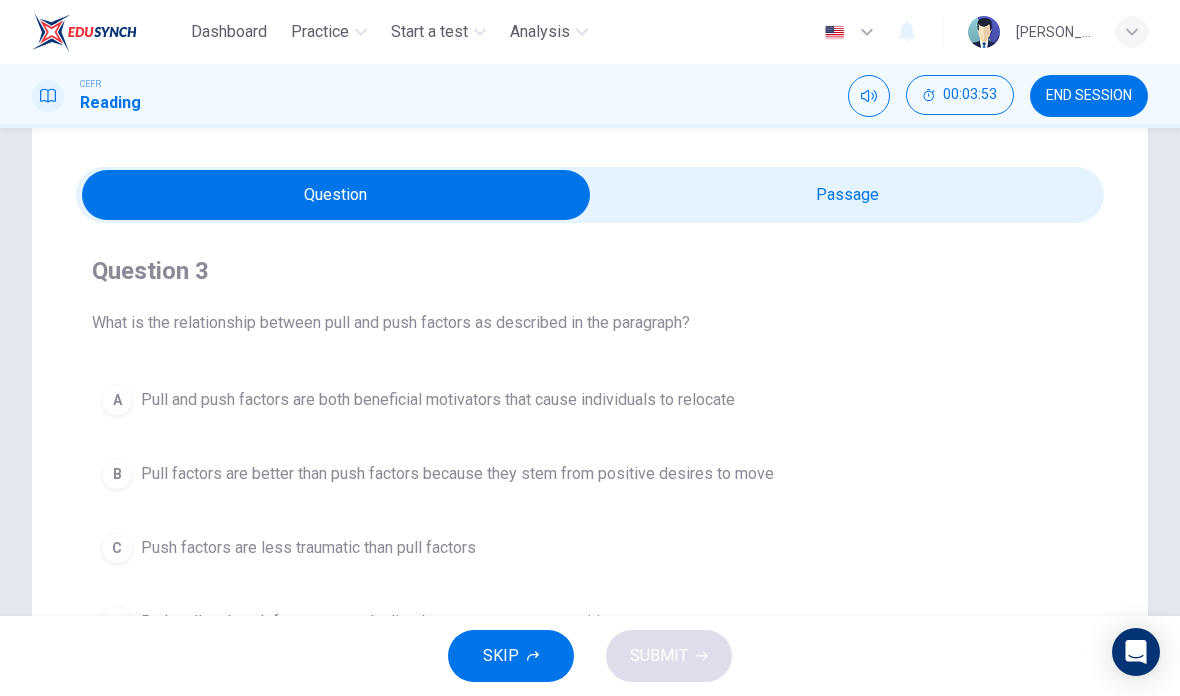 scroll, scrollTop: 46, scrollLeft: 0, axis: vertical 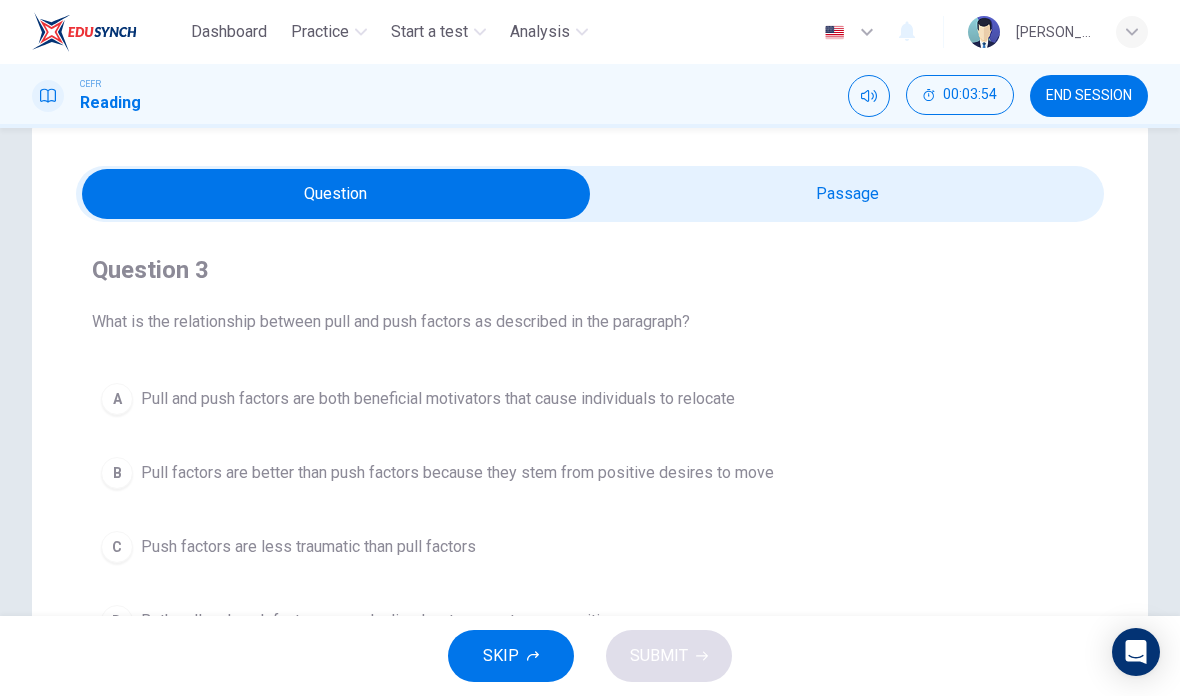 click at bounding box center (336, 194) 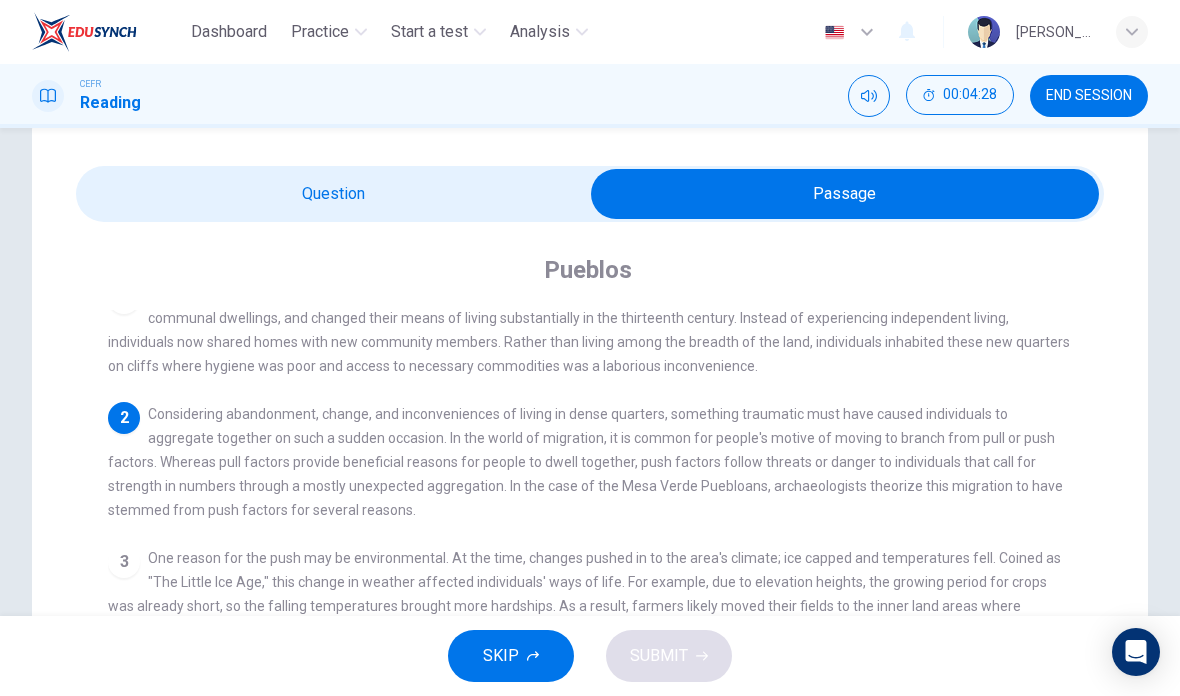 click at bounding box center (845, 194) 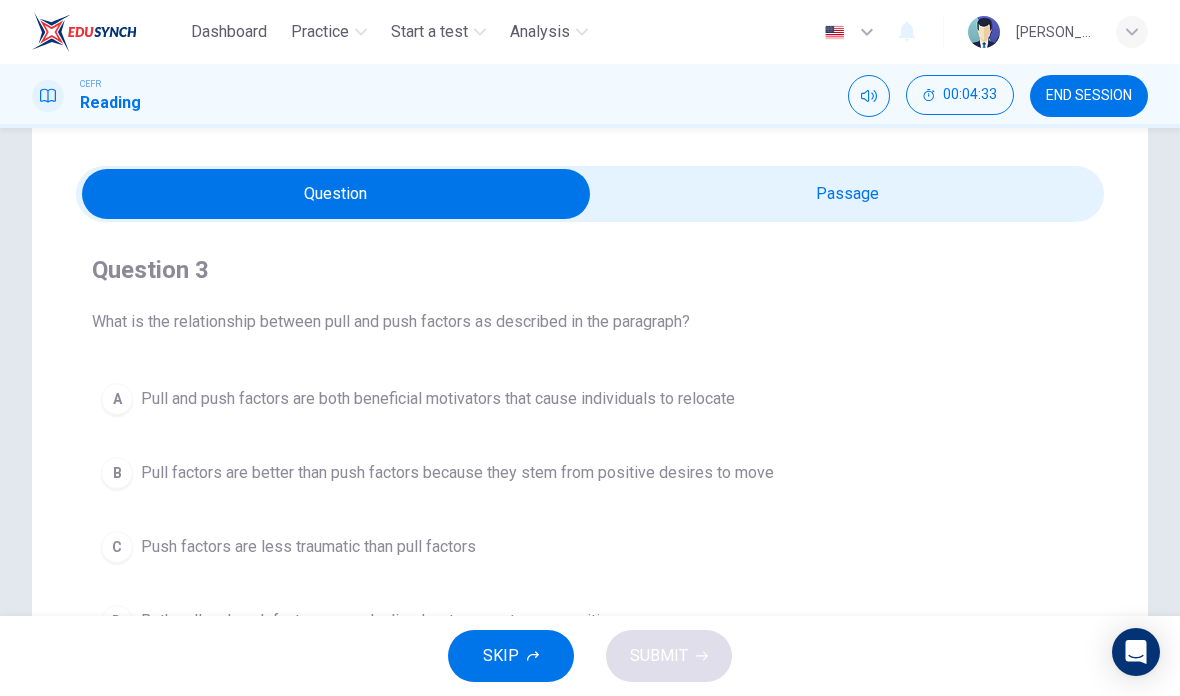 click on "A Pull and push factors are both beneficial motivators that cause individuals to relocate" at bounding box center (590, 399) 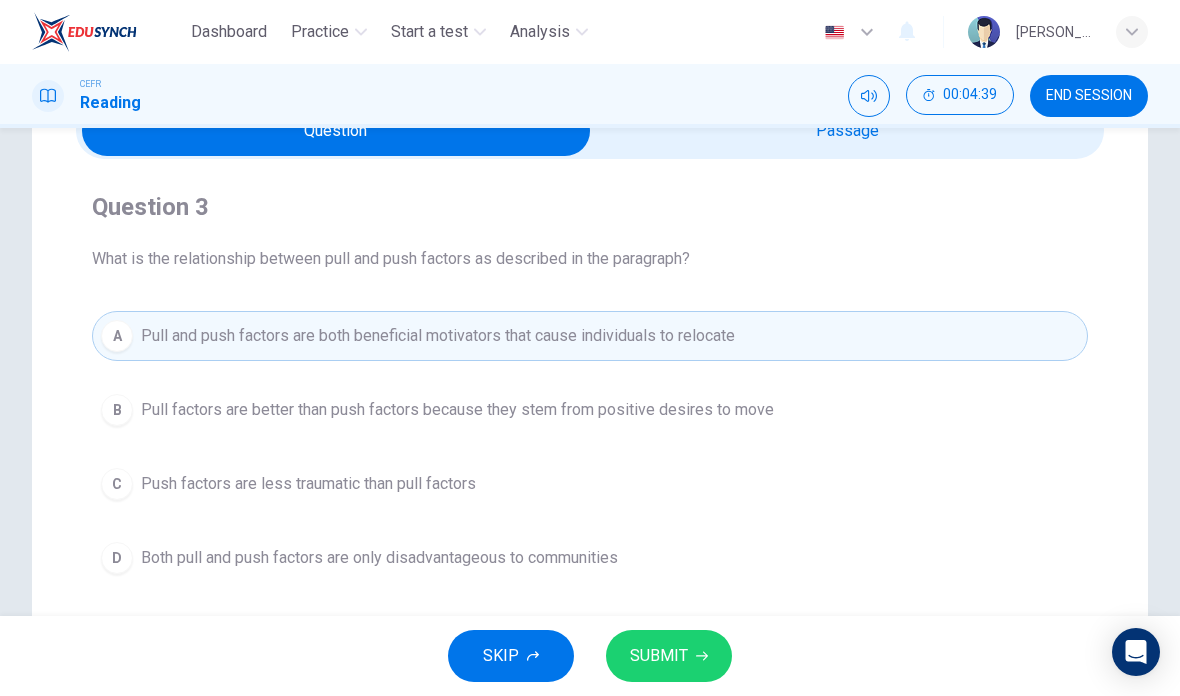 scroll, scrollTop: 29, scrollLeft: 0, axis: vertical 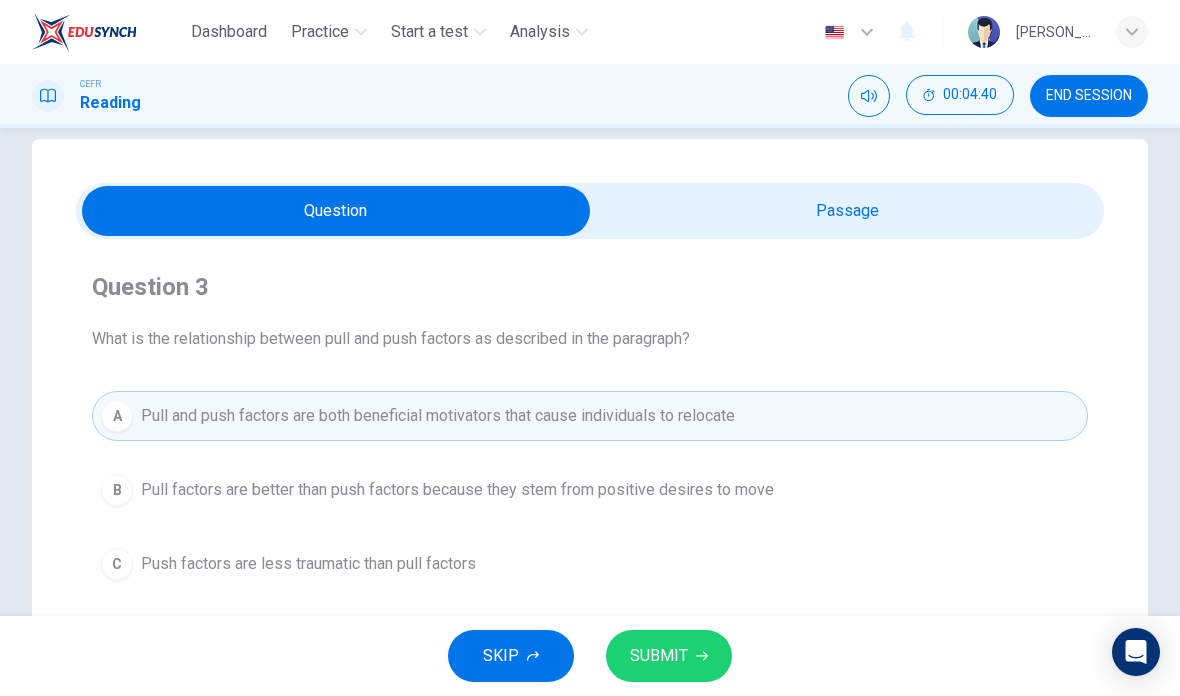 click at bounding box center (336, 211) 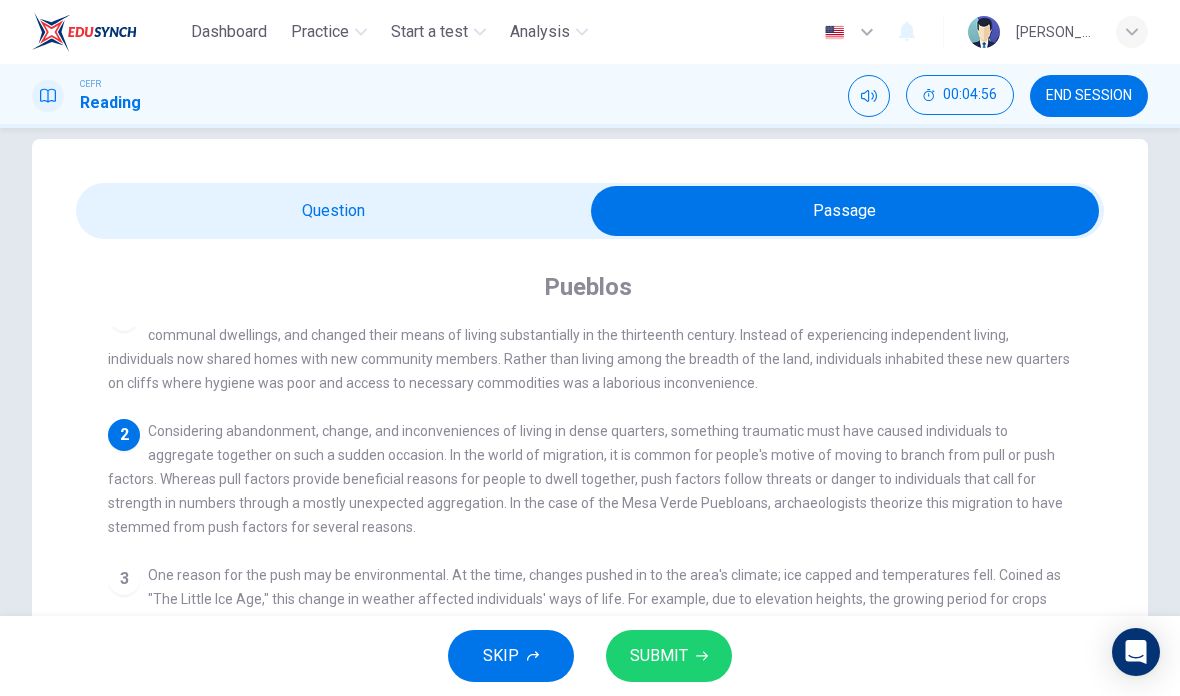 click at bounding box center [845, 211] 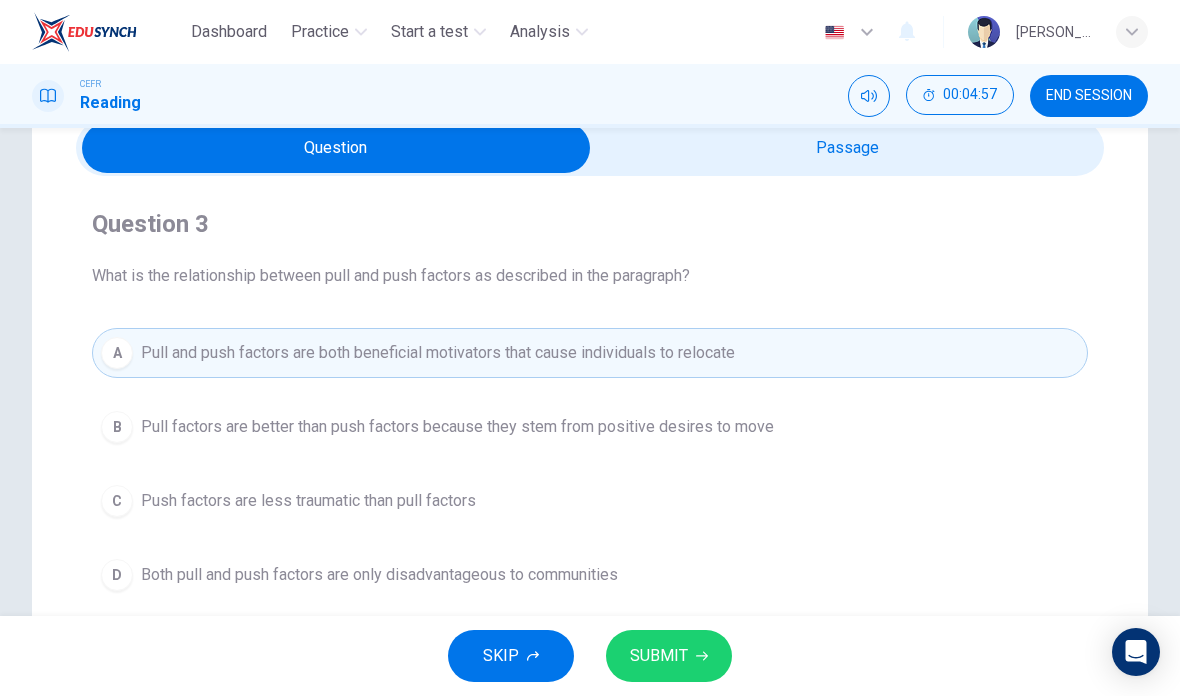 scroll, scrollTop: 90, scrollLeft: 0, axis: vertical 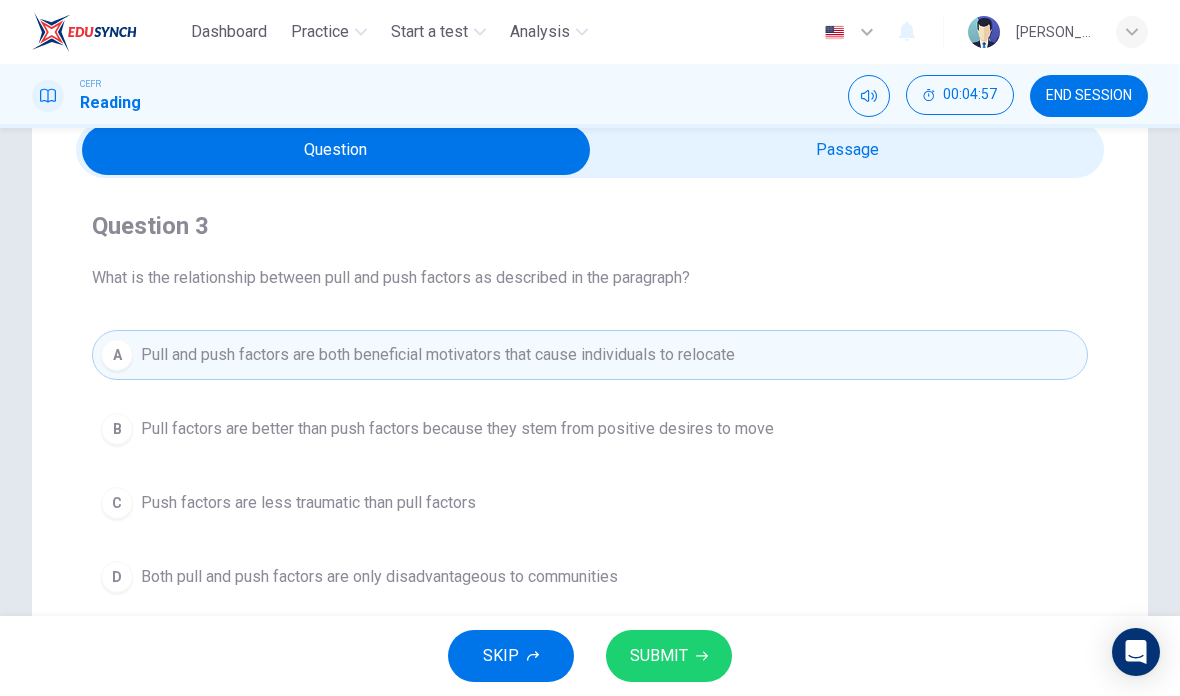 click on "Pull factors are better than push factors because they stem from positive desires to move" at bounding box center [457, 429] 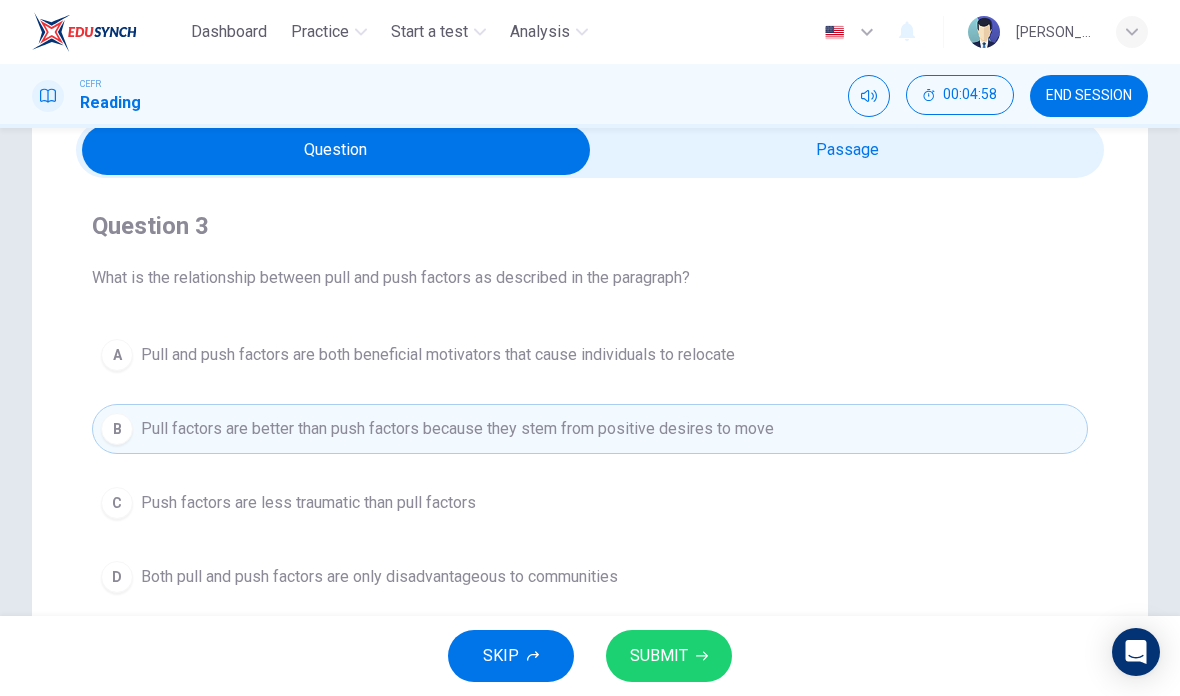 click on "SKIP" at bounding box center [511, 656] 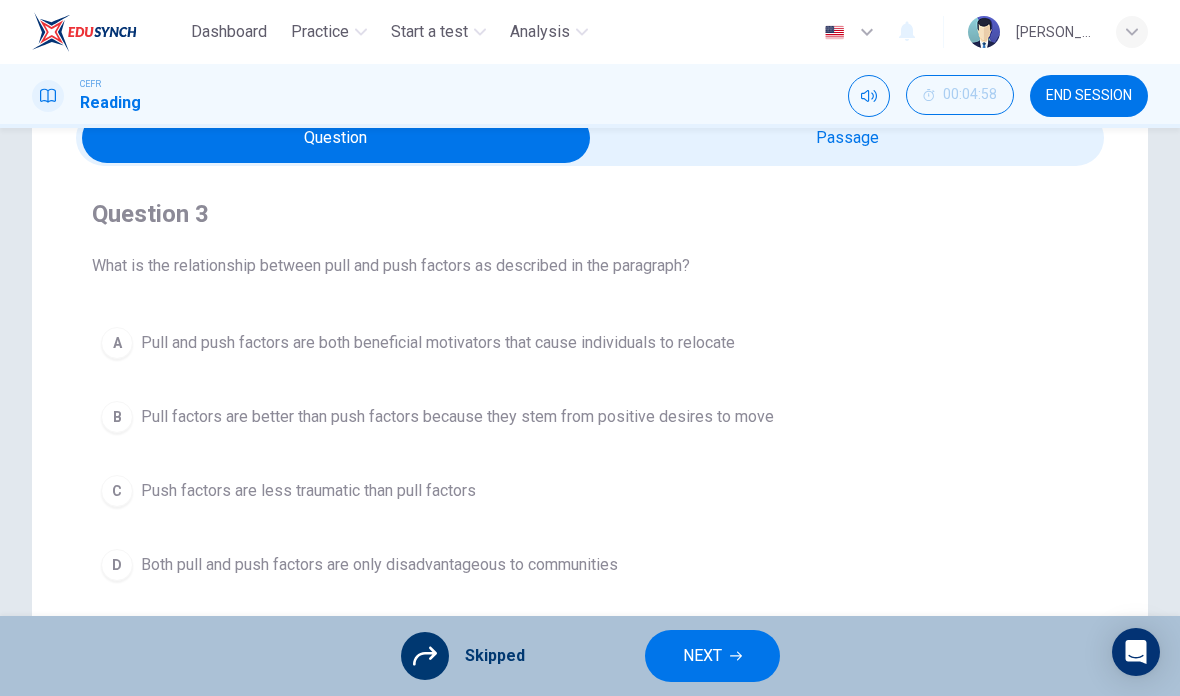 scroll, scrollTop: 103, scrollLeft: 0, axis: vertical 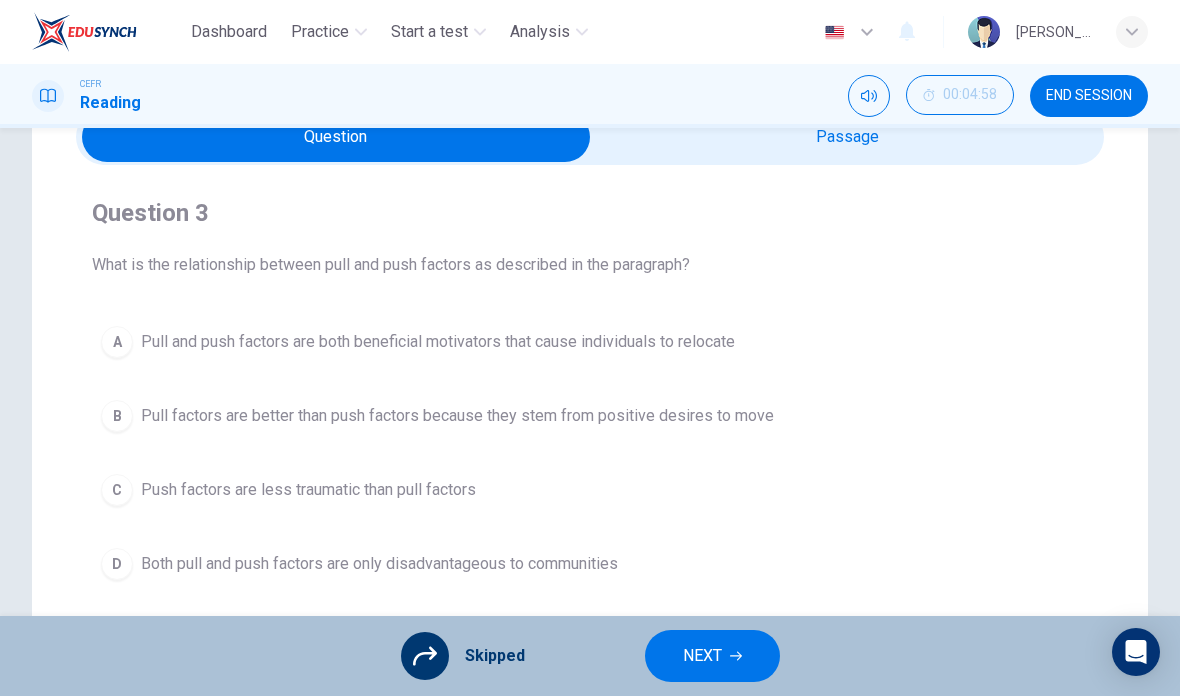 click at bounding box center (1136, 652) 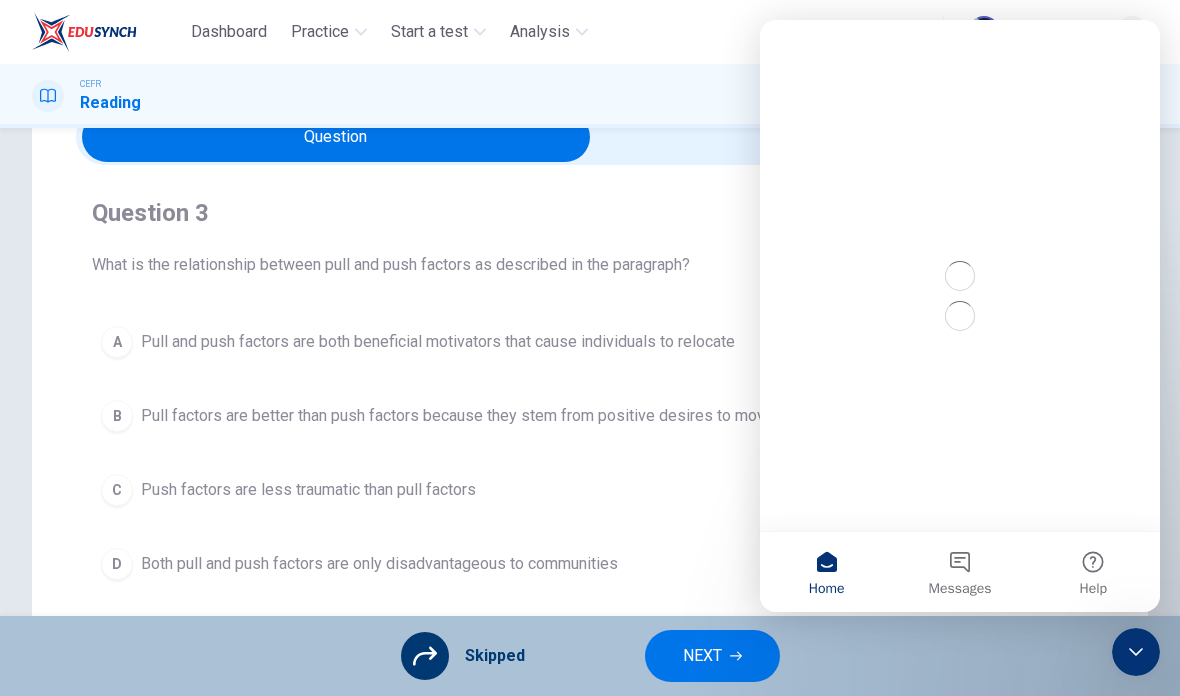 scroll, scrollTop: 0, scrollLeft: 0, axis: both 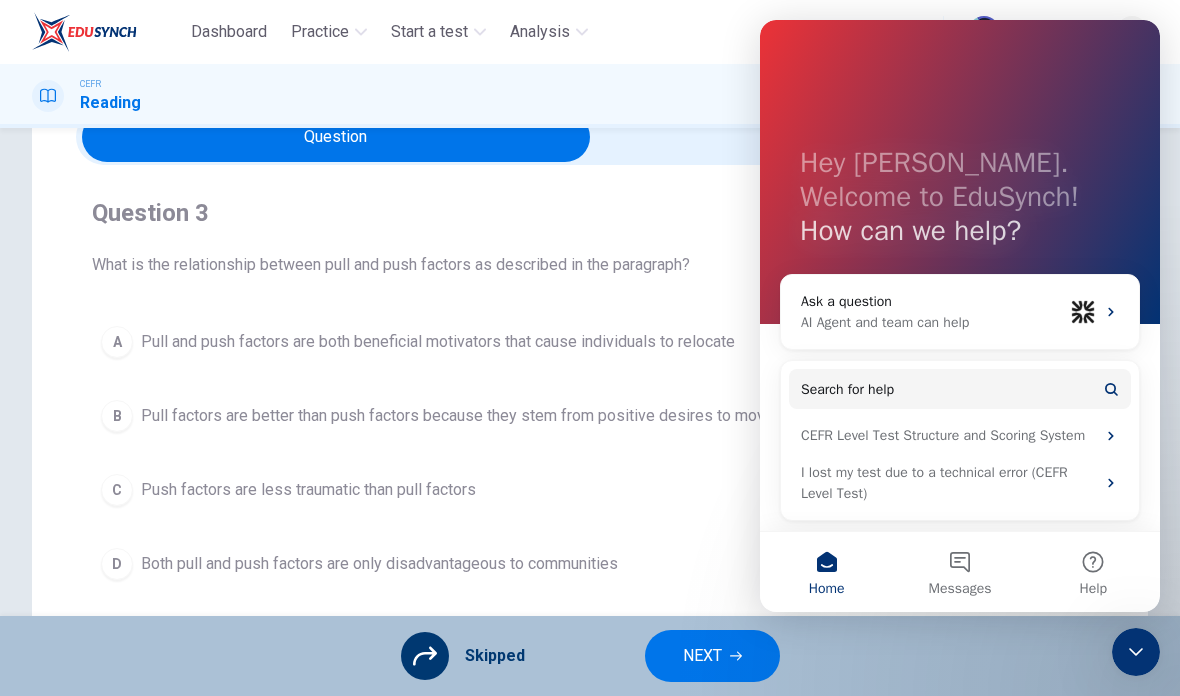 click on "I lost my test due to a technical error (CEFR Level Test)" at bounding box center [948, 483] 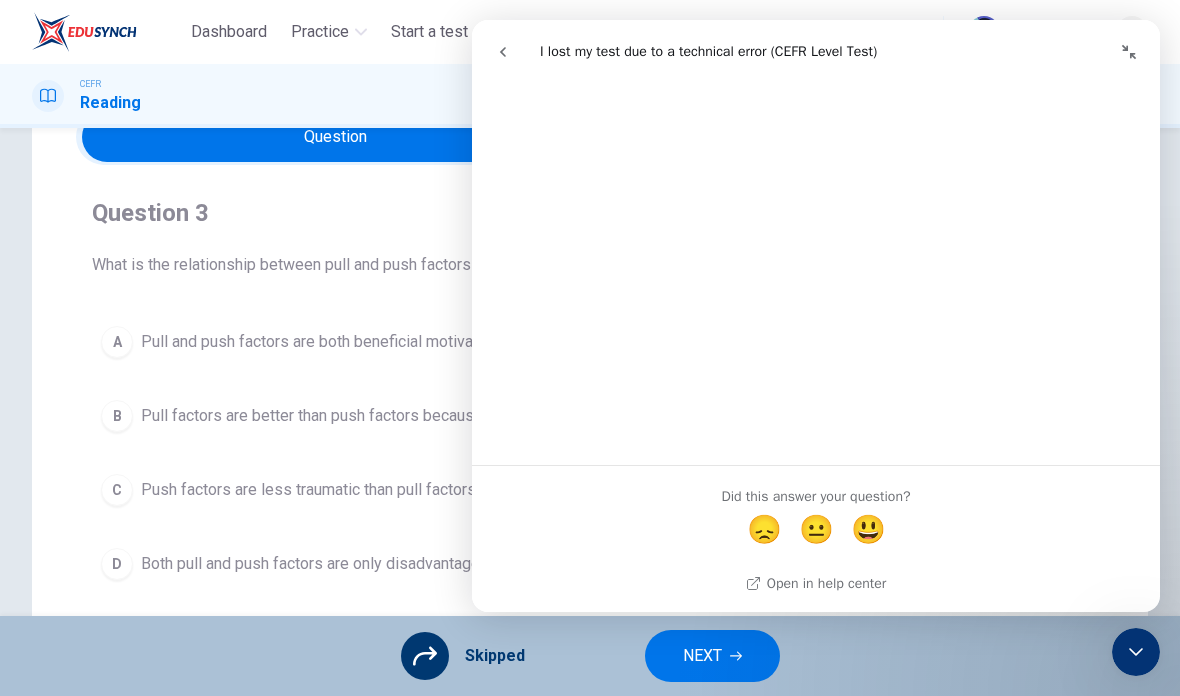 scroll, scrollTop: 97, scrollLeft: 0, axis: vertical 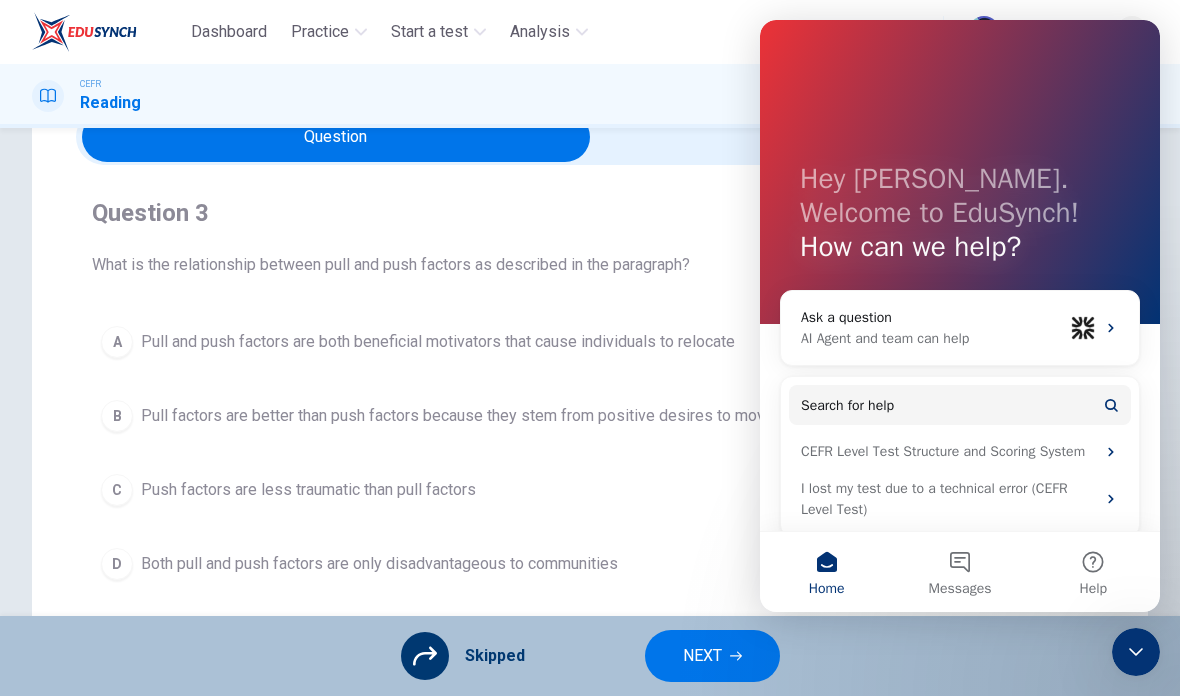 click on "CEFR  Level Test Structure and Scoring System" at bounding box center [948, 451] 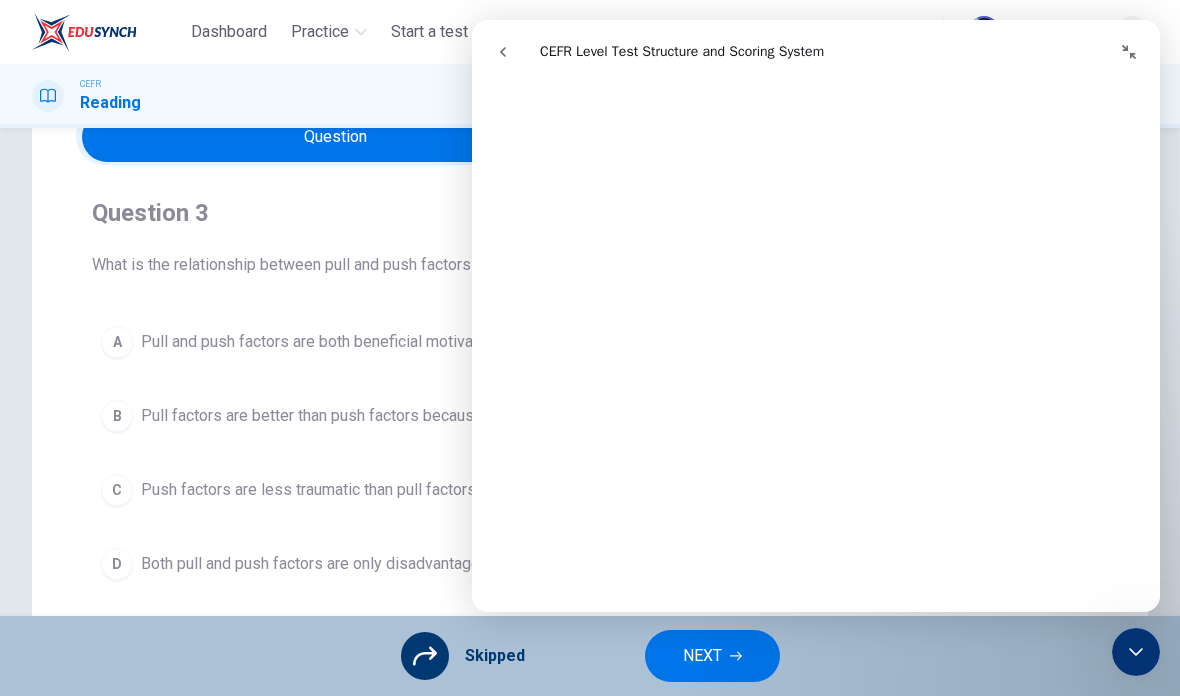 scroll, scrollTop: 3181, scrollLeft: 0, axis: vertical 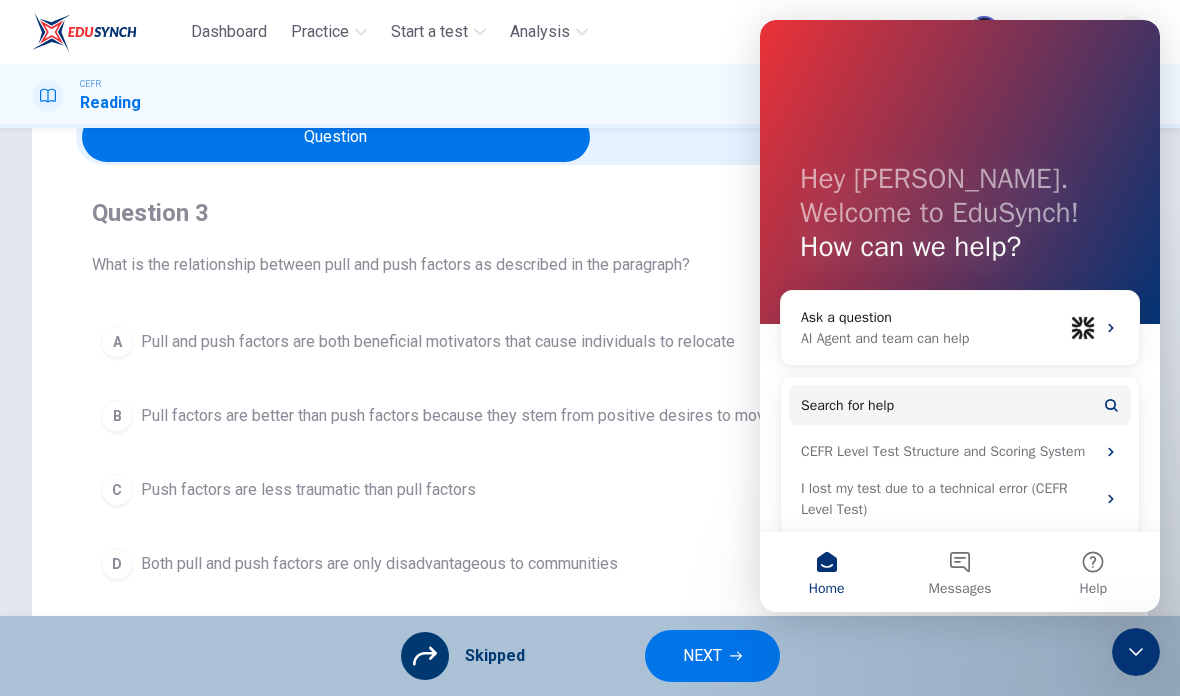 click on "Question 3 What is the relationship between pull and push factors as described in the paragraph?" at bounding box center [590, 237] 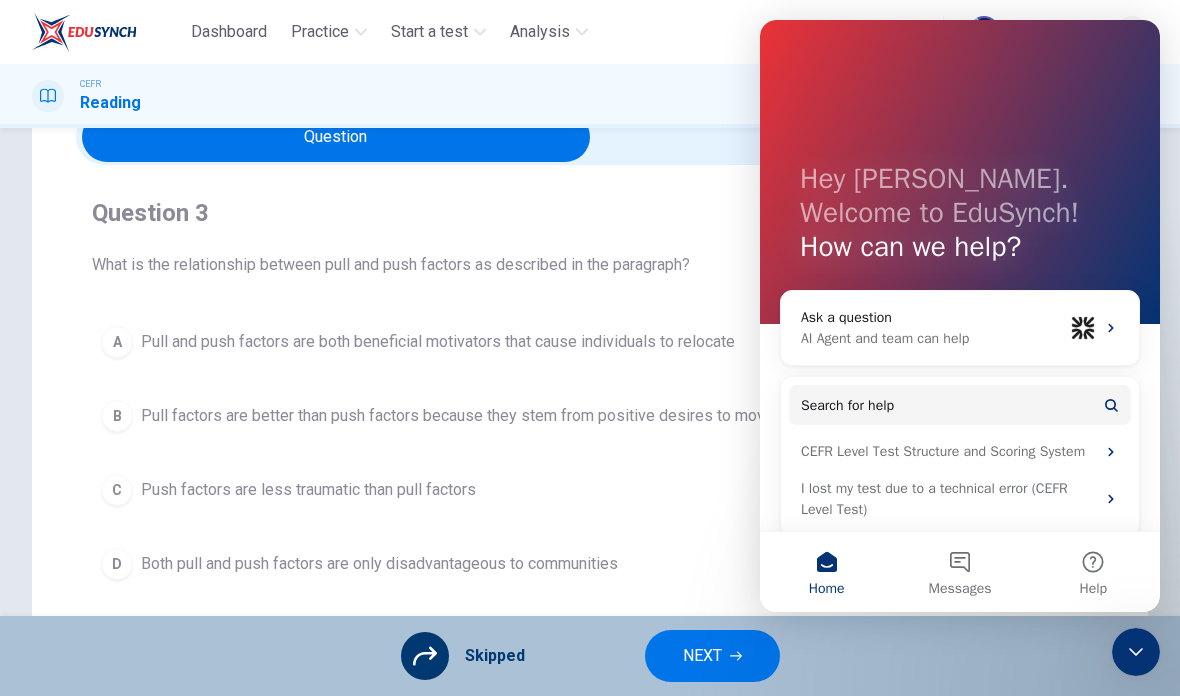 scroll, scrollTop: -4, scrollLeft: 0, axis: vertical 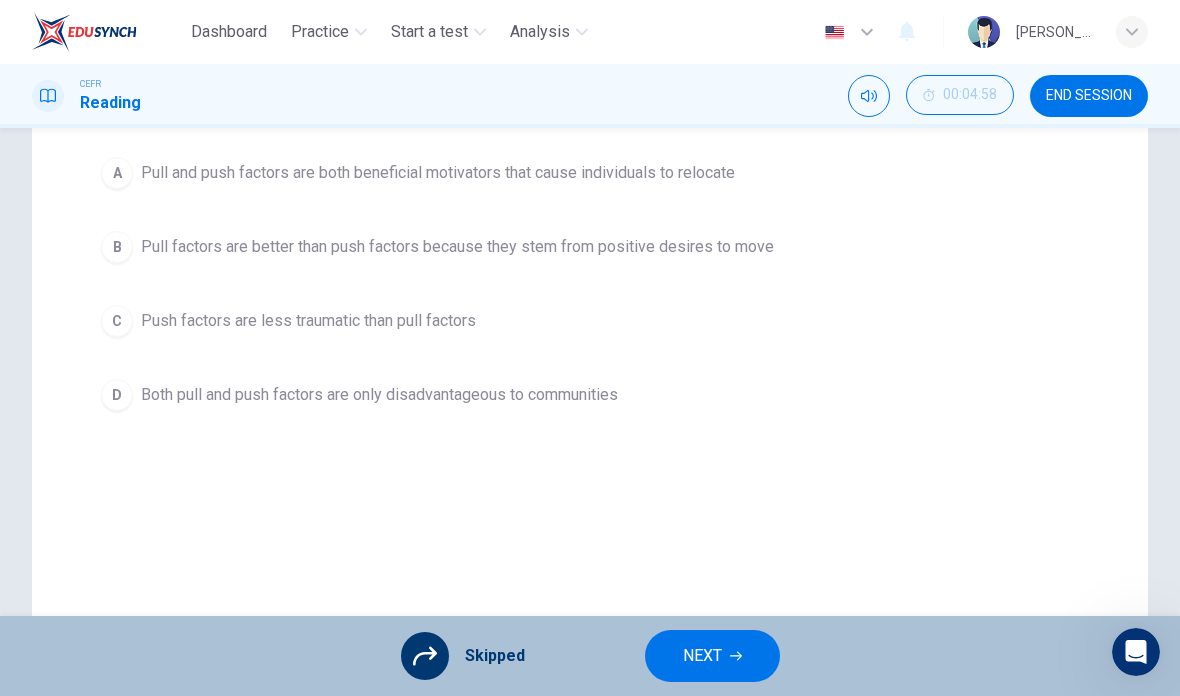 click on "NEXT" at bounding box center [702, 656] 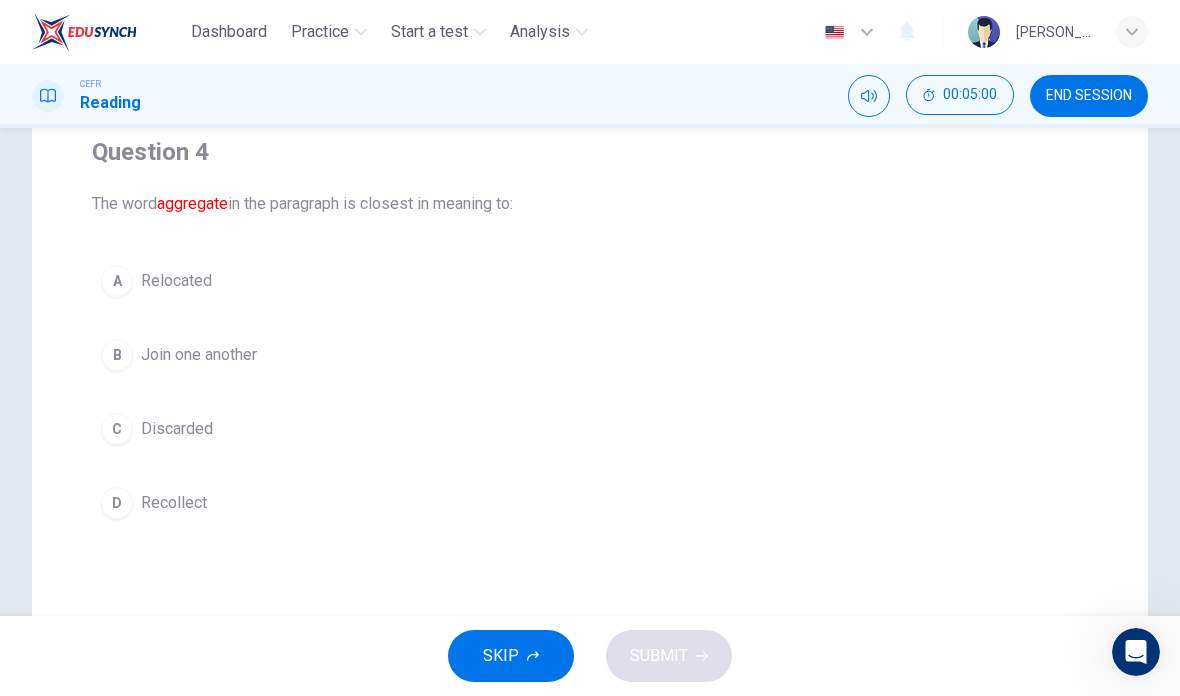 scroll, scrollTop: 148, scrollLeft: 0, axis: vertical 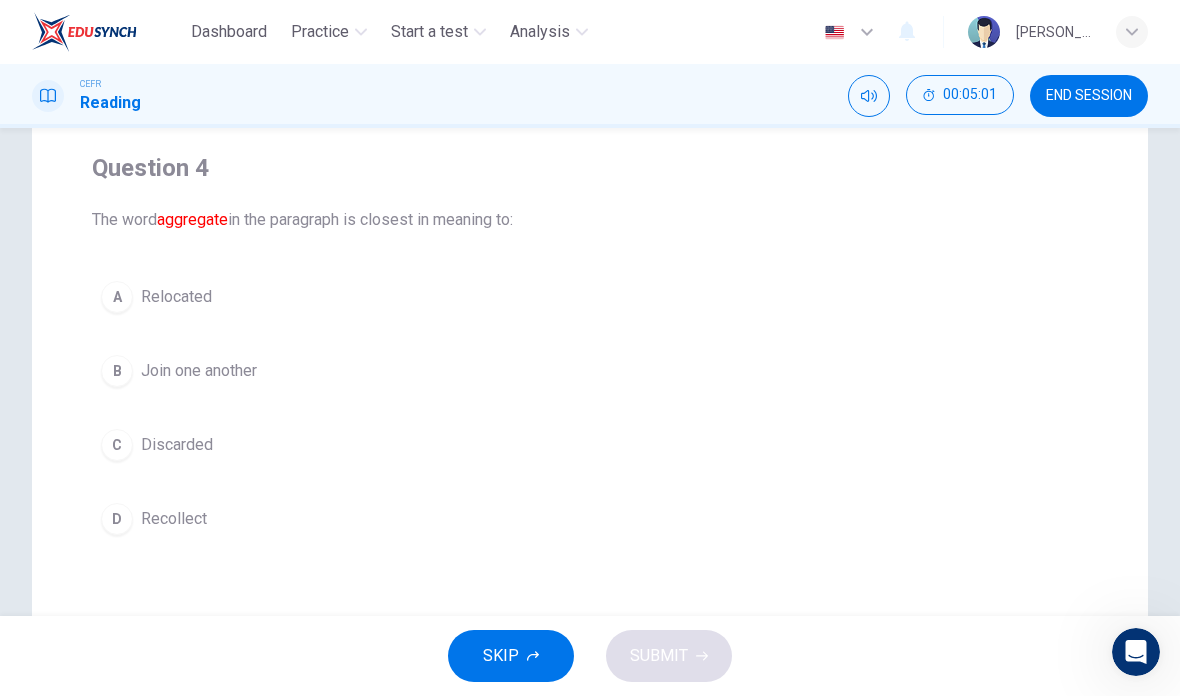 click on "Relocated" at bounding box center [176, 297] 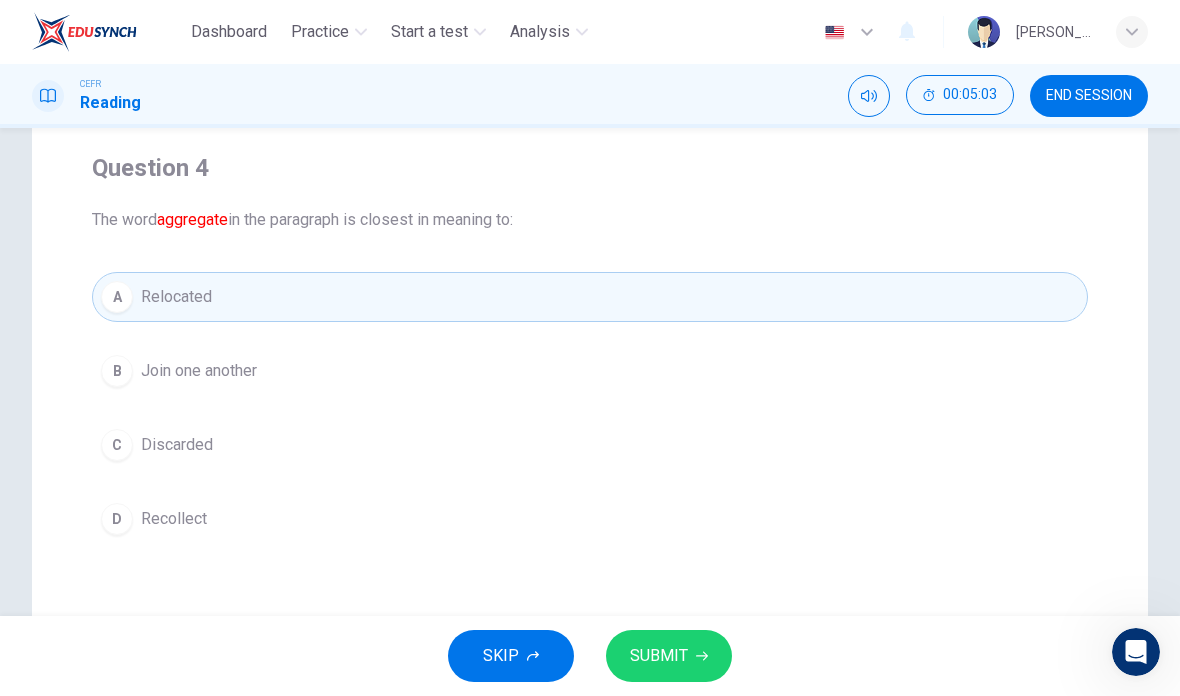 click on "SUBMIT" at bounding box center [659, 656] 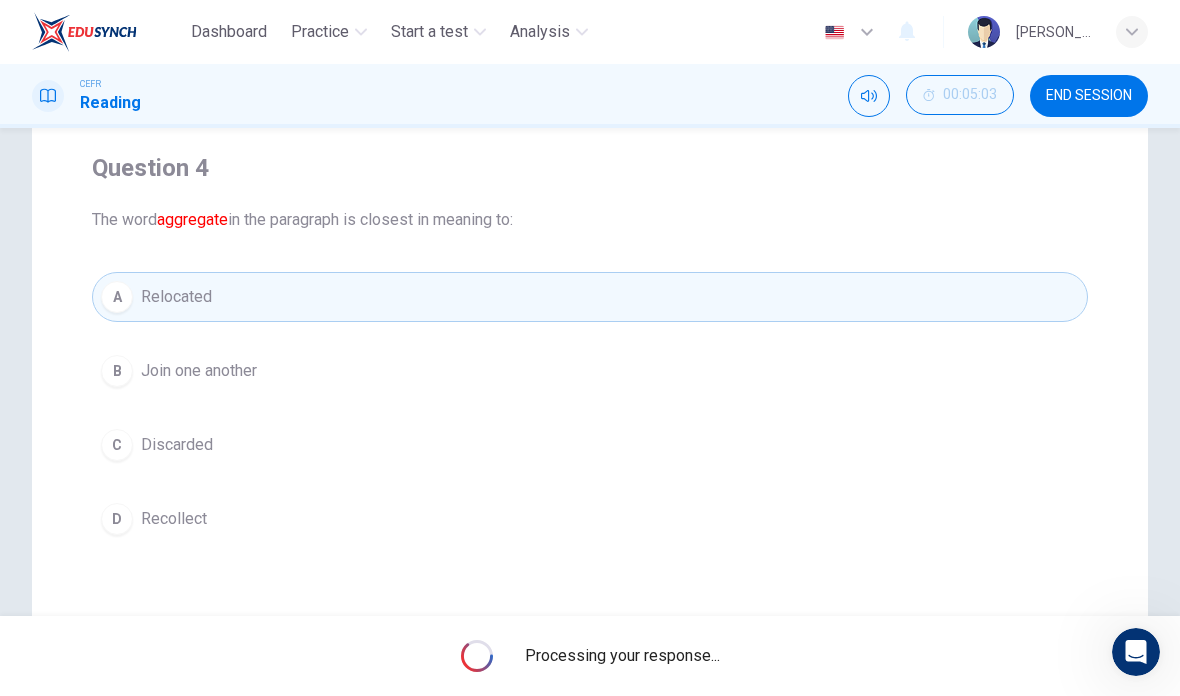 scroll, scrollTop: 0, scrollLeft: 0, axis: both 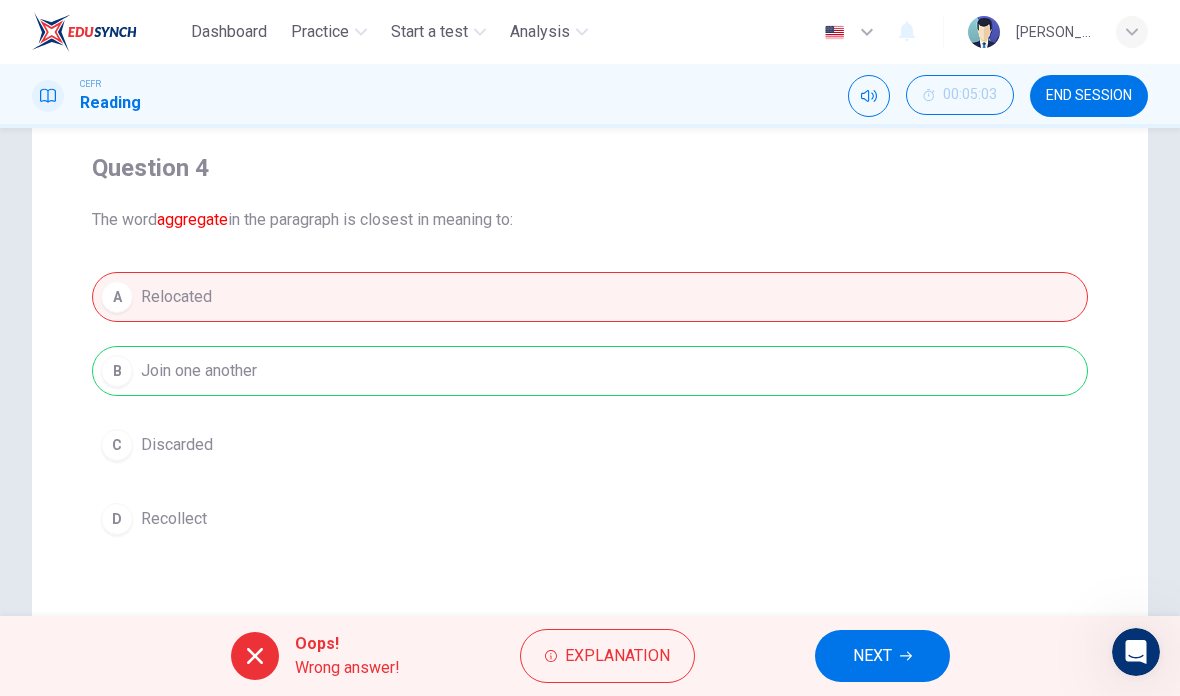 click on "Explanation" at bounding box center (607, 656) 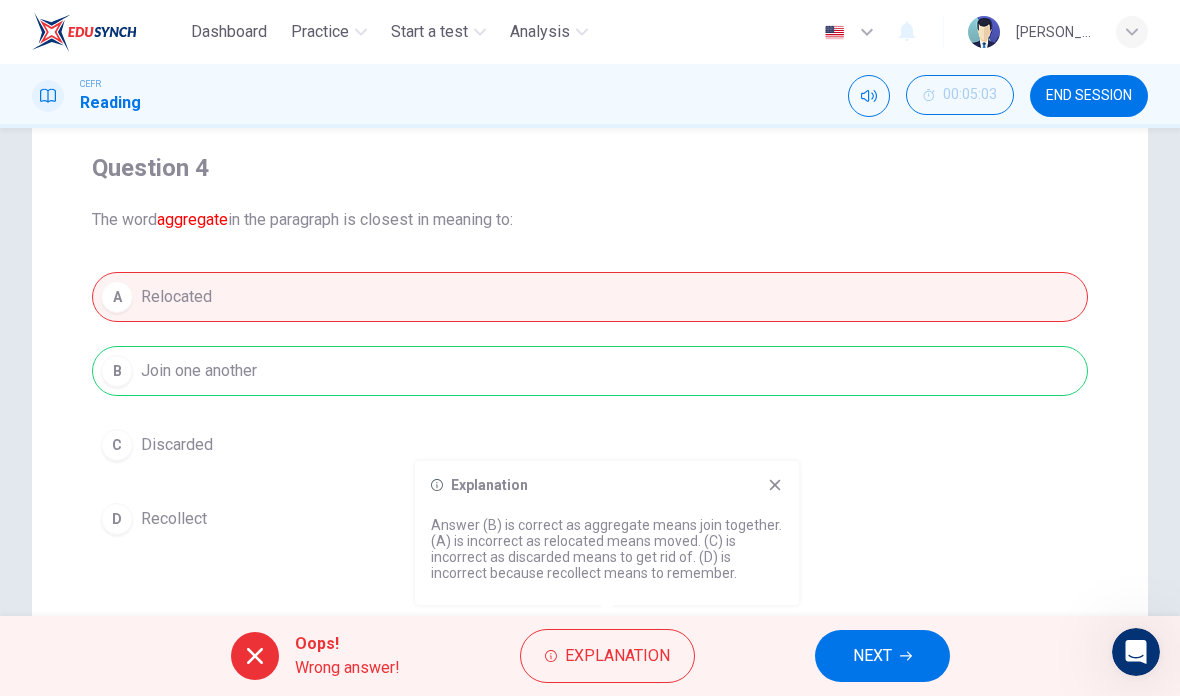 click on "Explanation Answer (B) is correct as aggregate means join together. (A) is incorrect as relocated means moved. (C) is incorrect as discarded means to get rid of. (D) is incorrect because recollect means to remember." at bounding box center [607, 533] 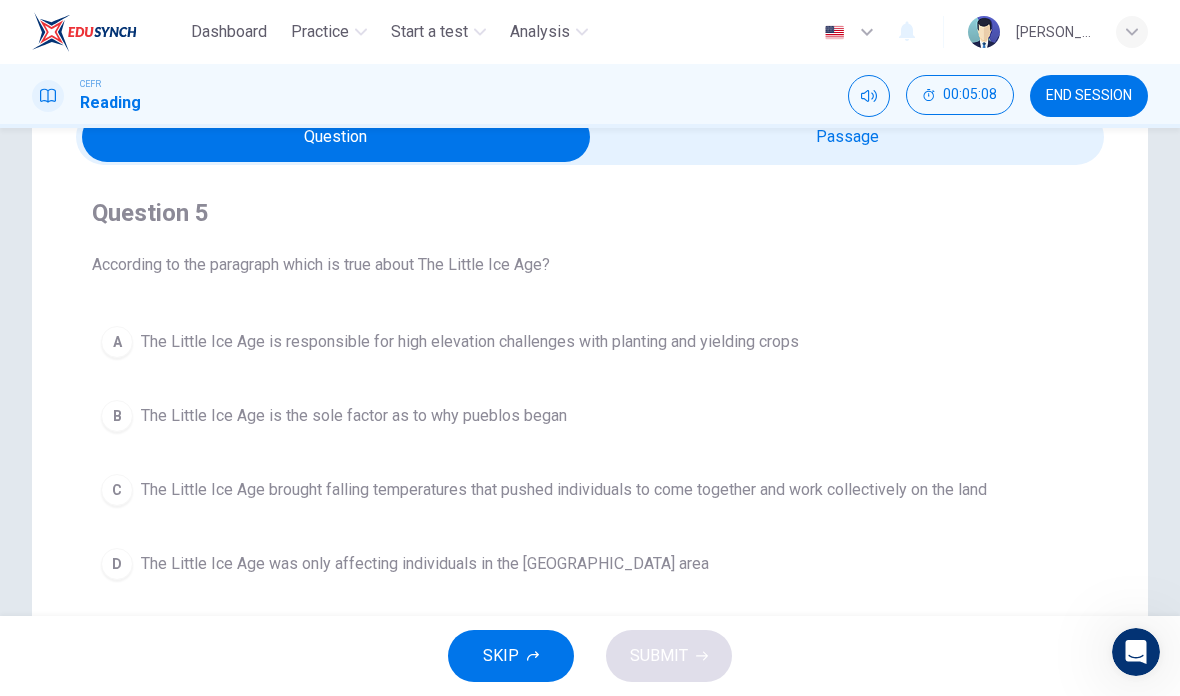 scroll, scrollTop: 62, scrollLeft: 0, axis: vertical 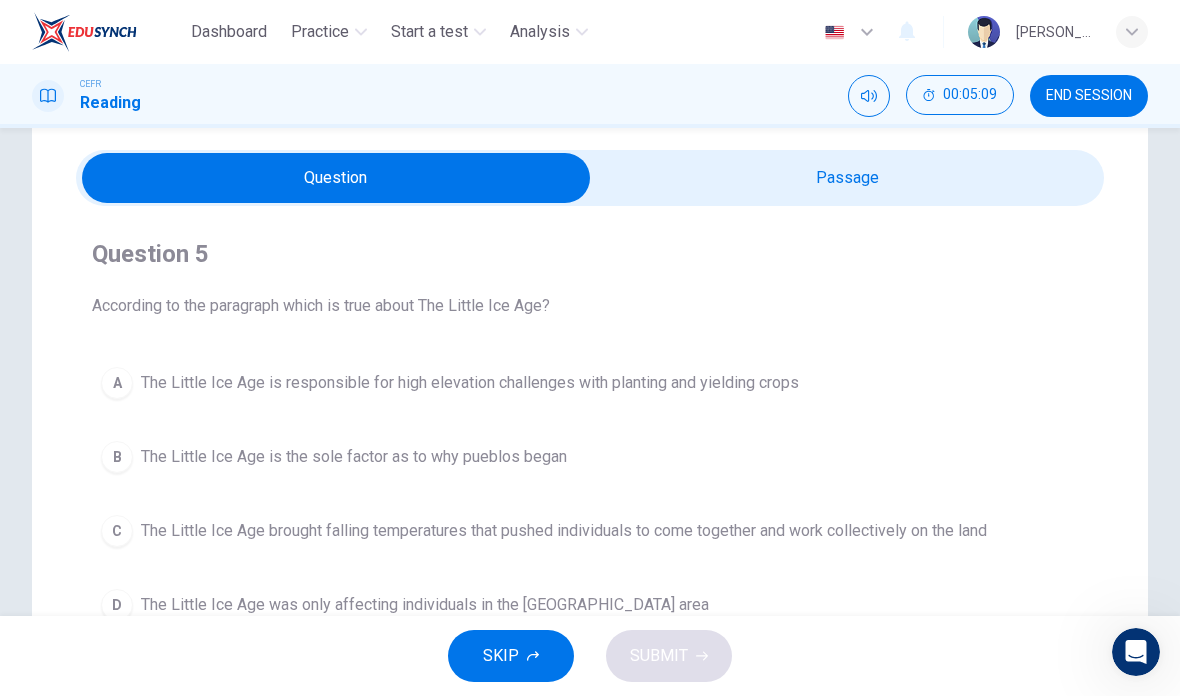 click at bounding box center [336, 178] 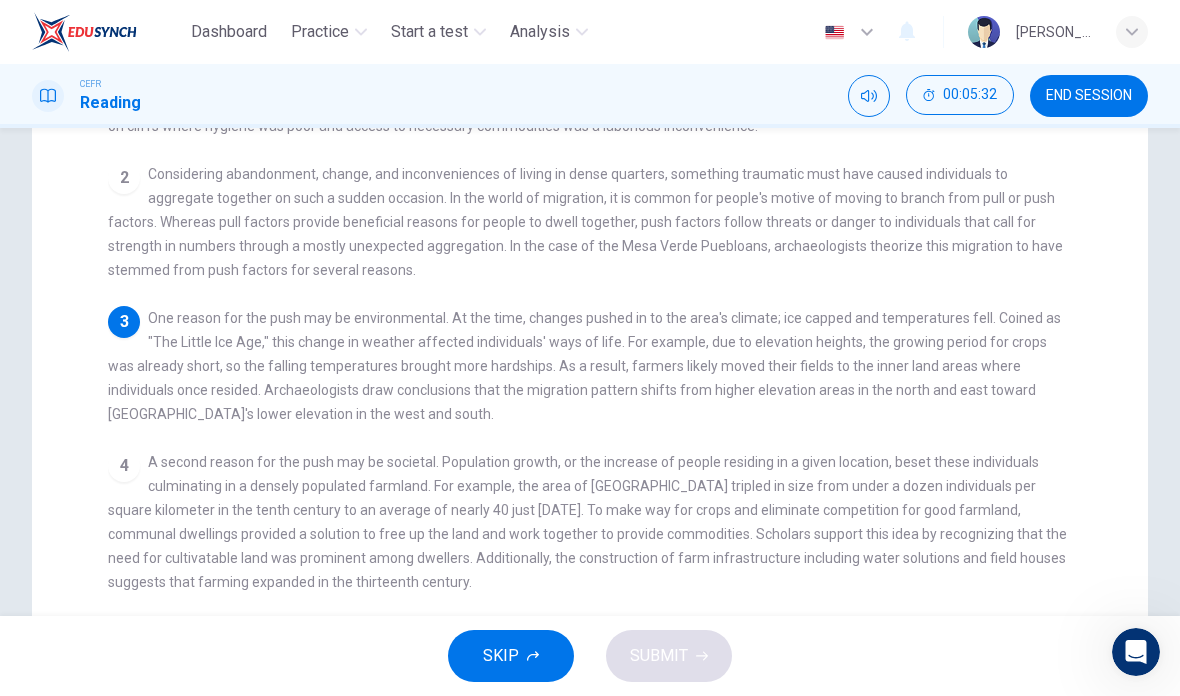 scroll, scrollTop: 287, scrollLeft: 0, axis: vertical 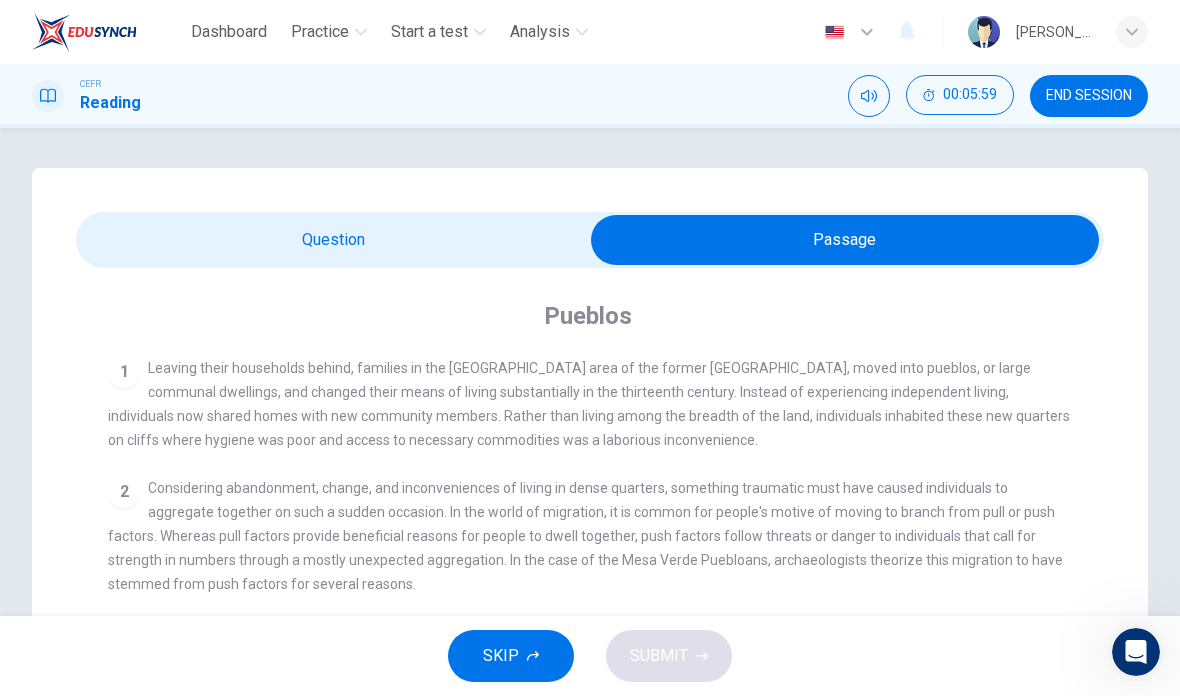click at bounding box center [845, 240] 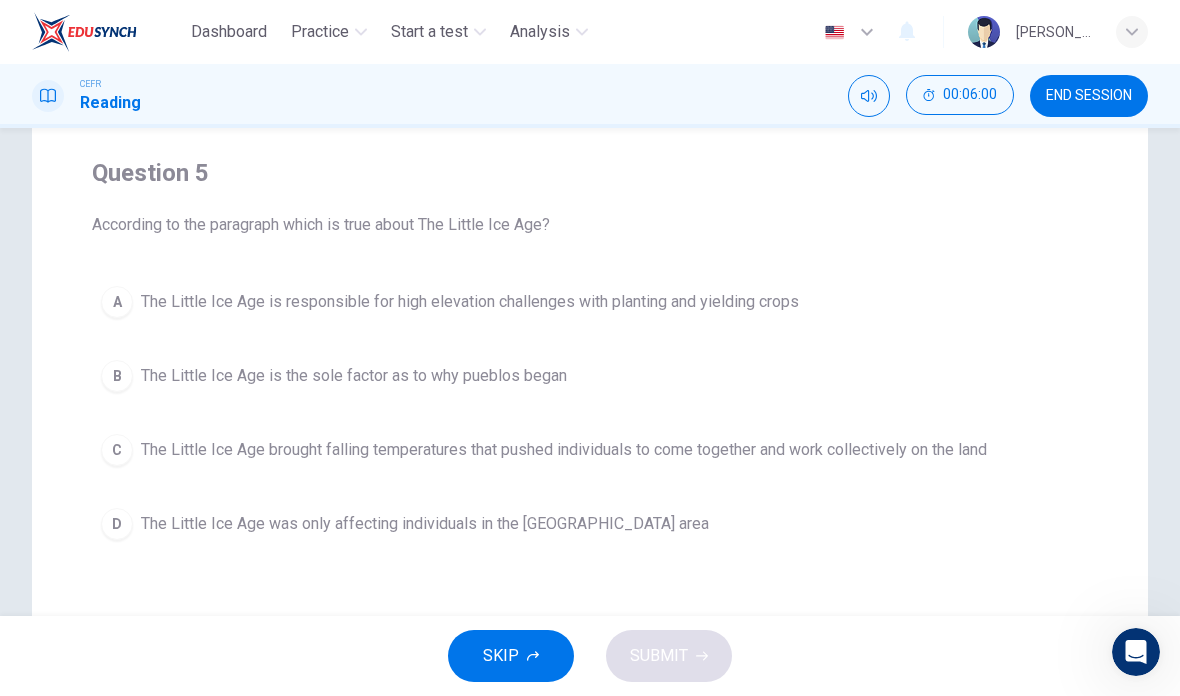 scroll, scrollTop: 141, scrollLeft: 0, axis: vertical 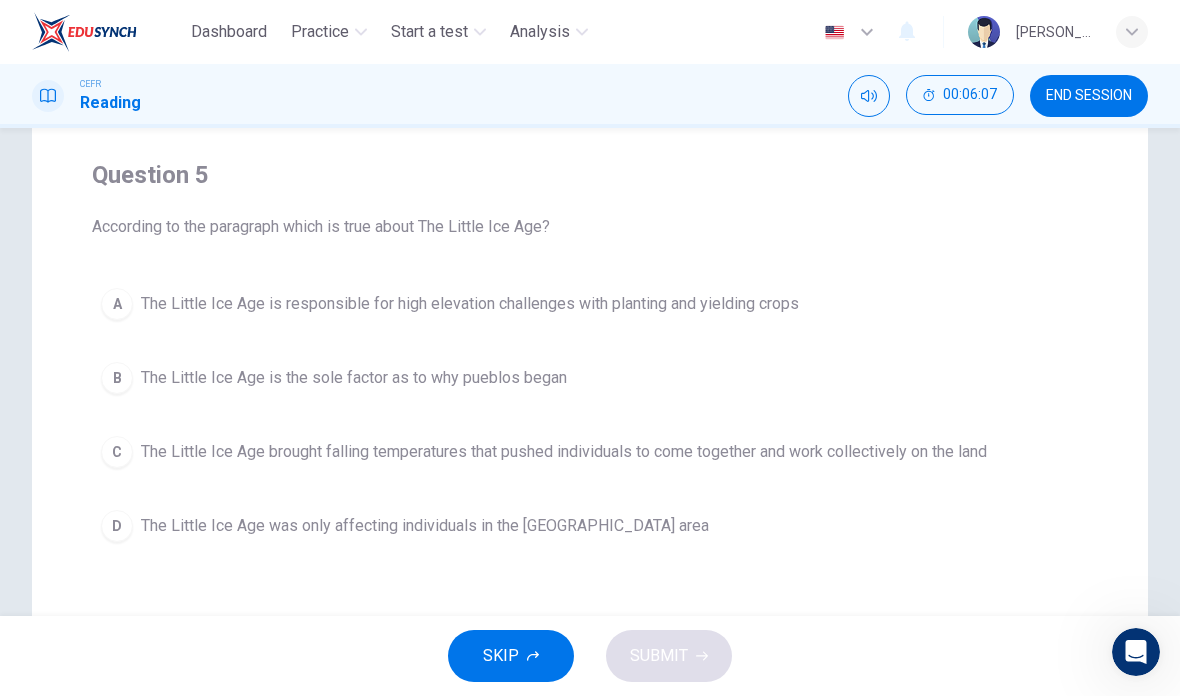 click on "The Little Ice Age is responsible for high elevation challenges with planting and yielding crops" at bounding box center [470, 304] 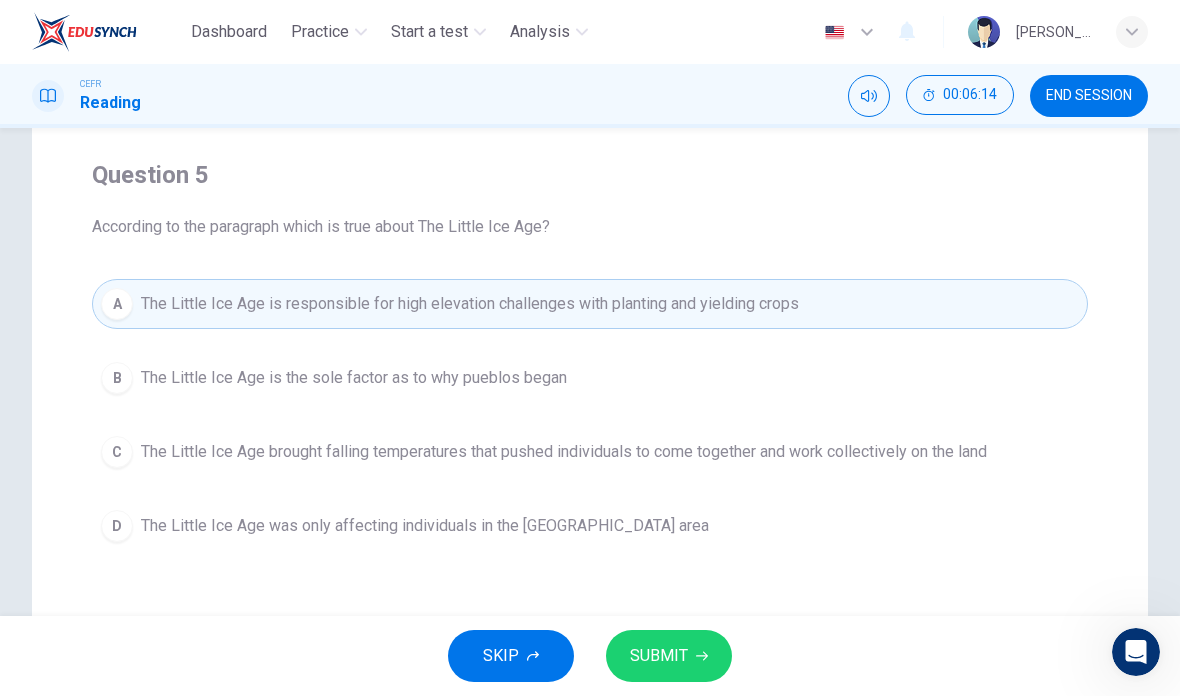 click on "SUBMIT" at bounding box center (659, 656) 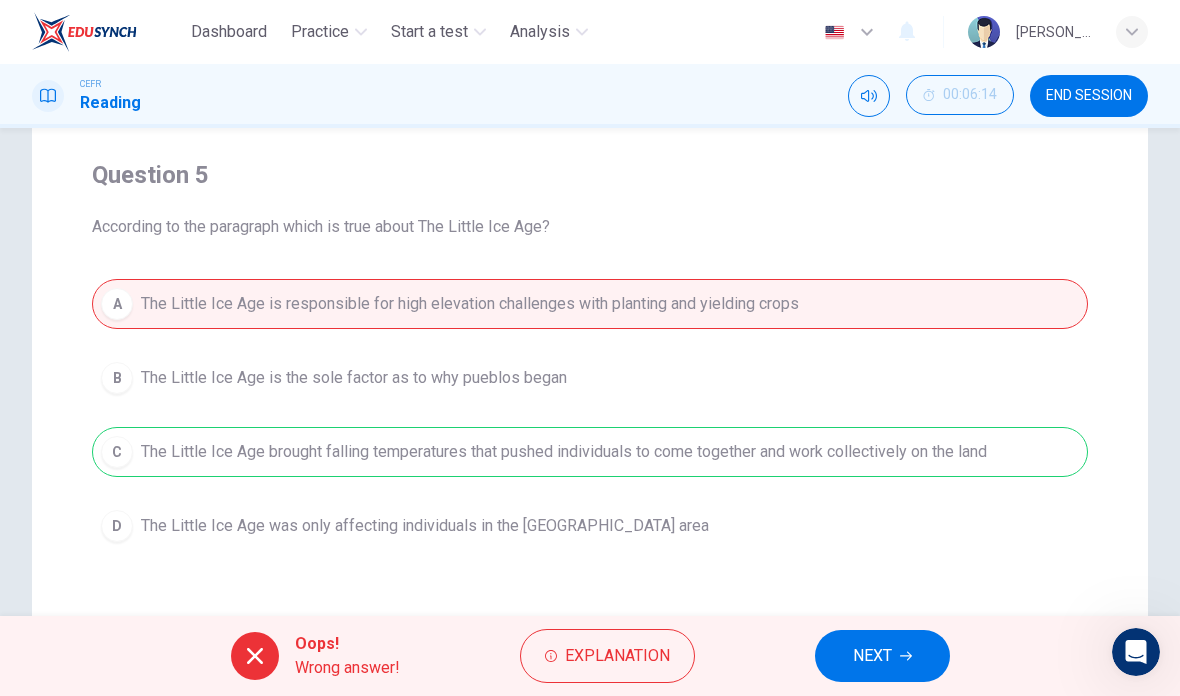 click on "Explanation" at bounding box center [617, 656] 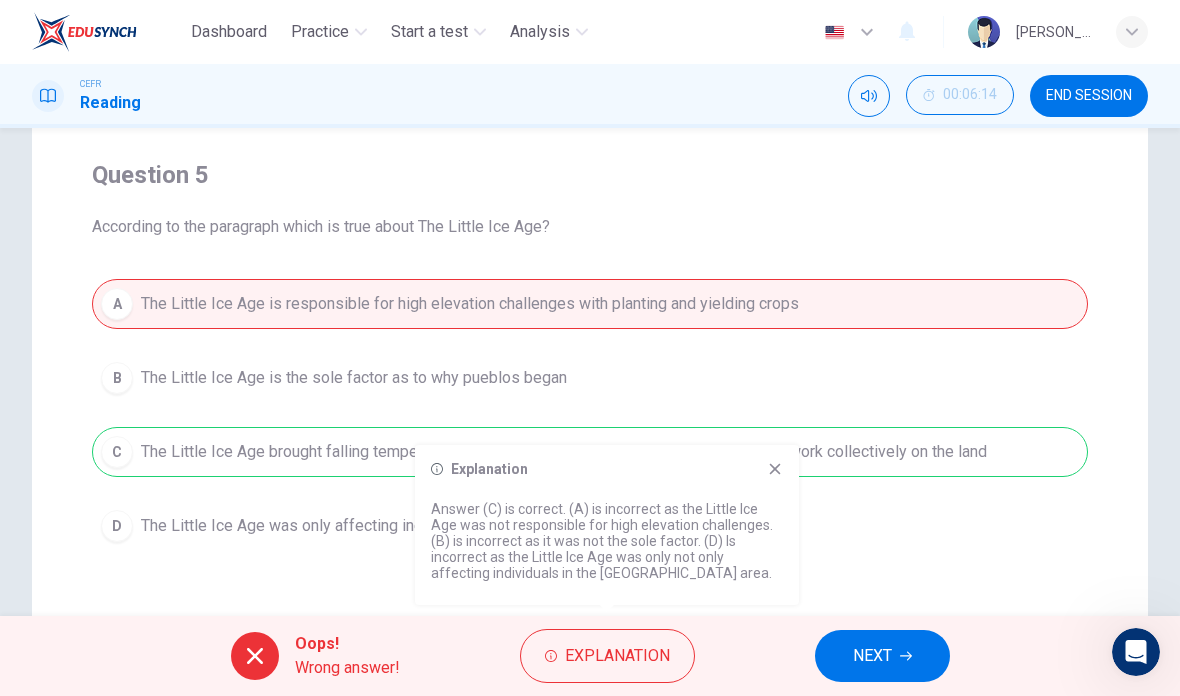 click on "Explanation Answer (C) is correct. (A) is incorrect as the Little Ice Age was not responsible for high elevation challenges. (B) is incorrect as it was not the sole factor. (D) Is incorrect as the Little Ice Age was only not only affecting individuals in the [GEOGRAPHIC_DATA] area." at bounding box center (607, 525) 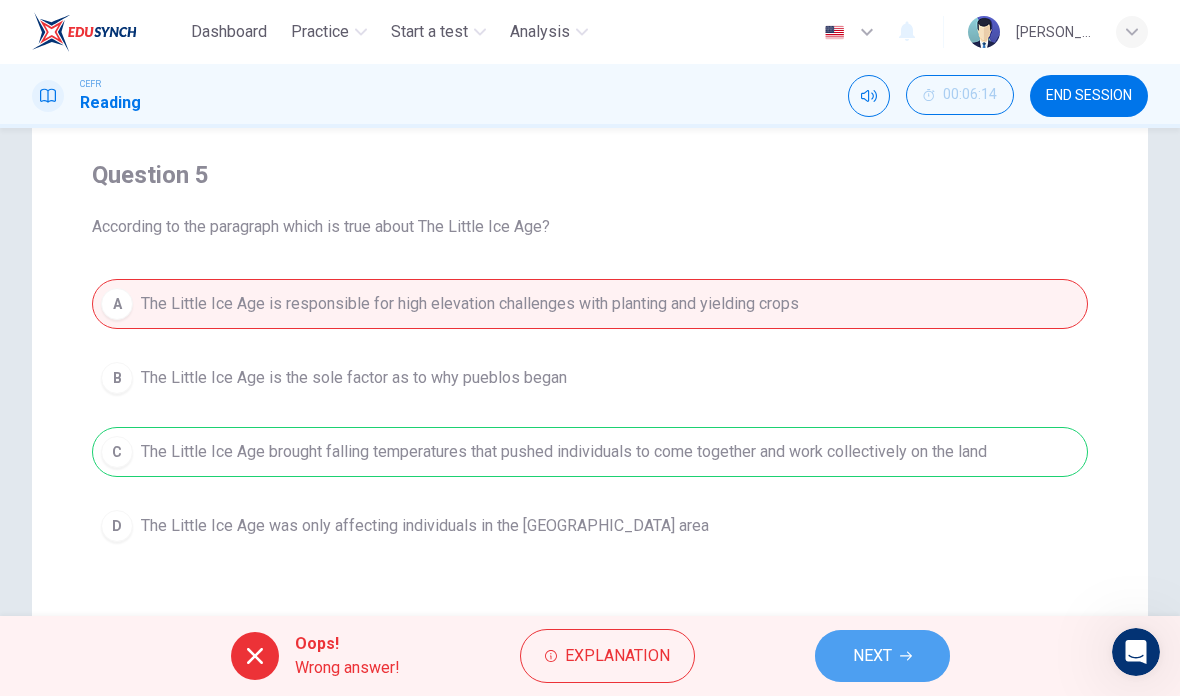 click on "NEXT" at bounding box center (872, 656) 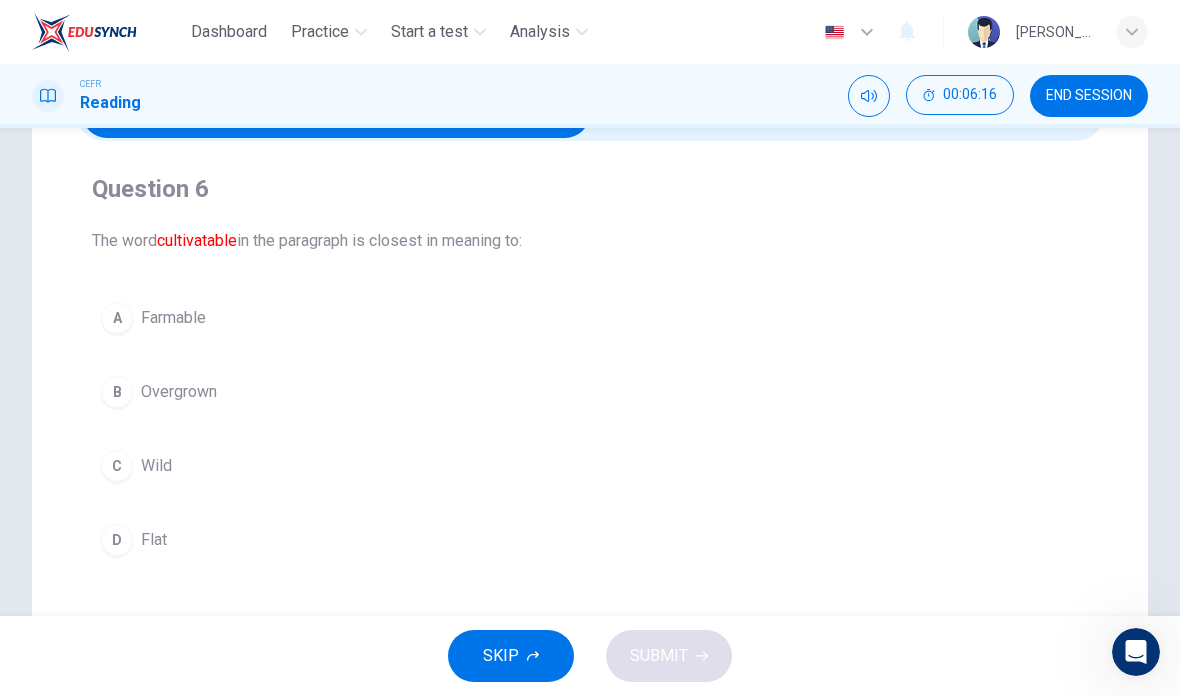 scroll, scrollTop: 128, scrollLeft: 0, axis: vertical 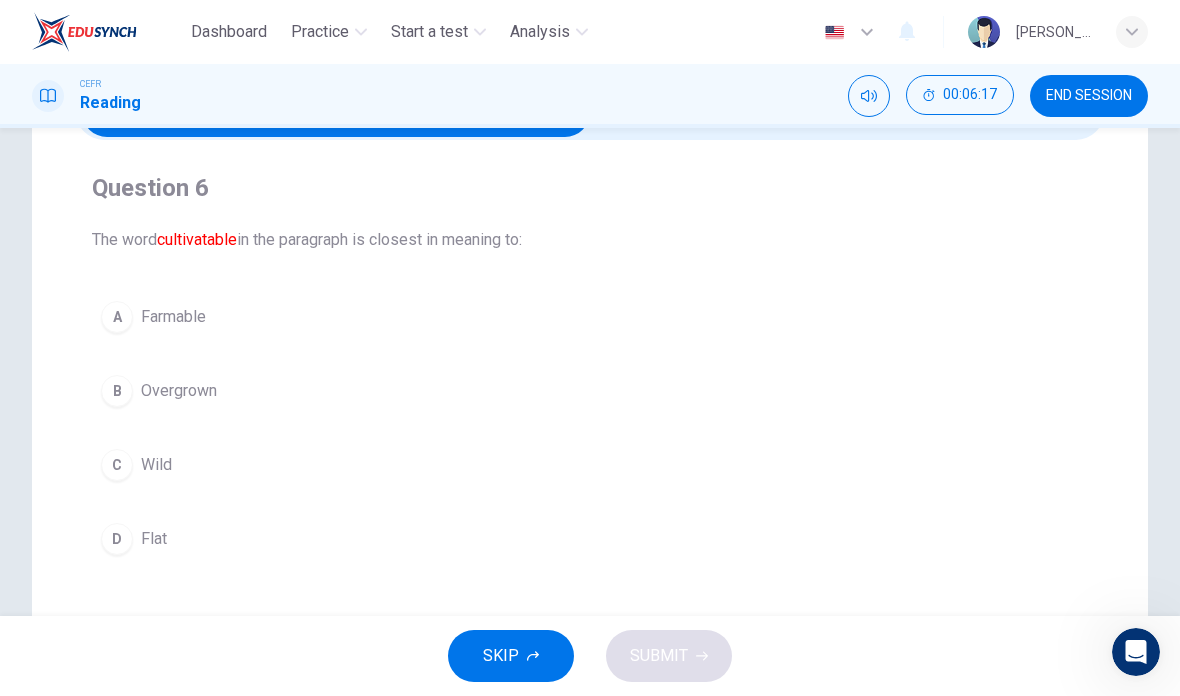 click on "A Farmable" at bounding box center [590, 317] 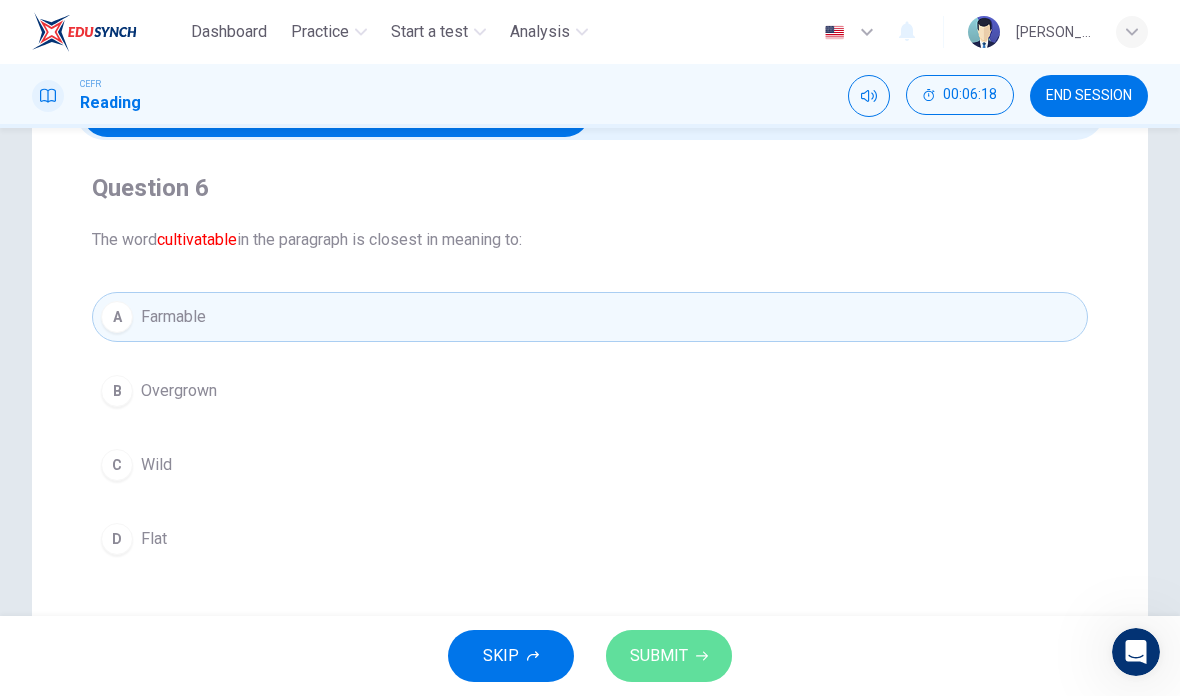 click on "SUBMIT" at bounding box center [669, 656] 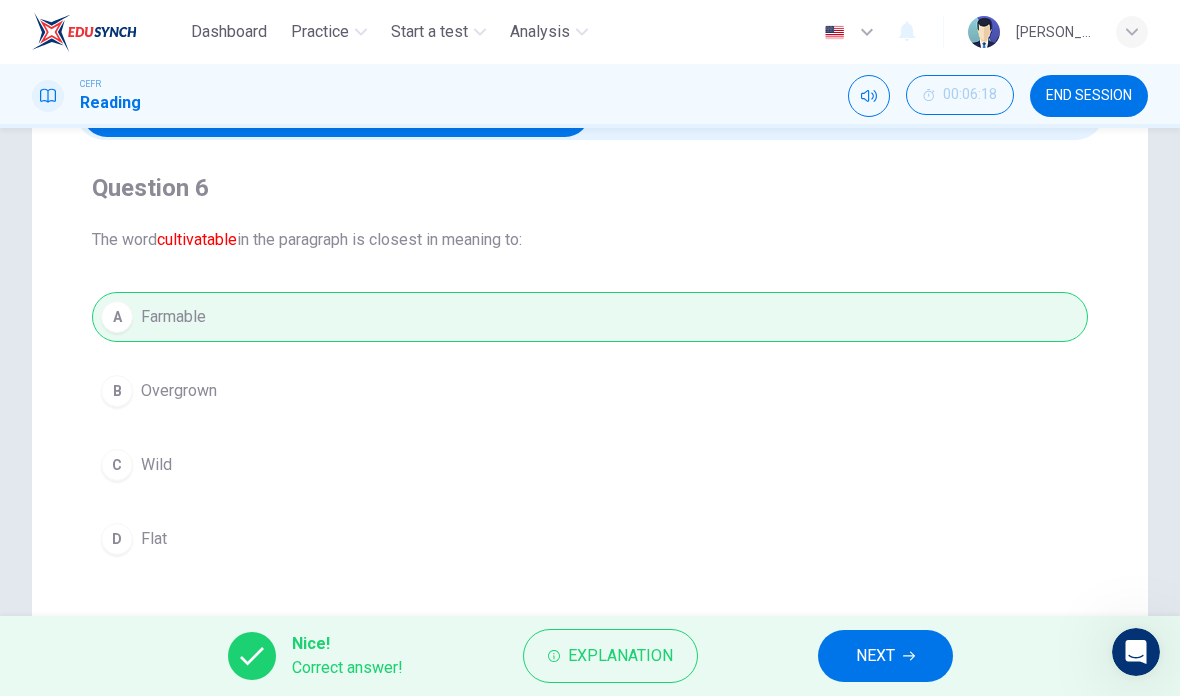 click on "Explanation" at bounding box center (620, 656) 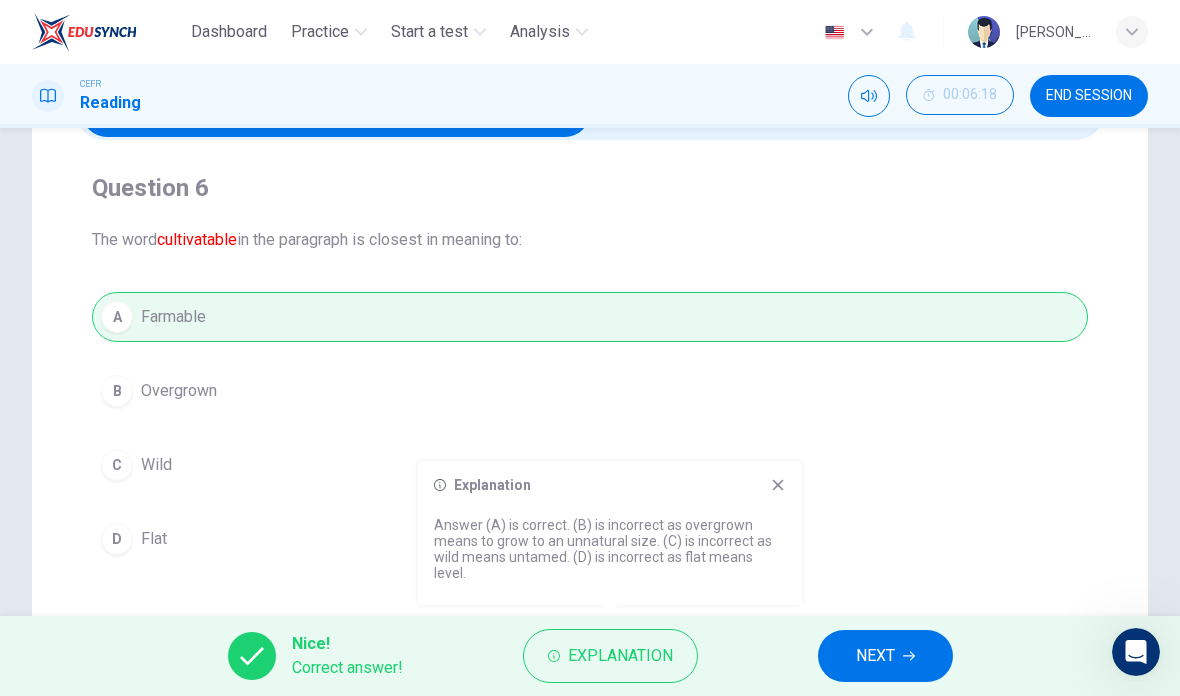 click on "Explanation" at bounding box center [610, 485] 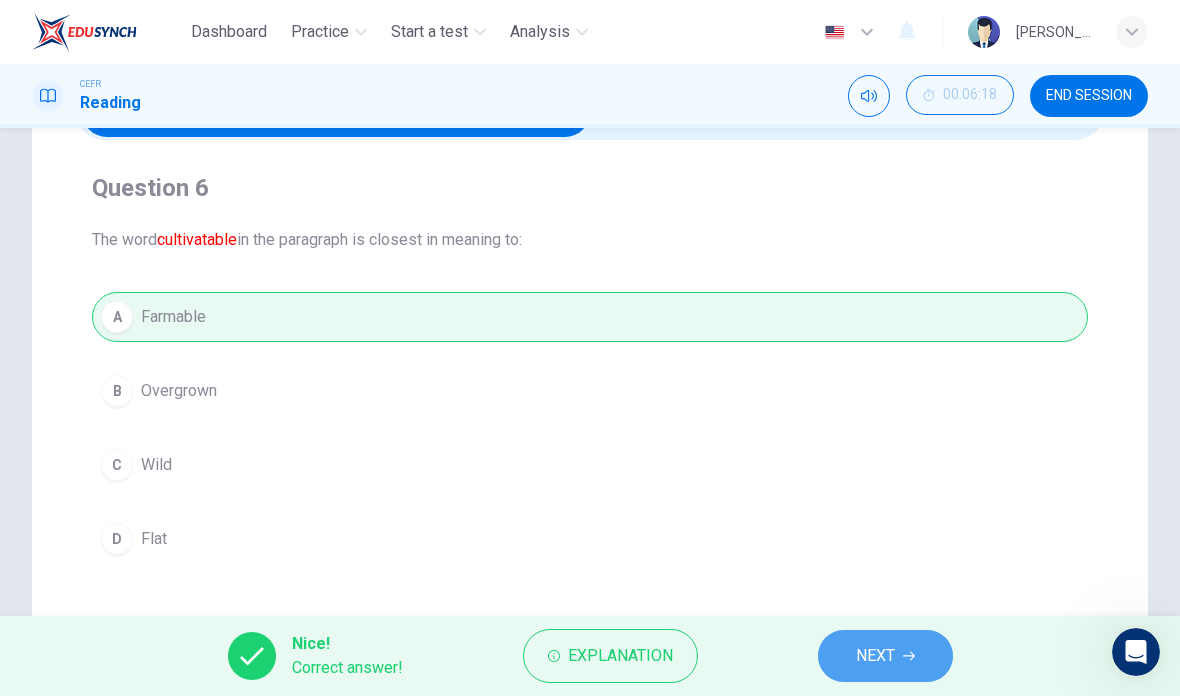 click on "NEXT" at bounding box center [875, 656] 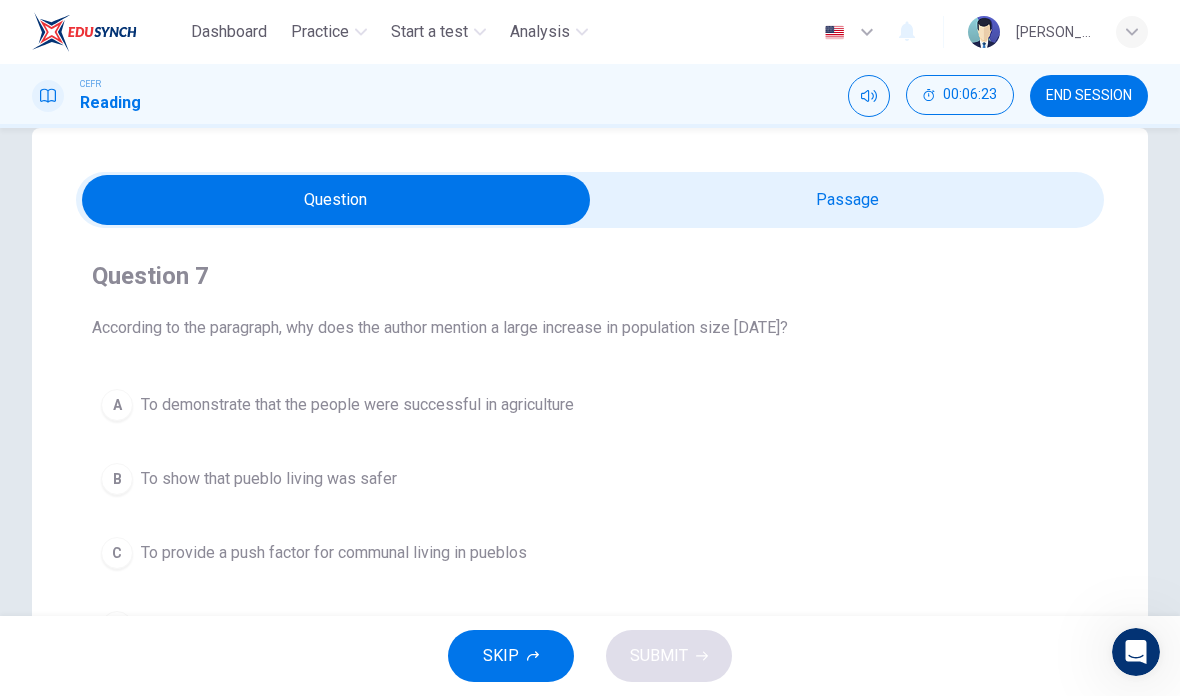scroll, scrollTop: 39, scrollLeft: 0, axis: vertical 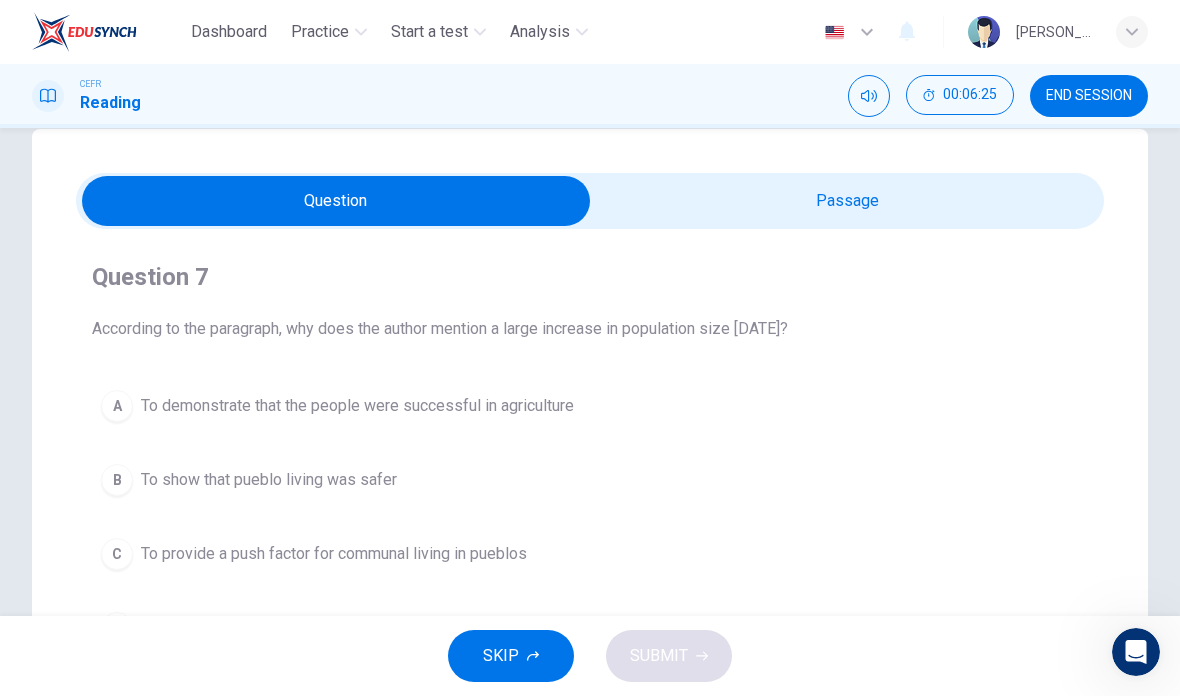 click at bounding box center [336, 201] 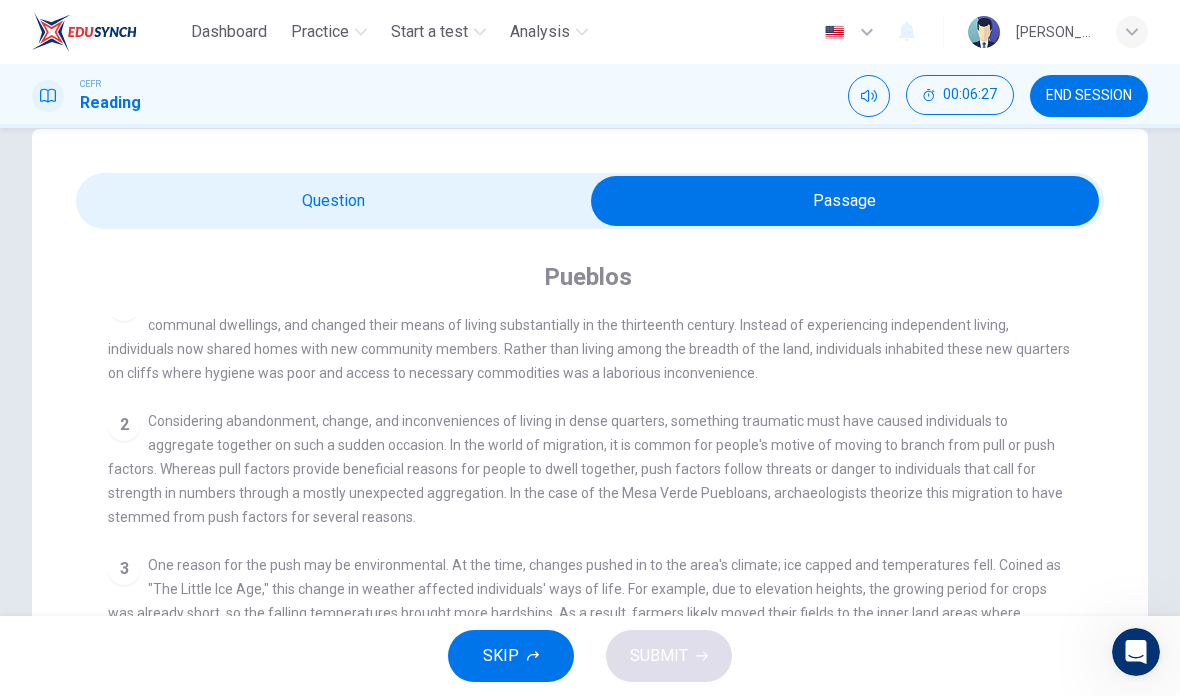 scroll, scrollTop: 56, scrollLeft: 0, axis: vertical 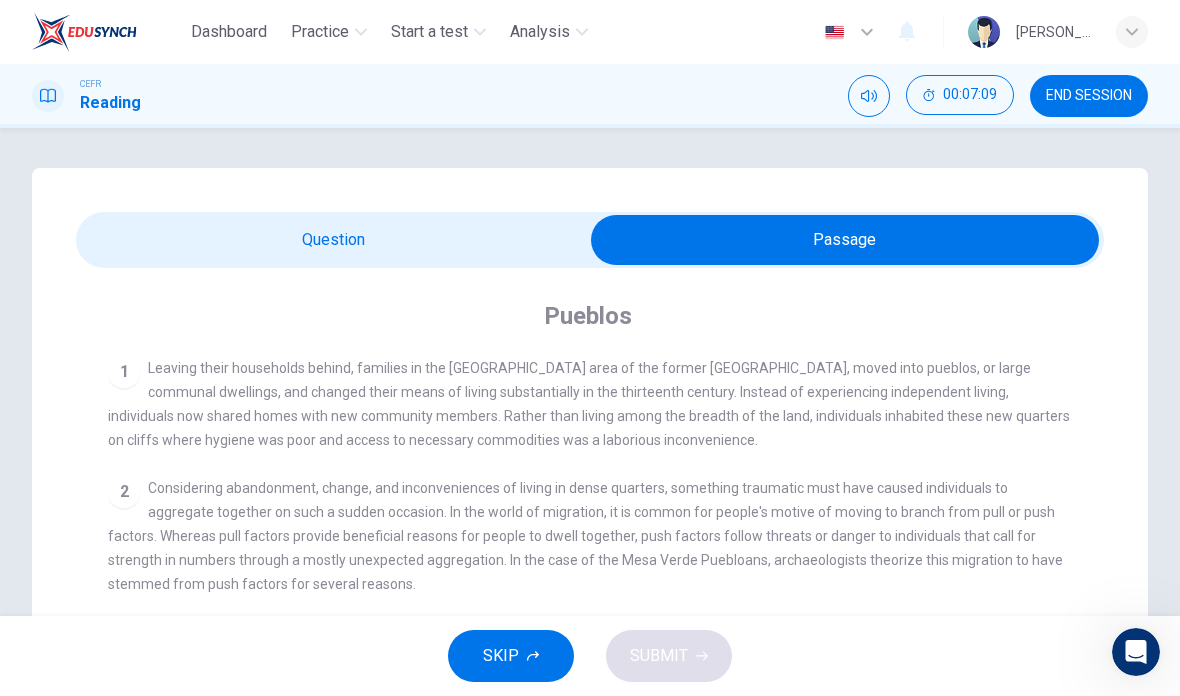 click at bounding box center (845, 240) 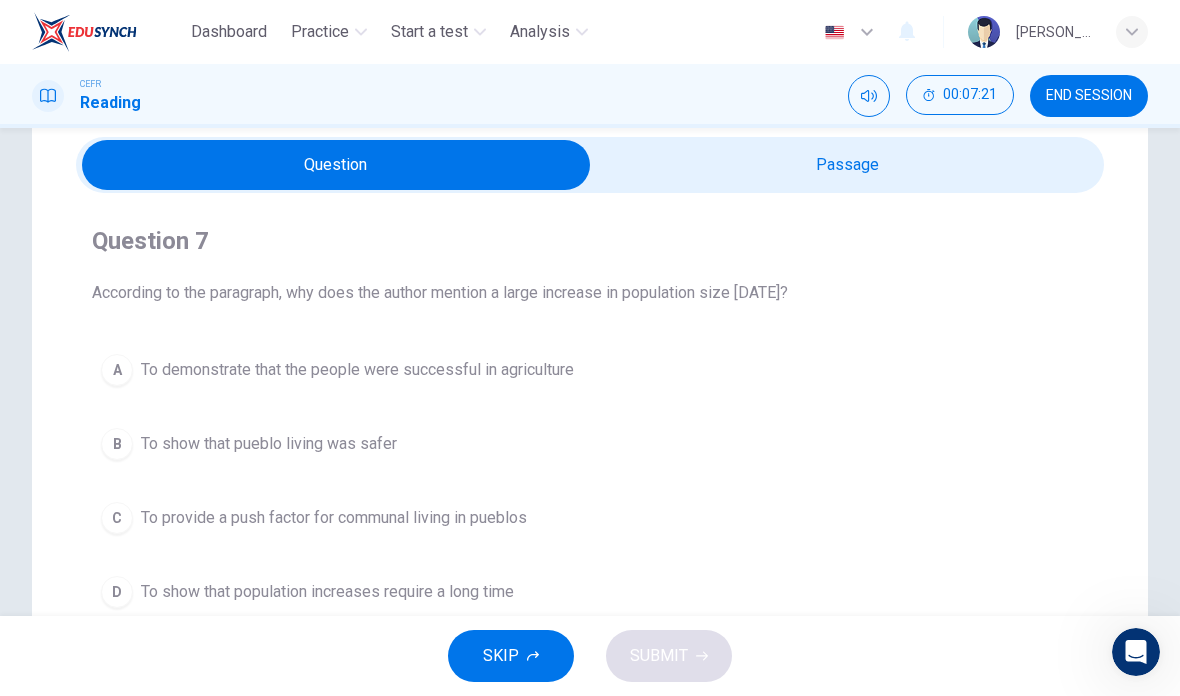 scroll, scrollTop: 69, scrollLeft: 0, axis: vertical 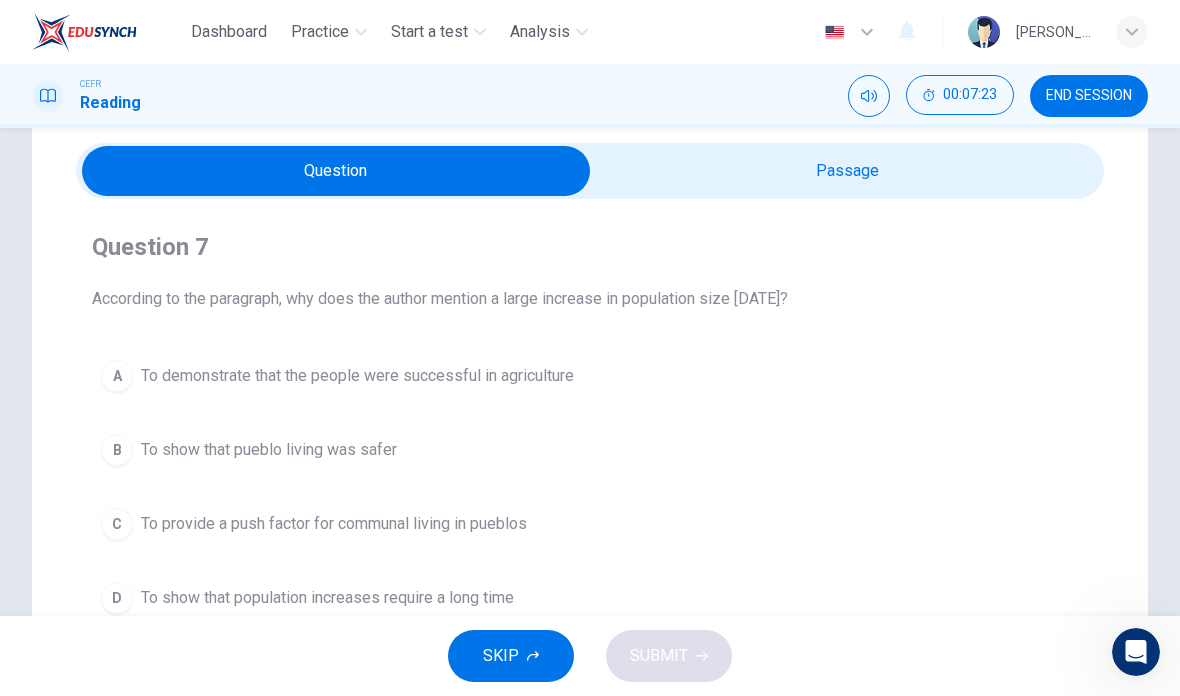 click at bounding box center (336, 171) 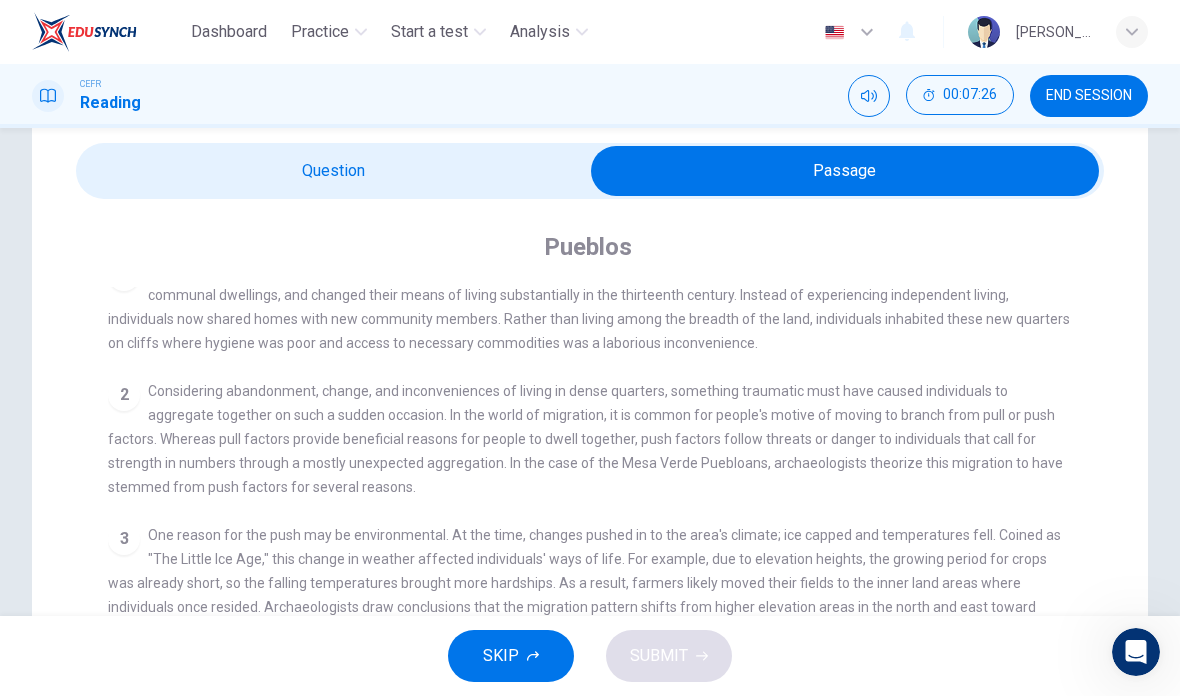 scroll, scrollTop: 54, scrollLeft: 0, axis: vertical 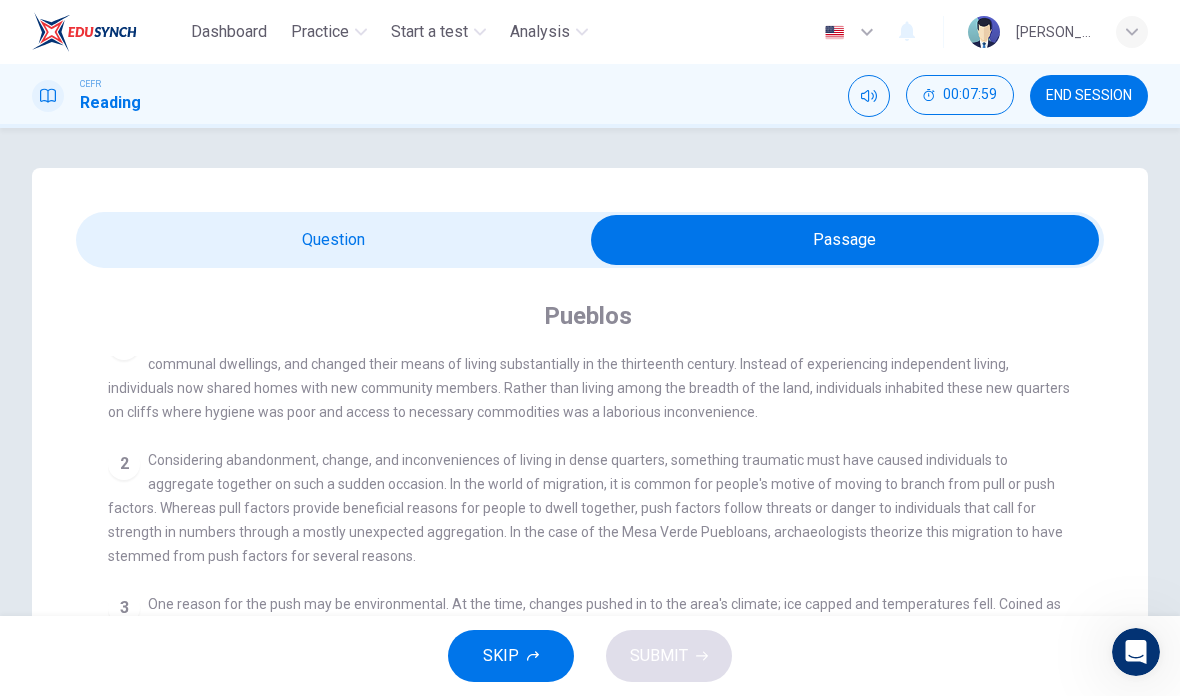 click at bounding box center [845, 240] 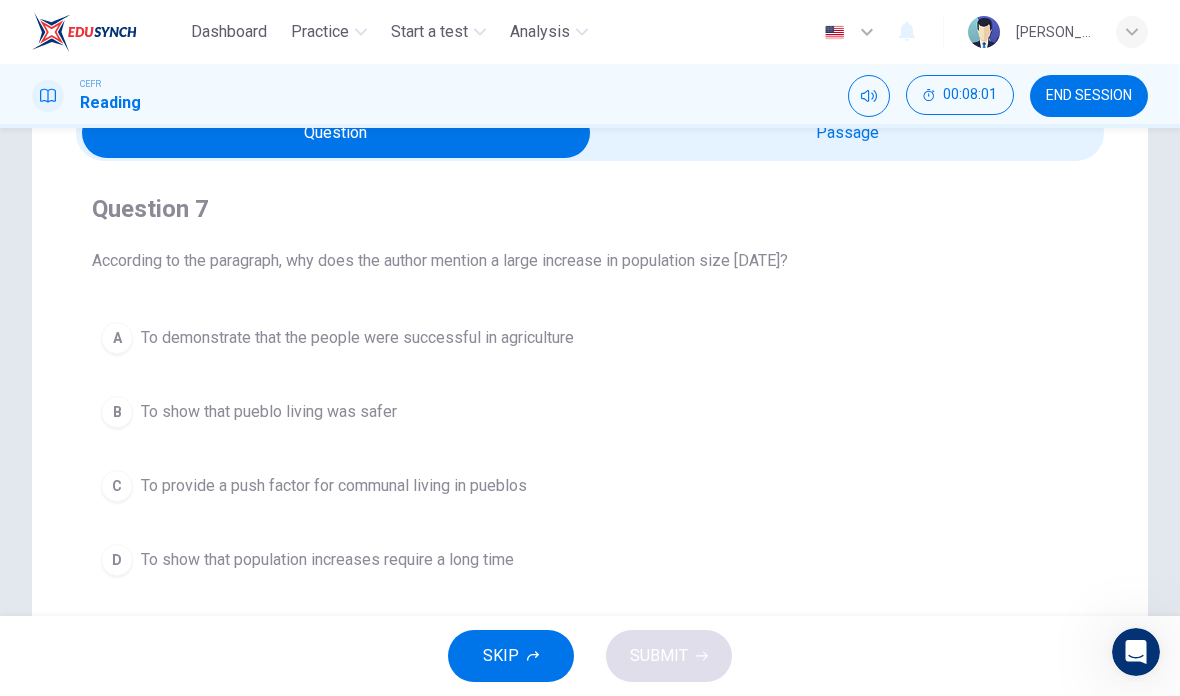 scroll, scrollTop: 163, scrollLeft: 0, axis: vertical 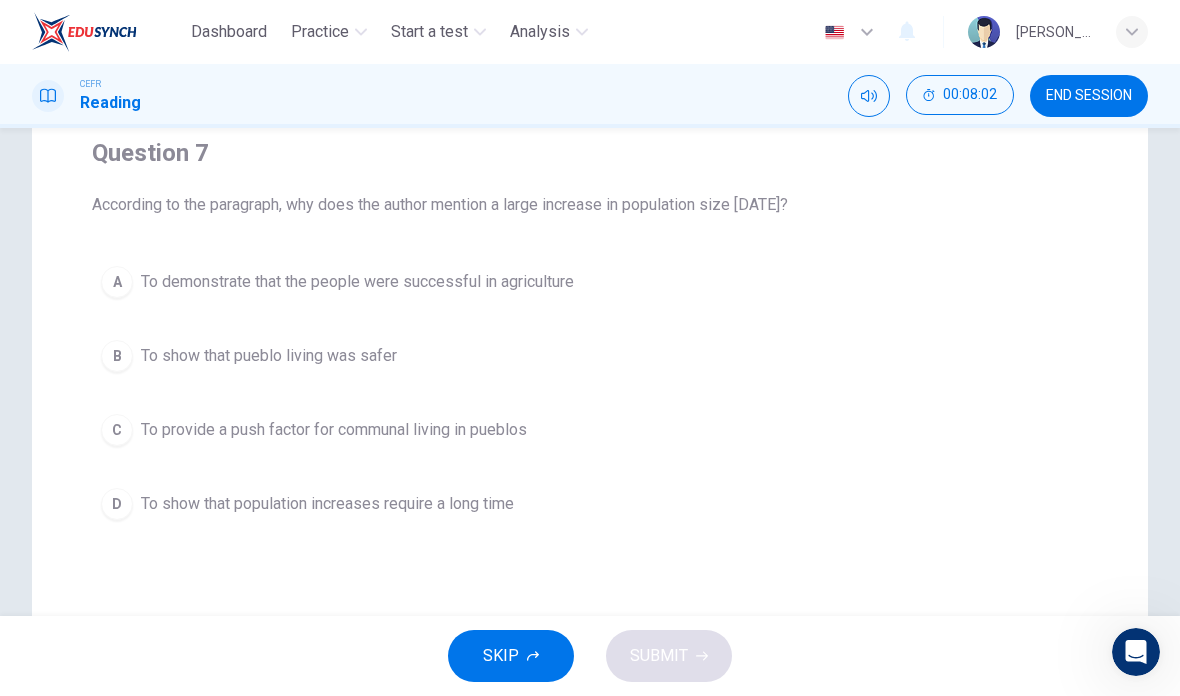 click on "To provide a push factor for communal living in pueblos" at bounding box center [334, 430] 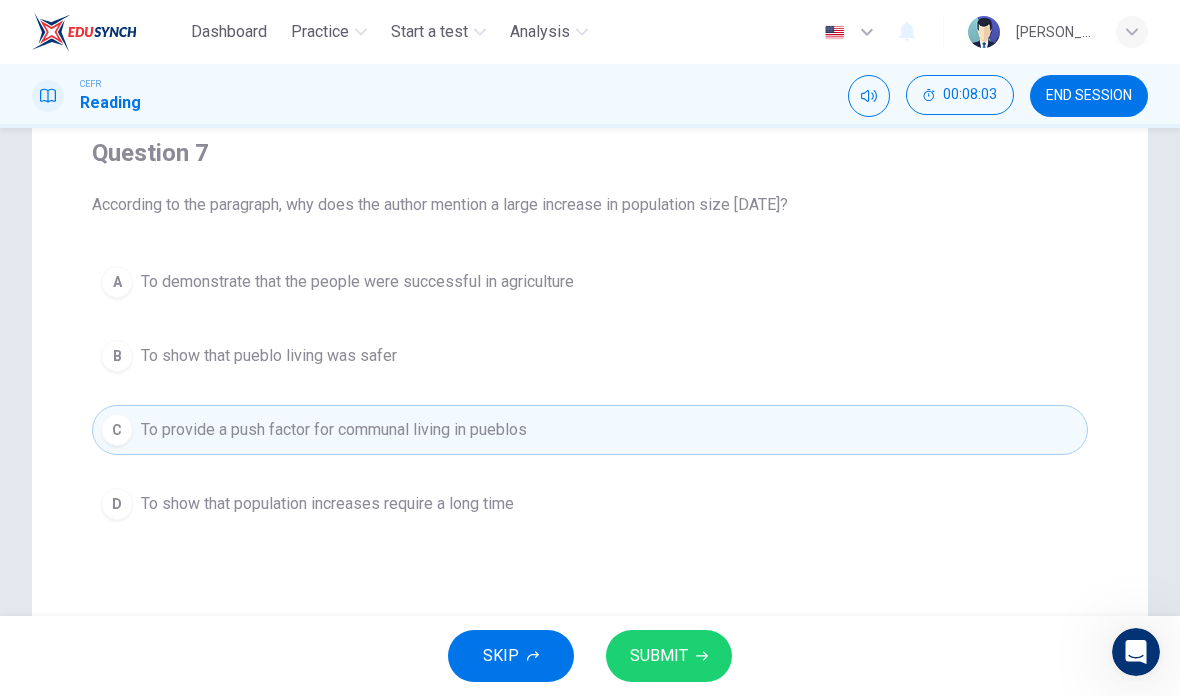 click on "SUBMIT" at bounding box center (659, 656) 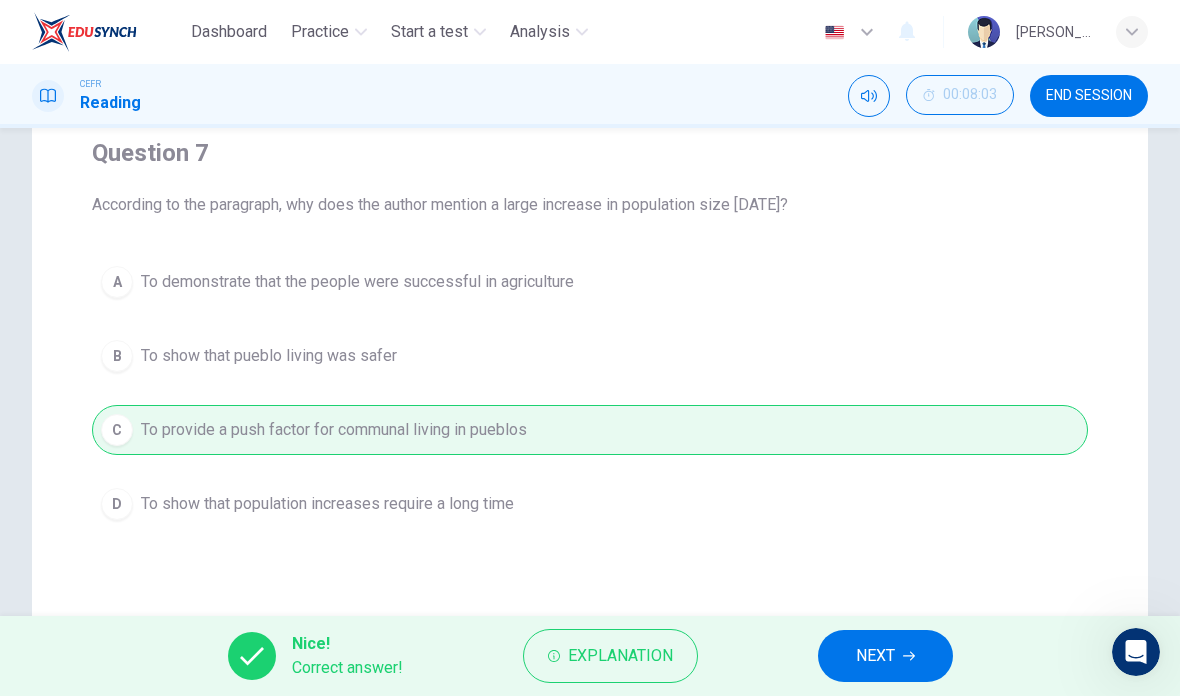click on "Explanation" at bounding box center [620, 656] 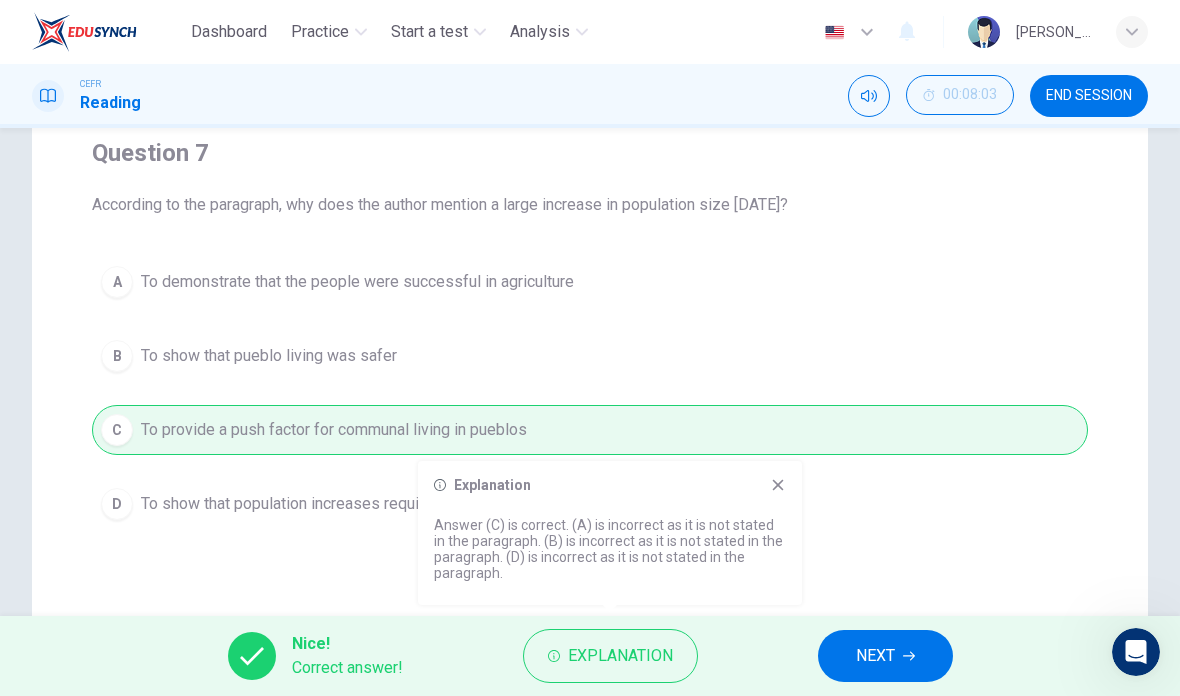click 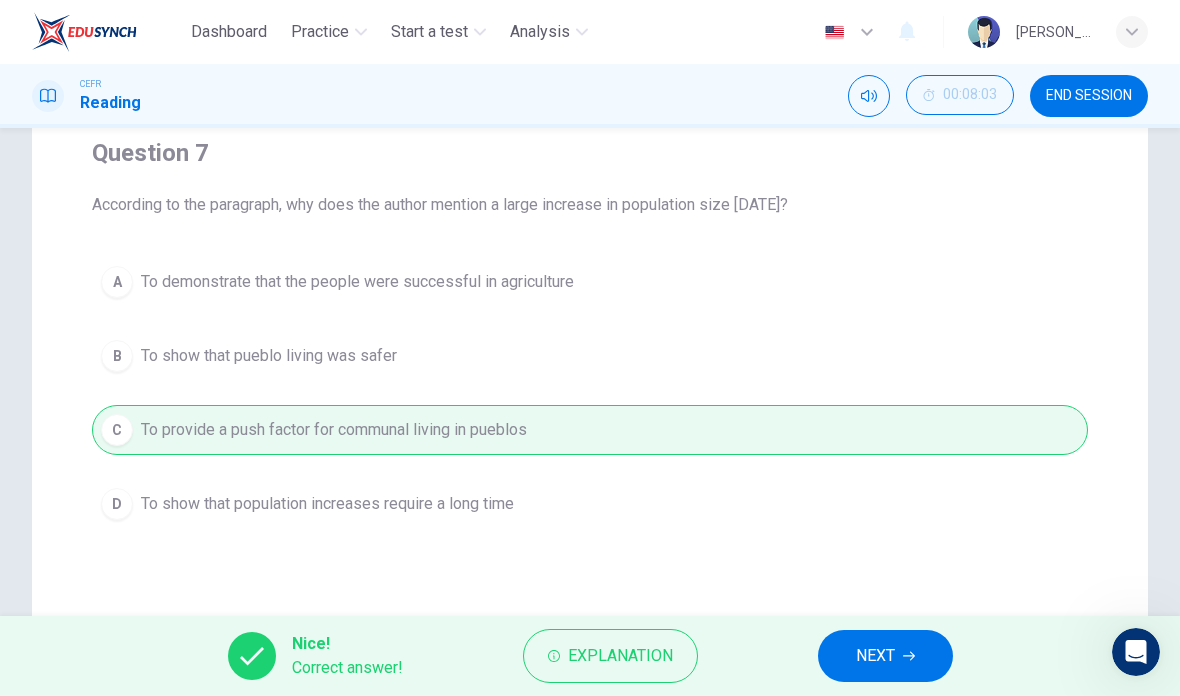 click on "NEXT" at bounding box center (885, 656) 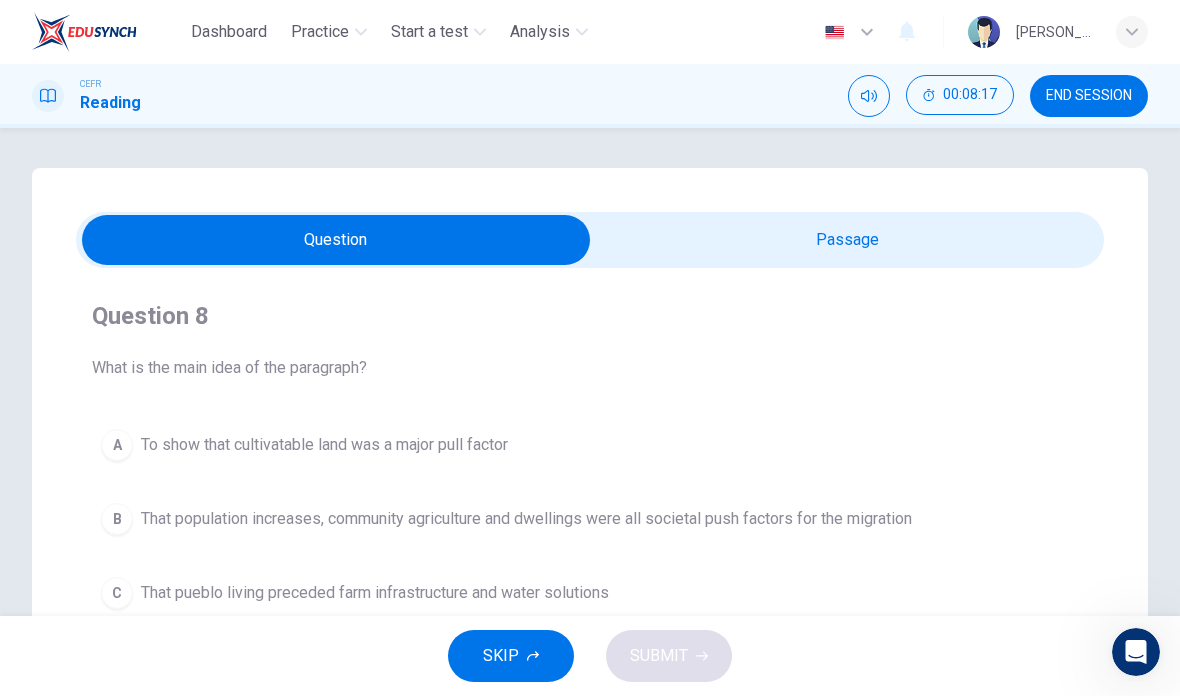 scroll, scrollTop: 0, scrollLeft: 0, axis: both 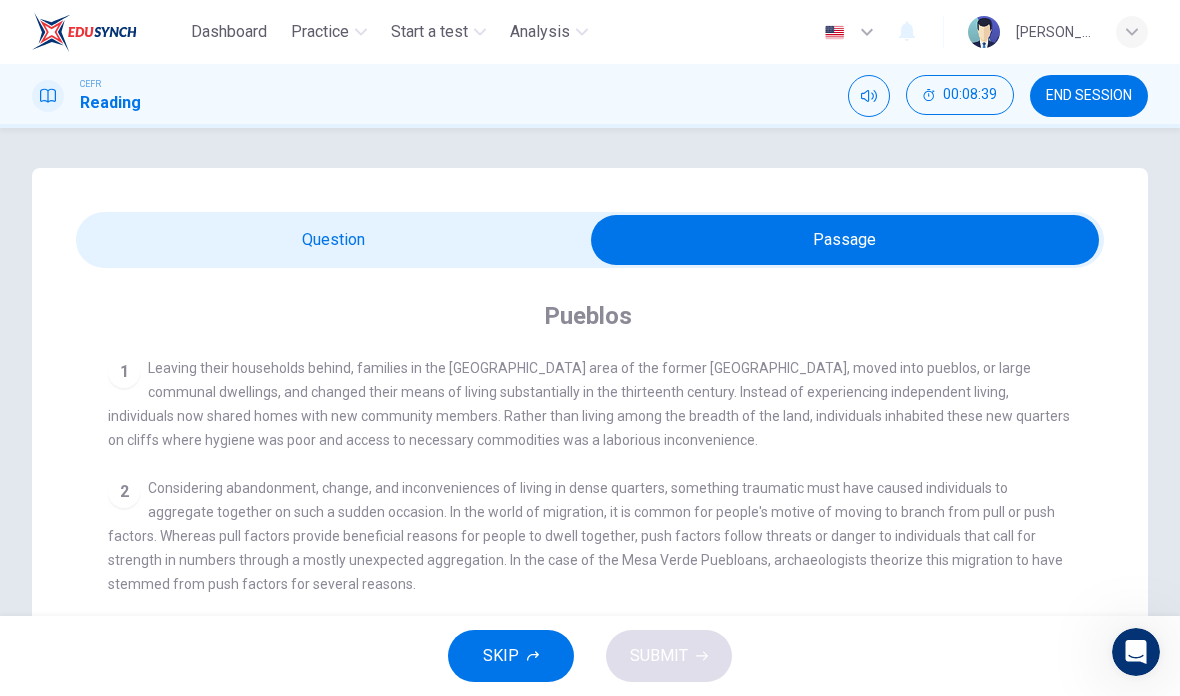 click at bounding box center [845, 240] 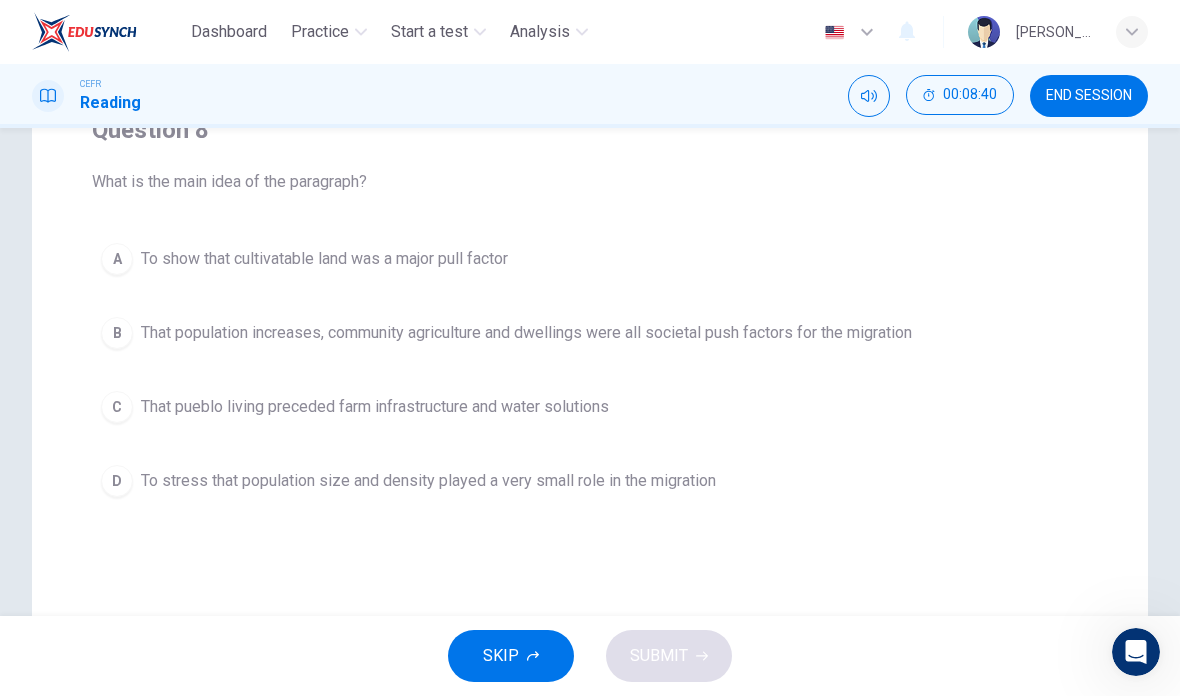 scroll, scrollTop: 187, scrollLeft: 0, axis: vertical 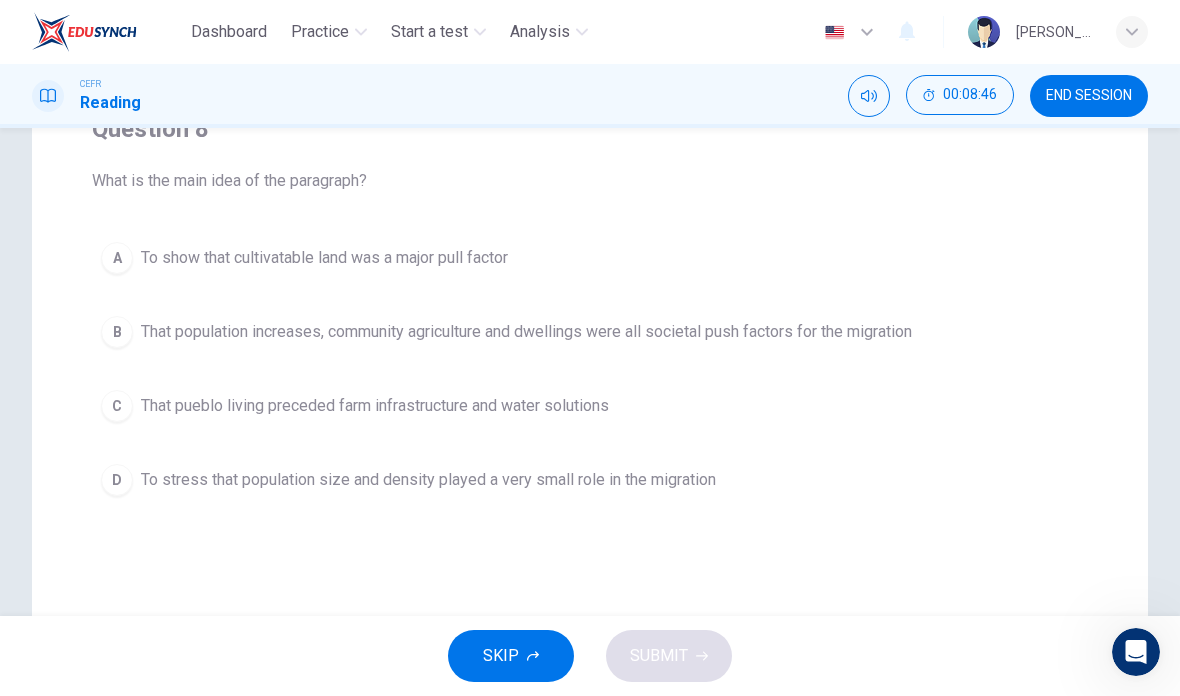 click on "That population increases, community agriculture and dwellings were all societal push factors for the migration" at bounding box center (526, 332) 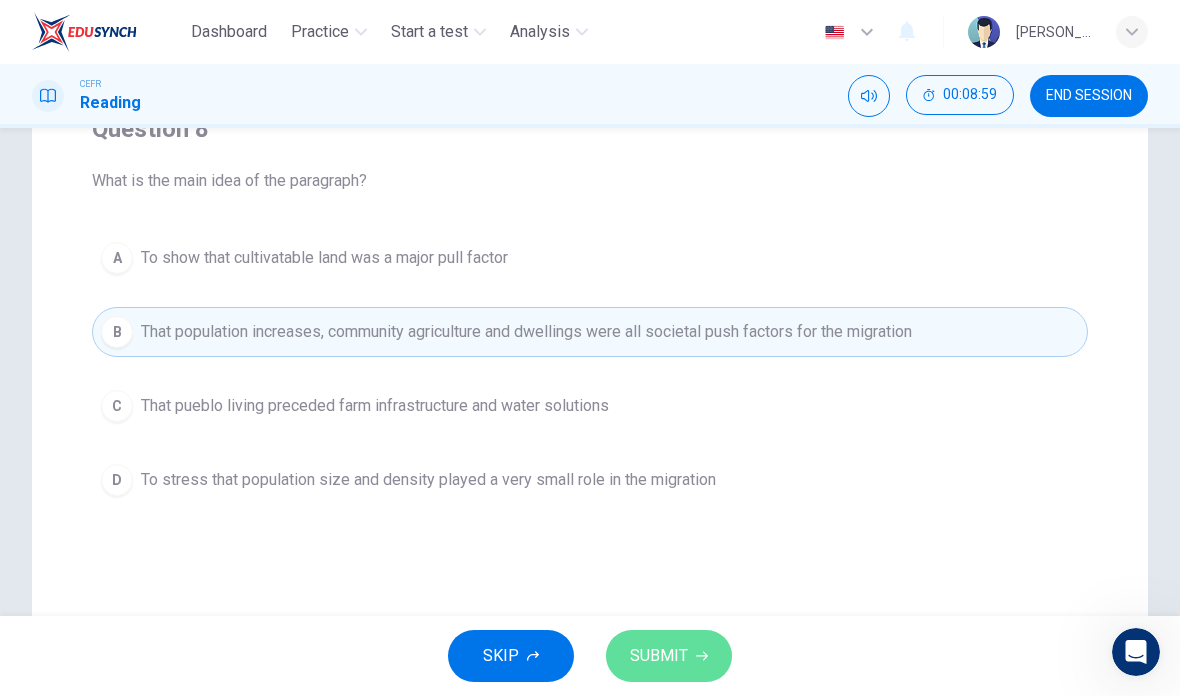 click on "SUBMIT" at bounding box center [659, 656] 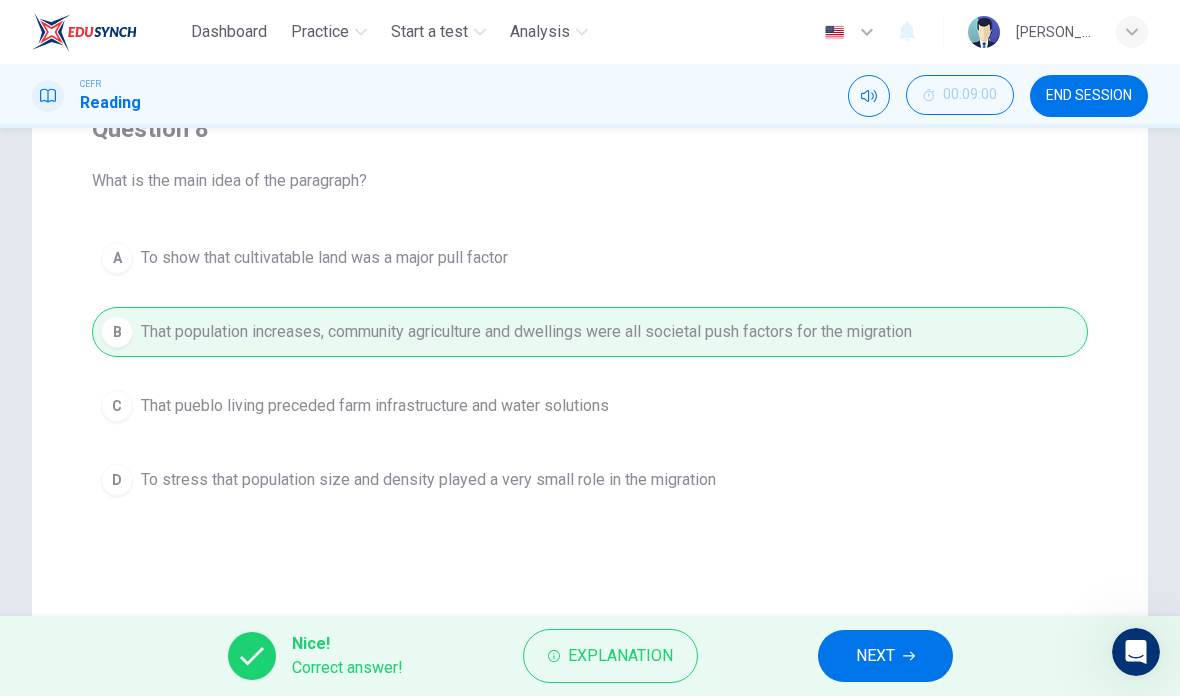 click on "Explanation" at bounding box center [620, 656] 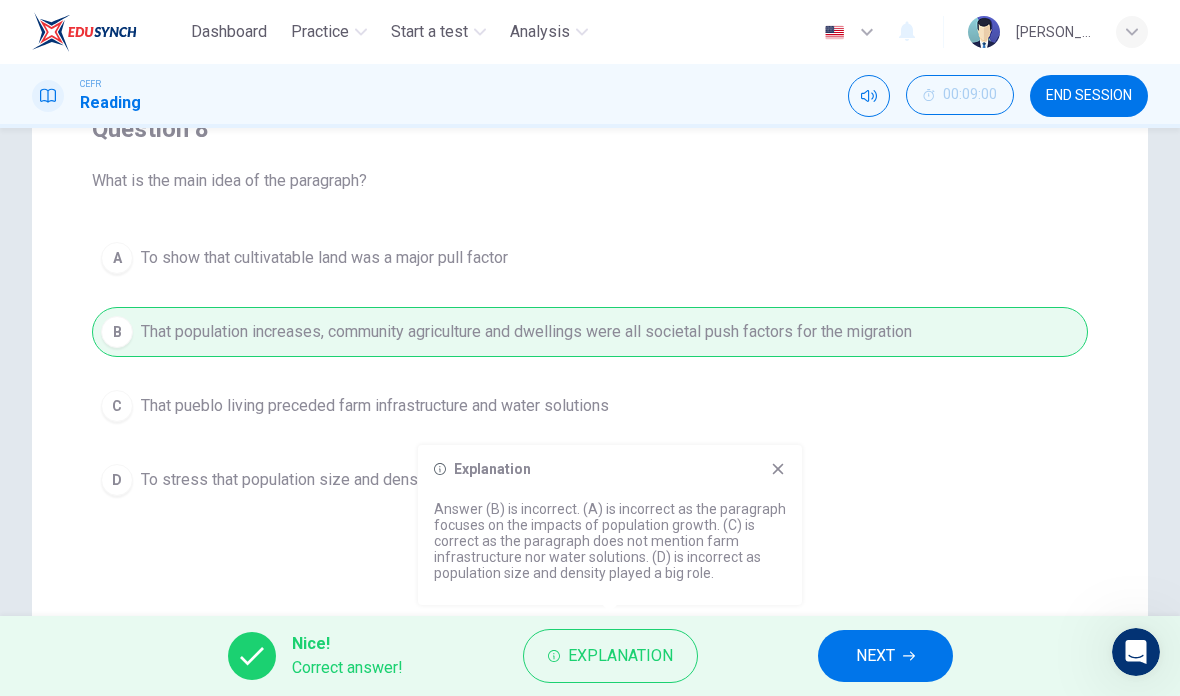 click 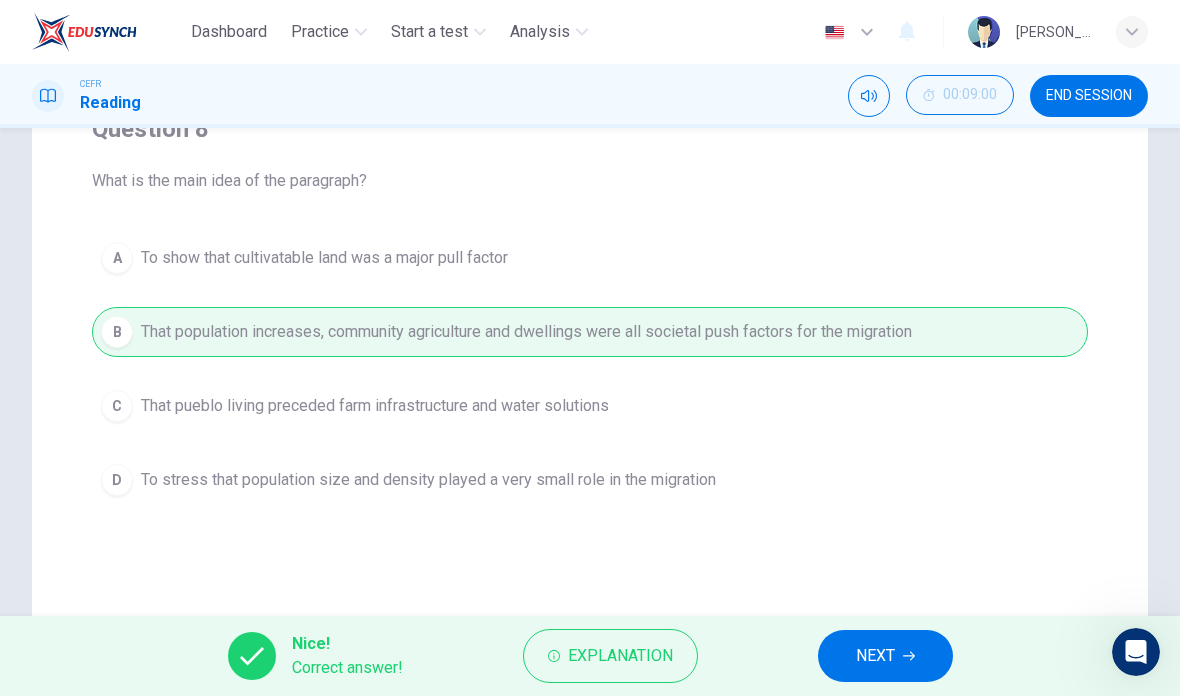 click on "Explanation" at bounding box center [620, 656] 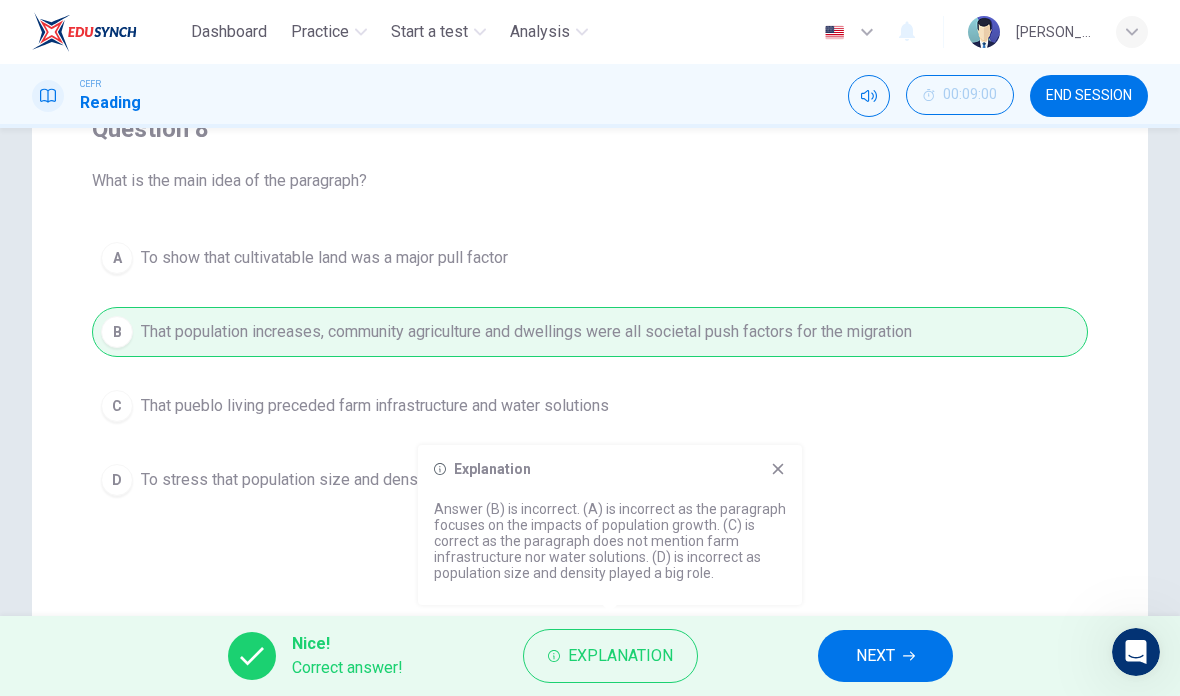 click 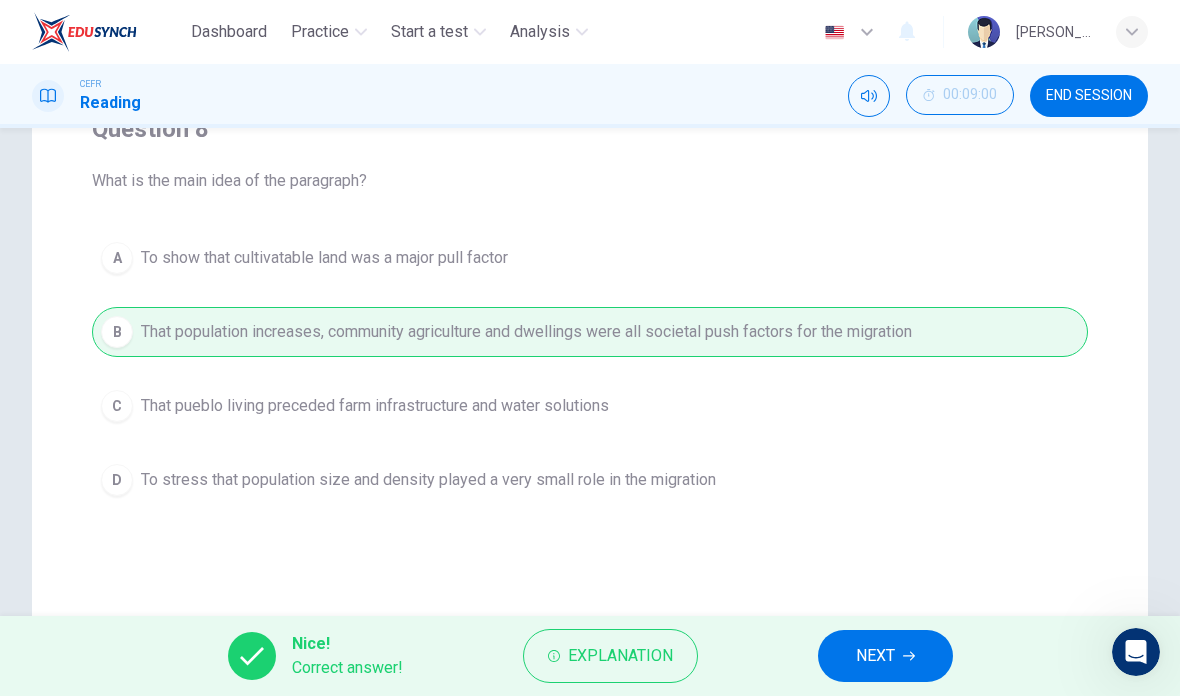 click on "NEXT" at bounding box center [885, 656] 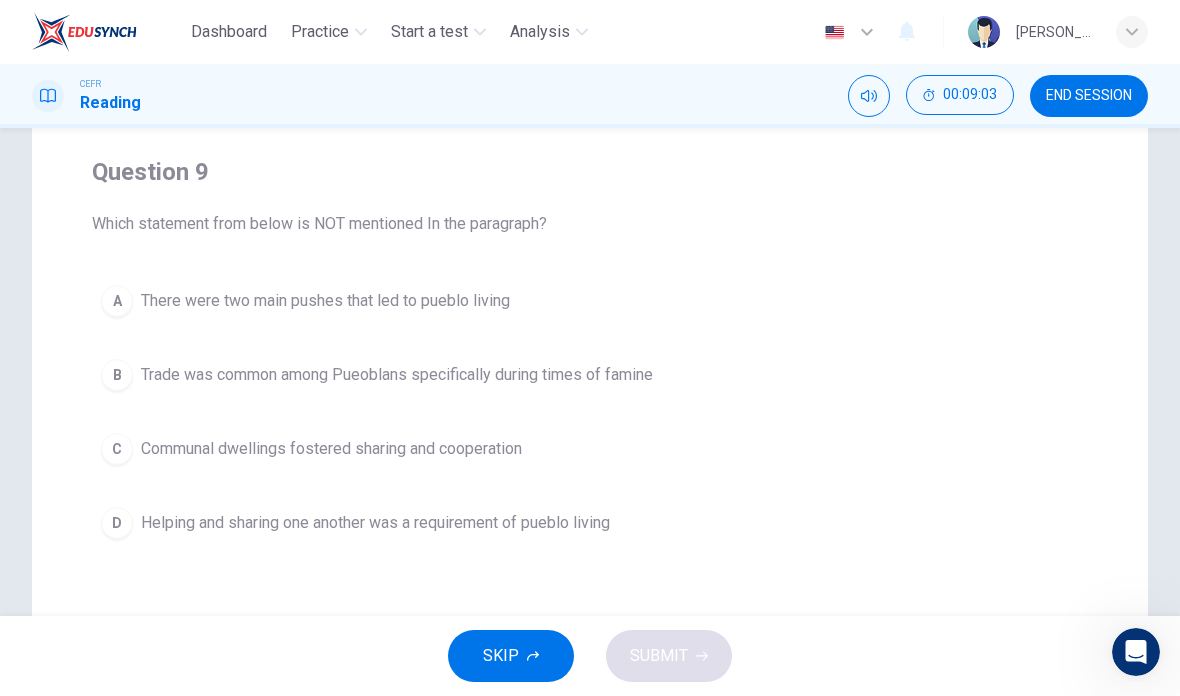 scroll, scrollTop: 143, scrollLeft: 0, axis: vertical 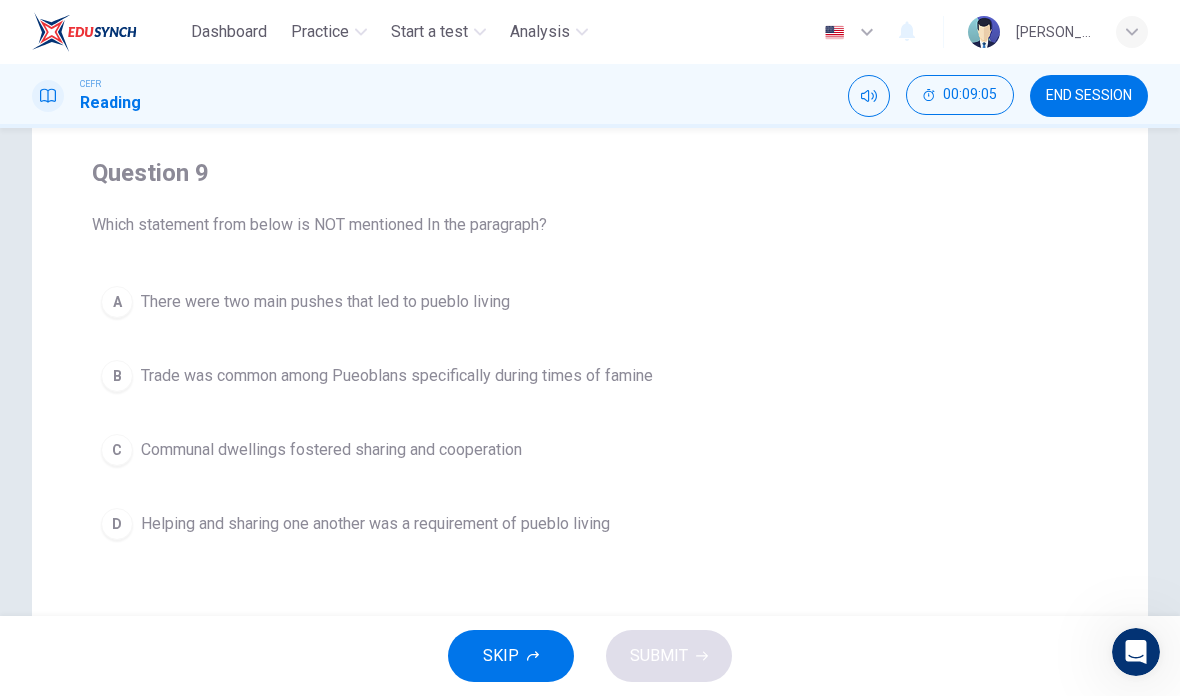 click on "Trade was common among Pueoblans specifically during times of famine" at bounding box center [397, 376] 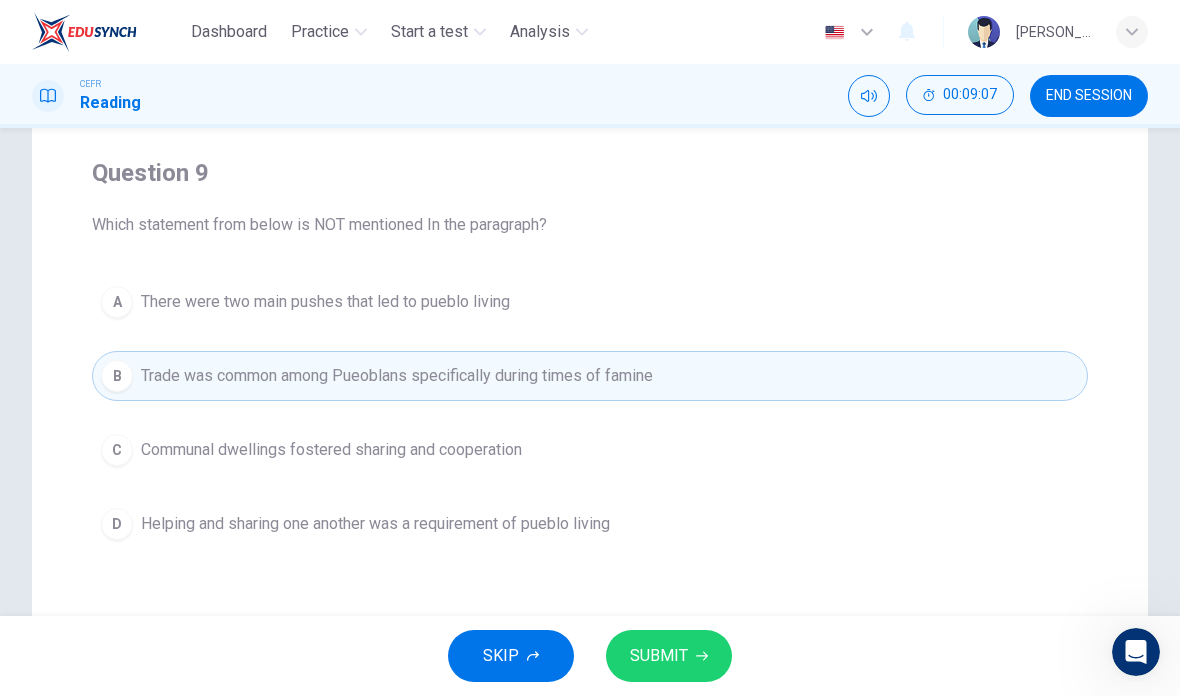 click on "SUBMIT" at bounding box center (659, 656) 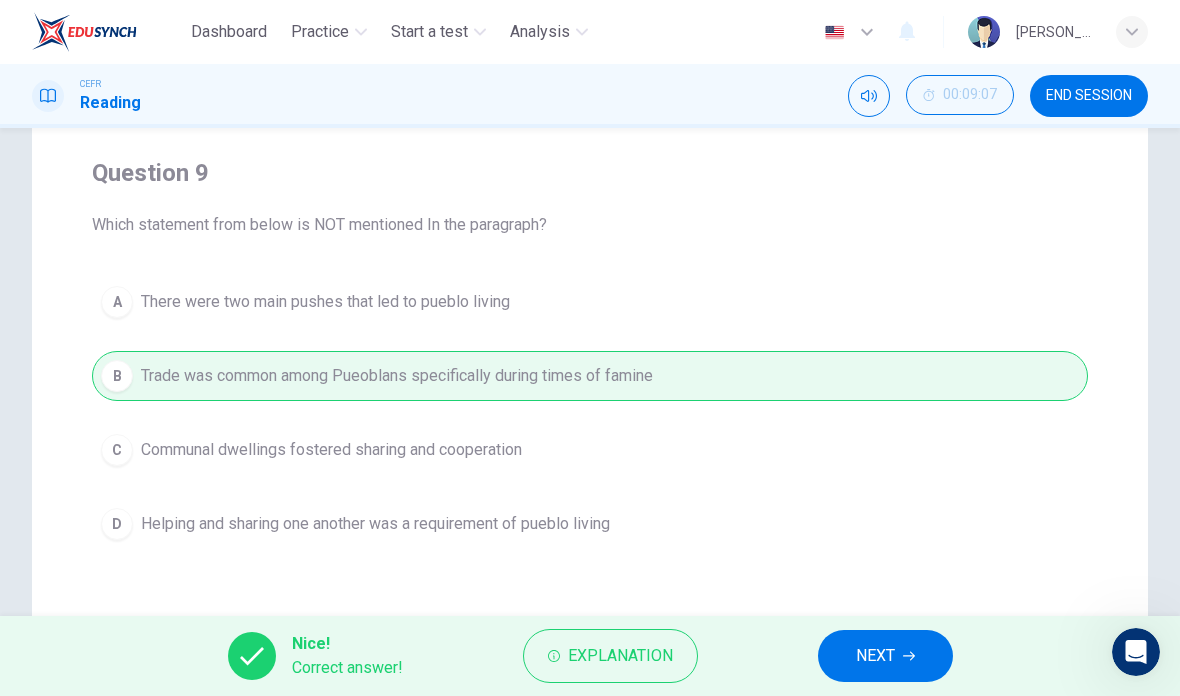 click on "NEXT" at bounding box center [875, 656] 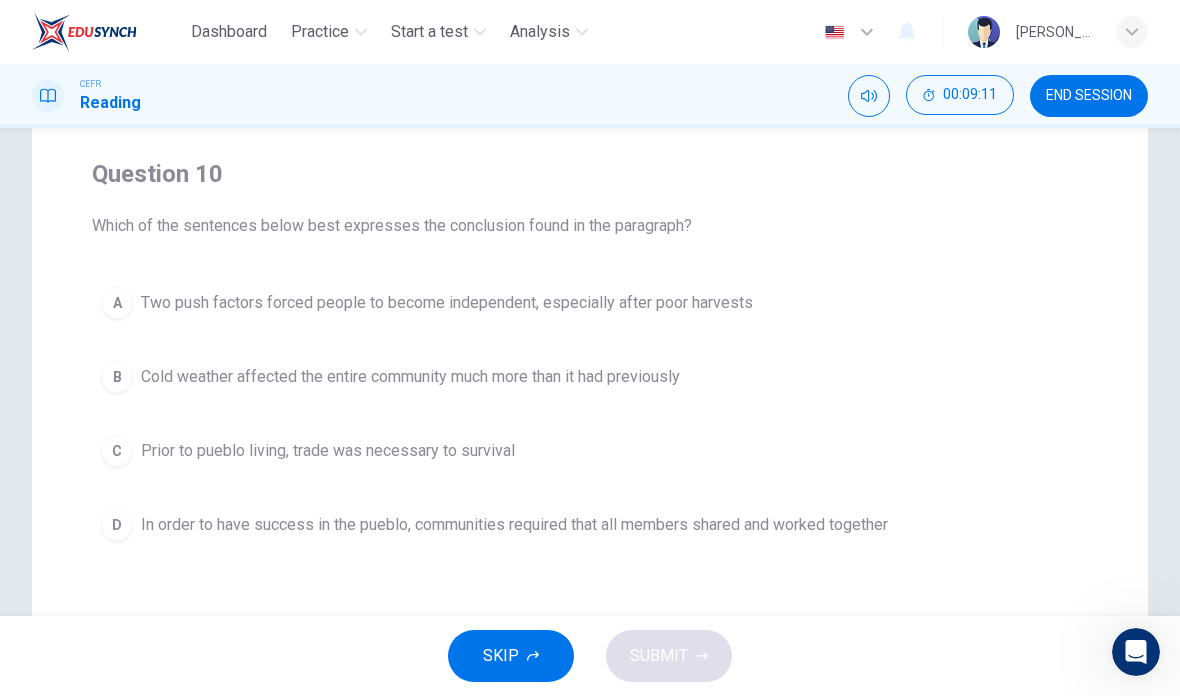 scroll, scrollTop: 159, scrollLeft: 0, axis: vertical 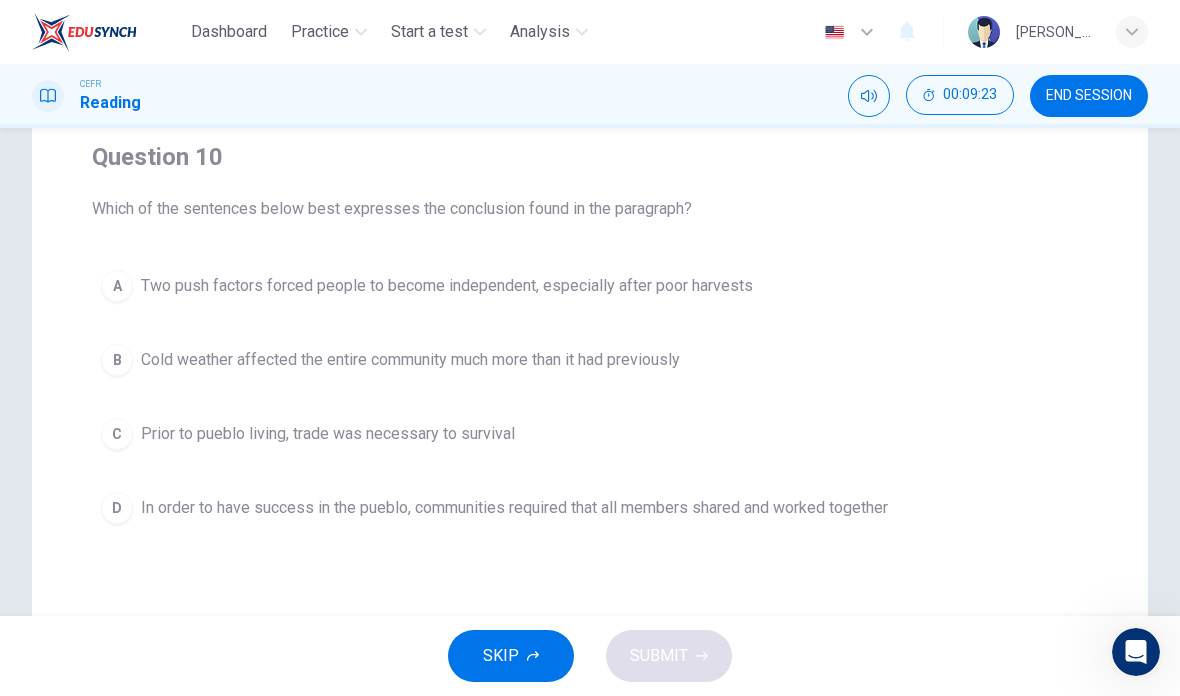 click on "In order to have success in the pueblo, communities required that all members shared and worked together" at bounding box center (514, 508) 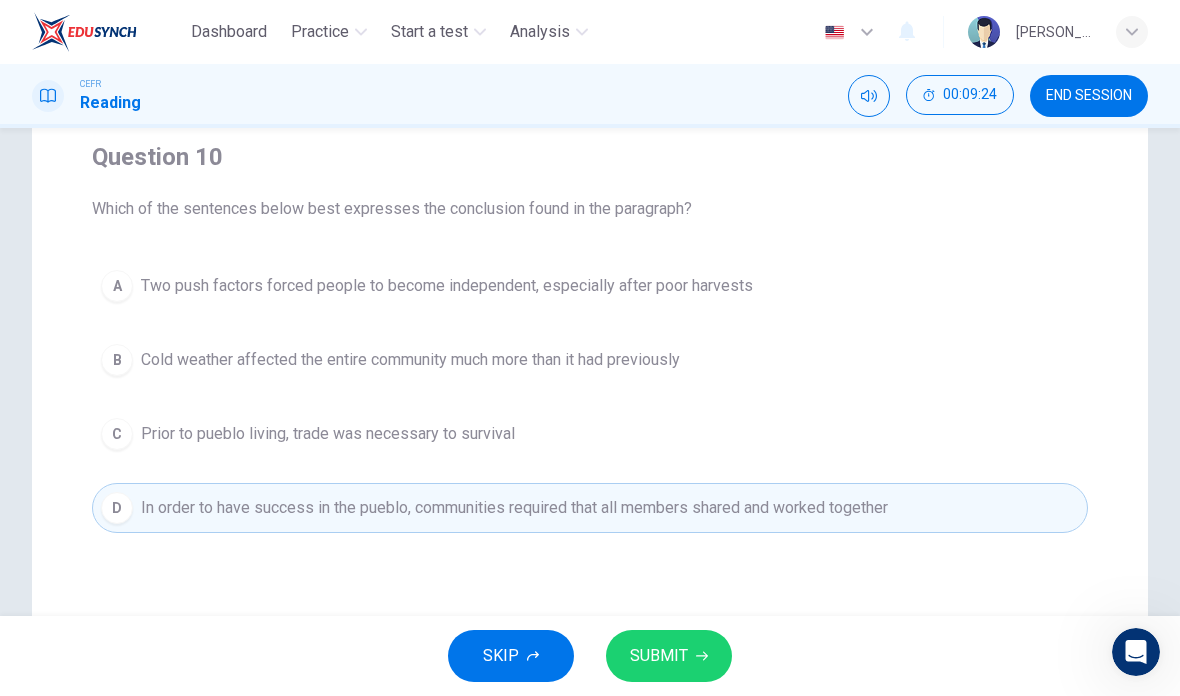 click on "SUBMIT" at bounding box center [669, 656] 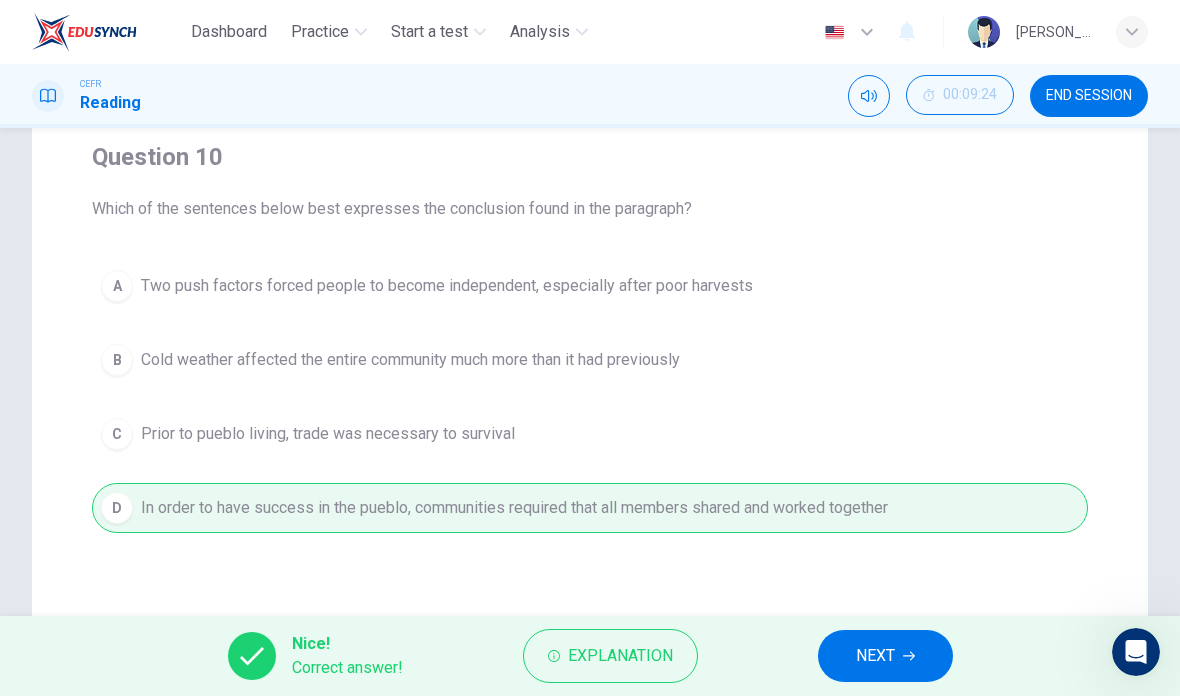 click on "NEXT" at bounding box center (875, 656) 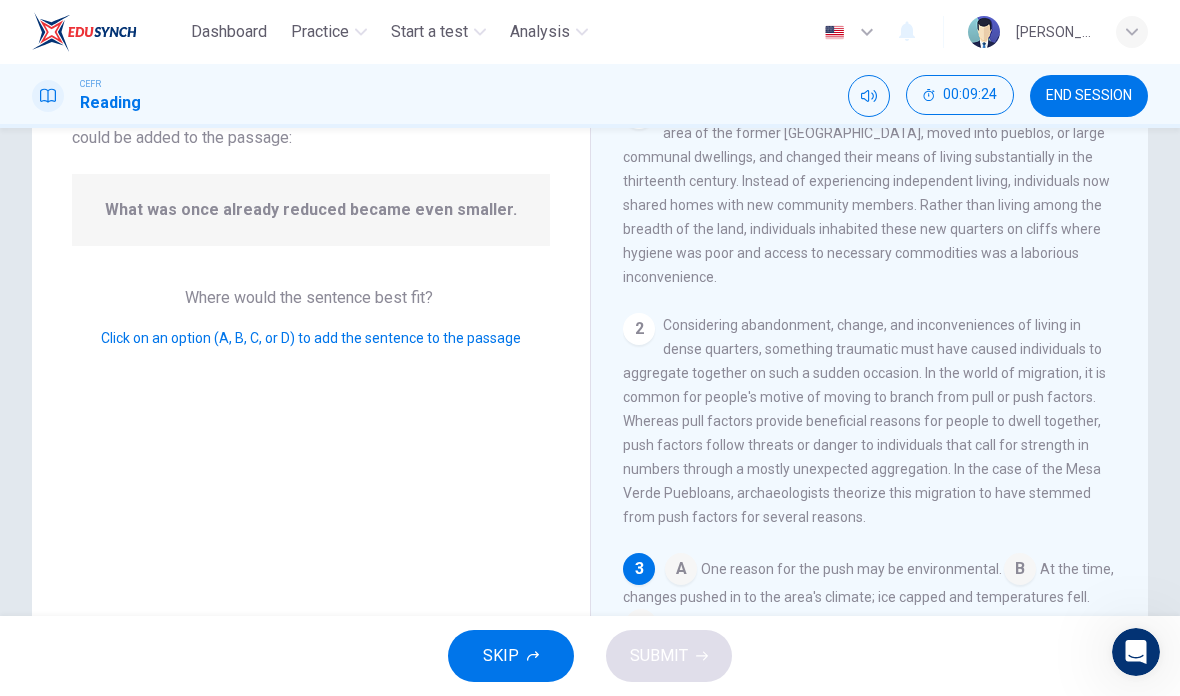 scroll, scrollTop: 289, scrollLeft: 0, axis: vertical 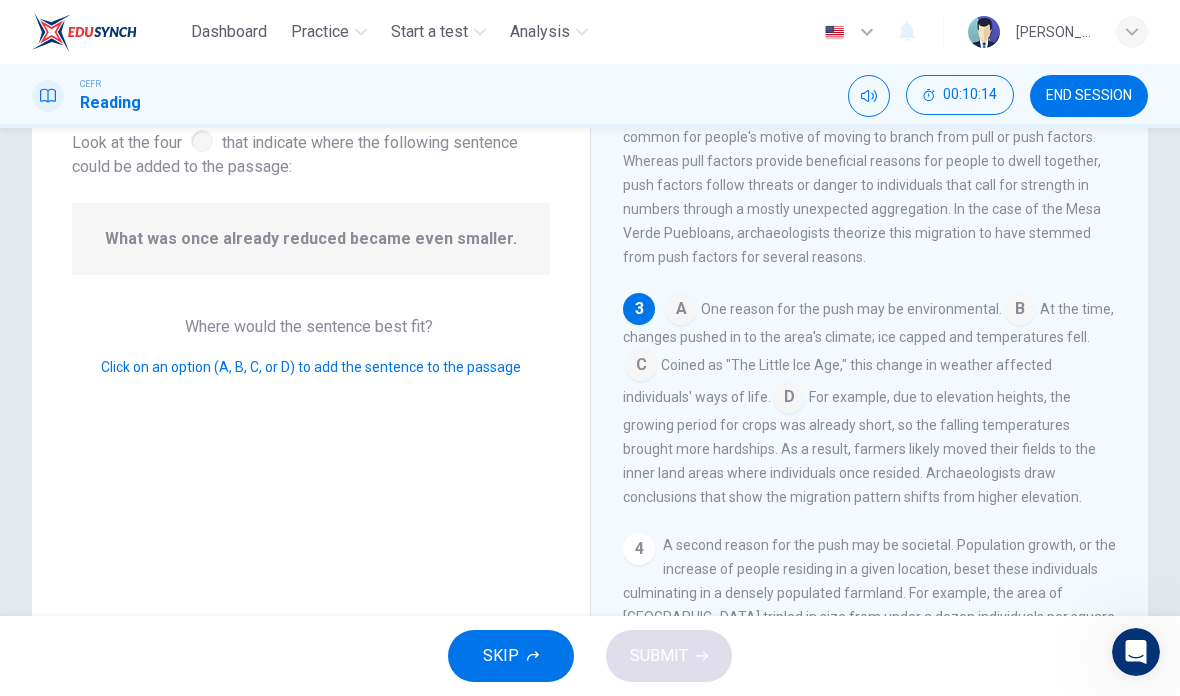 click at bounding box center [789, 399] 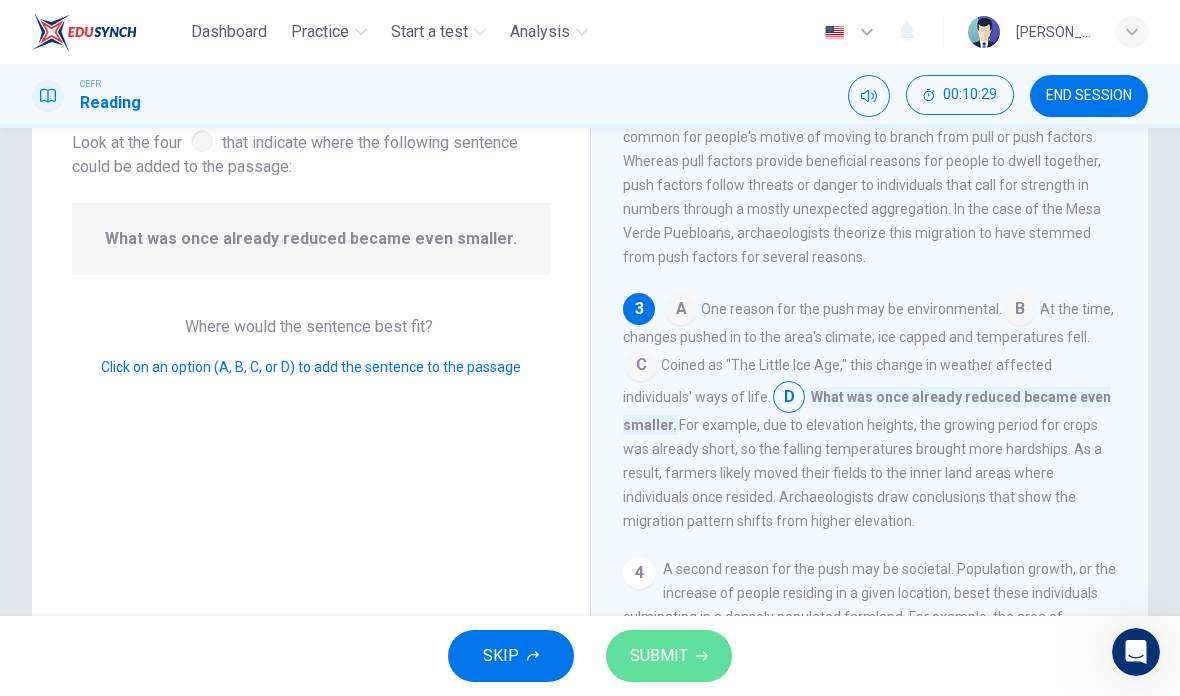 click on "SUBMIT" at bounding box center [659, 656] 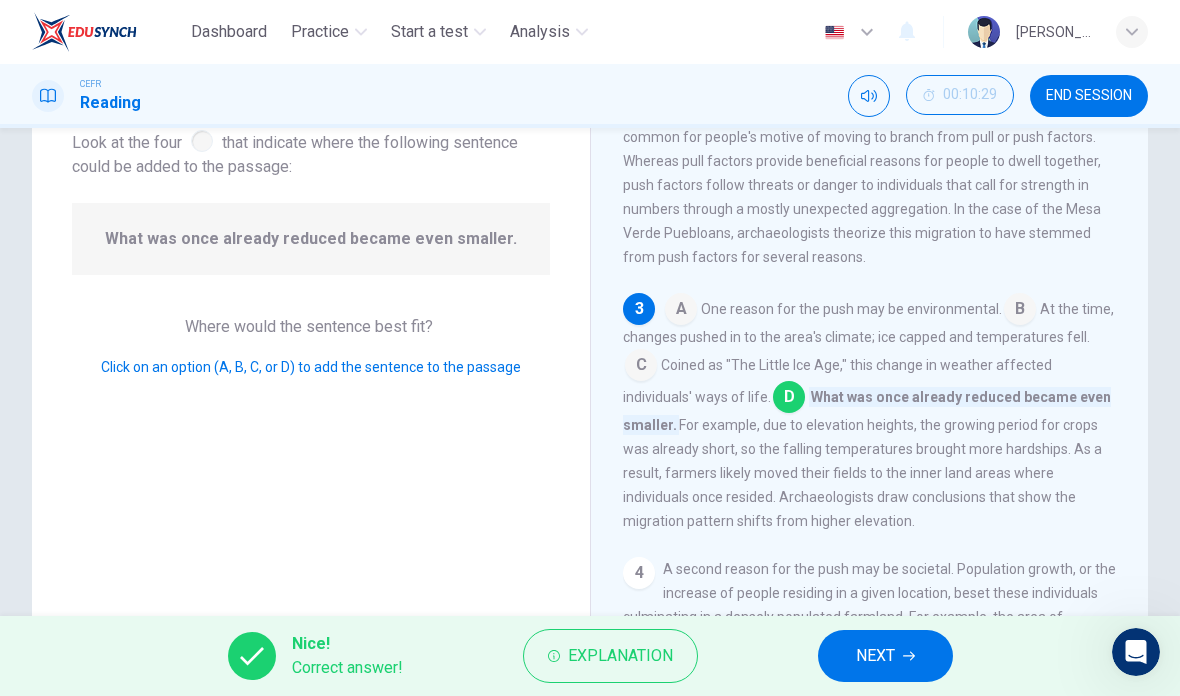 click on "Explanation" at bounding box center [620, 656] 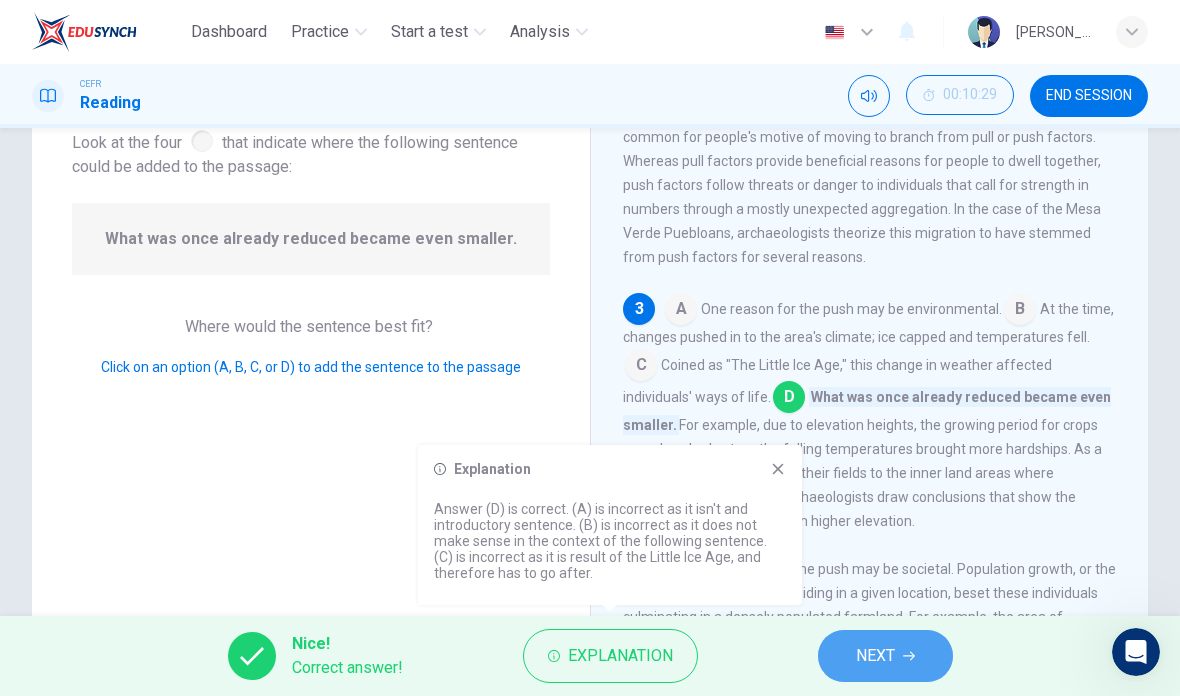 click on "NEXT" at bounding box center [875, 656] 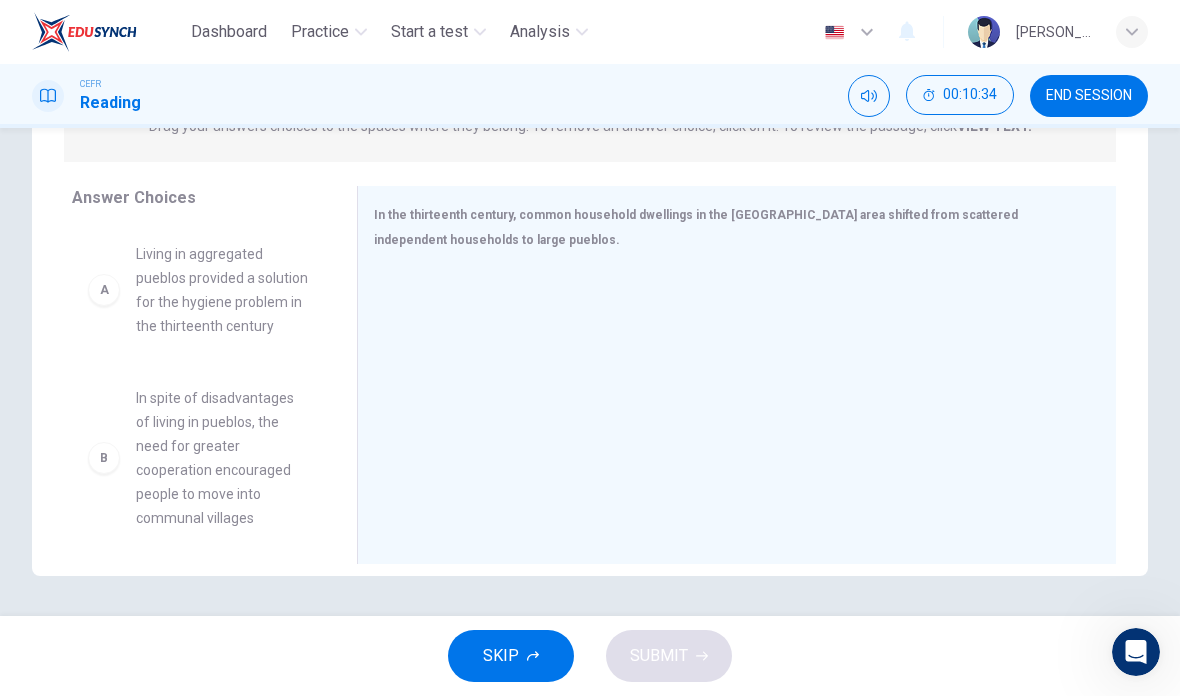scroll, scrollTop: 287, scrollLeft: 0, axis: vertical 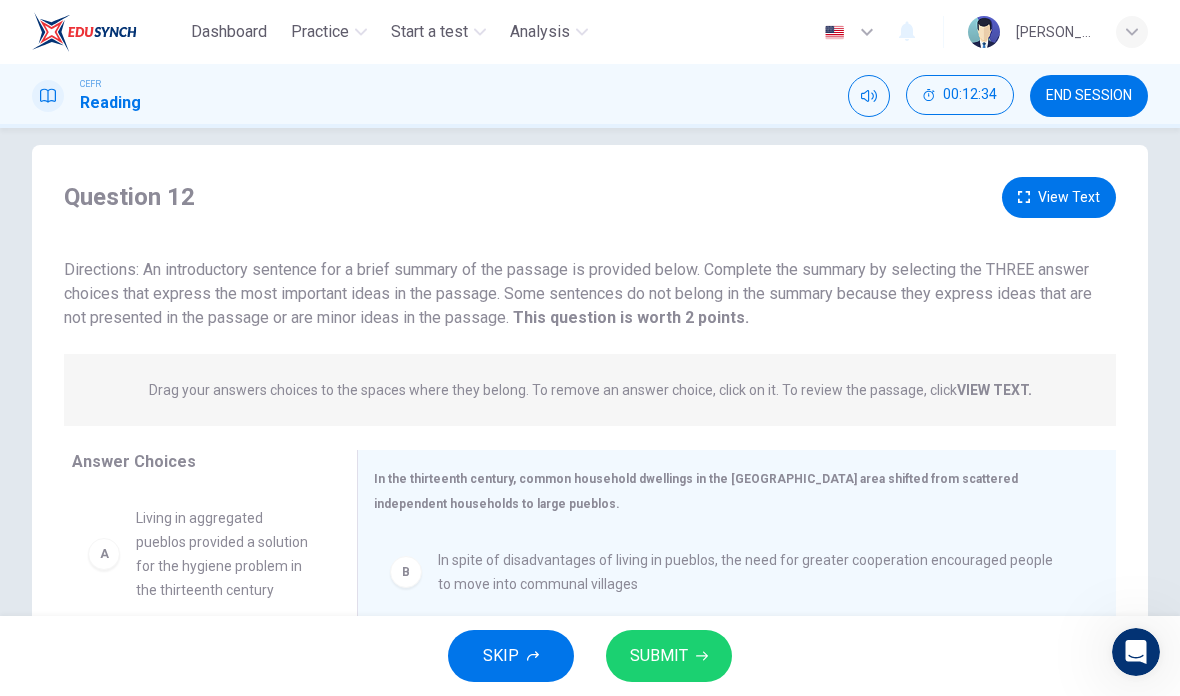 click on "View Text" at bounding box center [1059, 197] 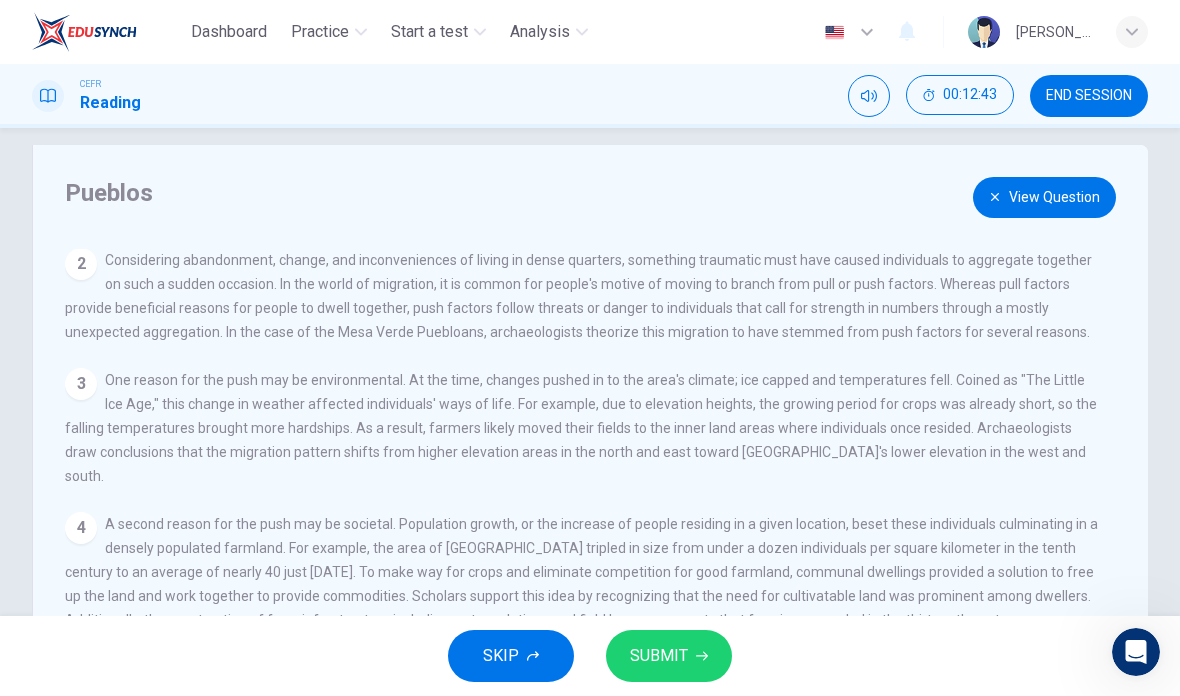 scroll, scrollTop: 120, scrollLeft: 0, axis: vertical 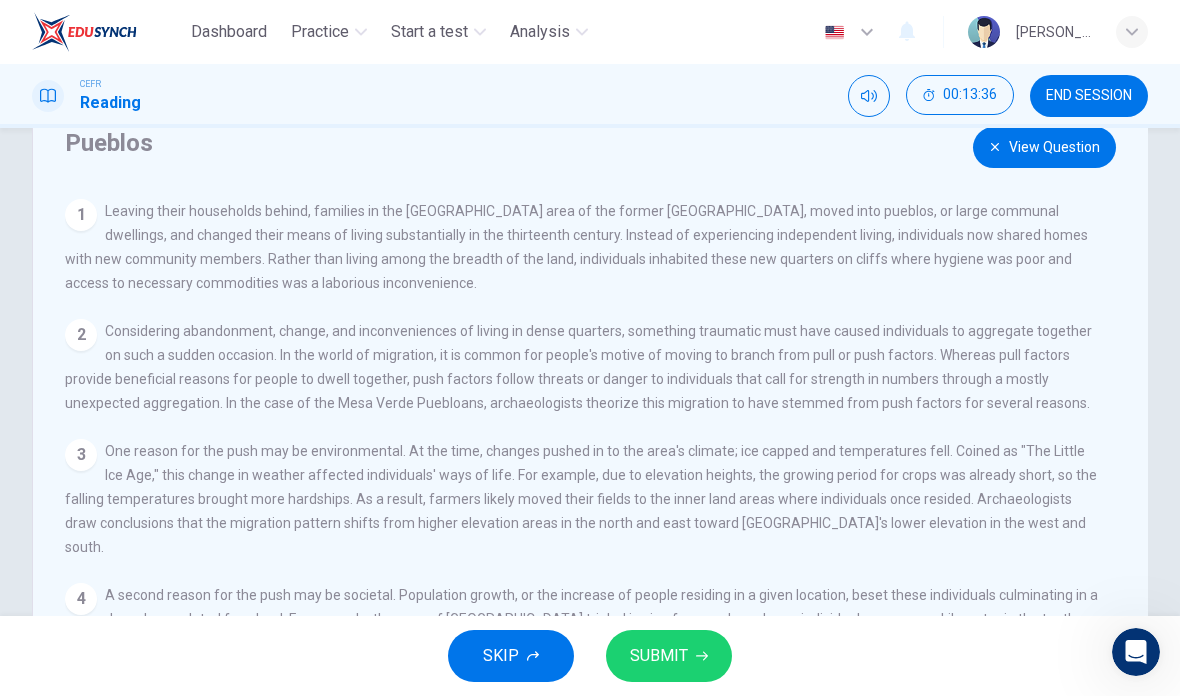 click on "View Question" at bounding box center [1044, 147] 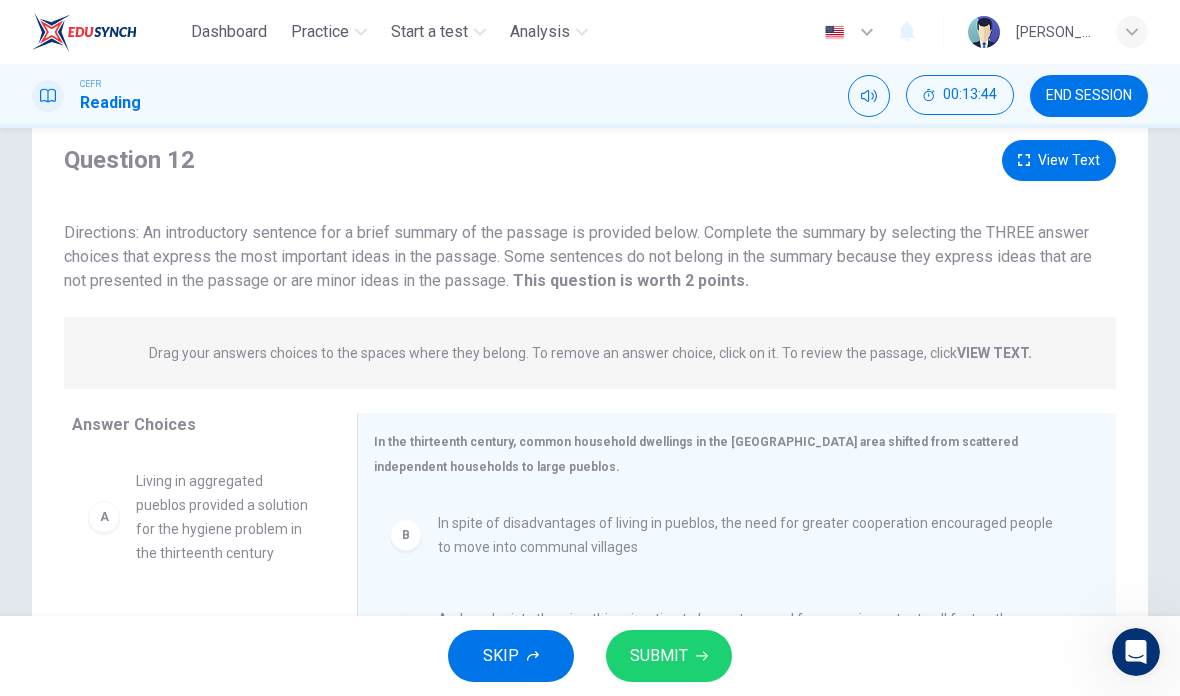 scroll, scrollTop: 55, scrollLeft: 0, axis: vertical 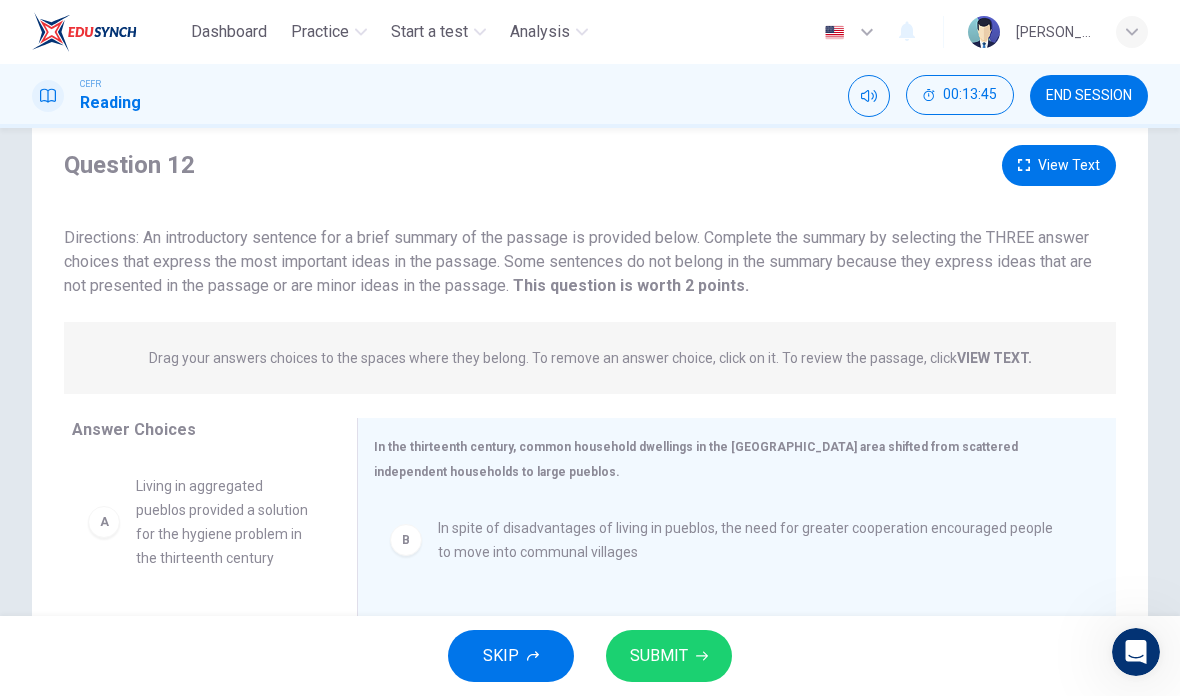 click on "View Text" at bounding box center (1059, 165) 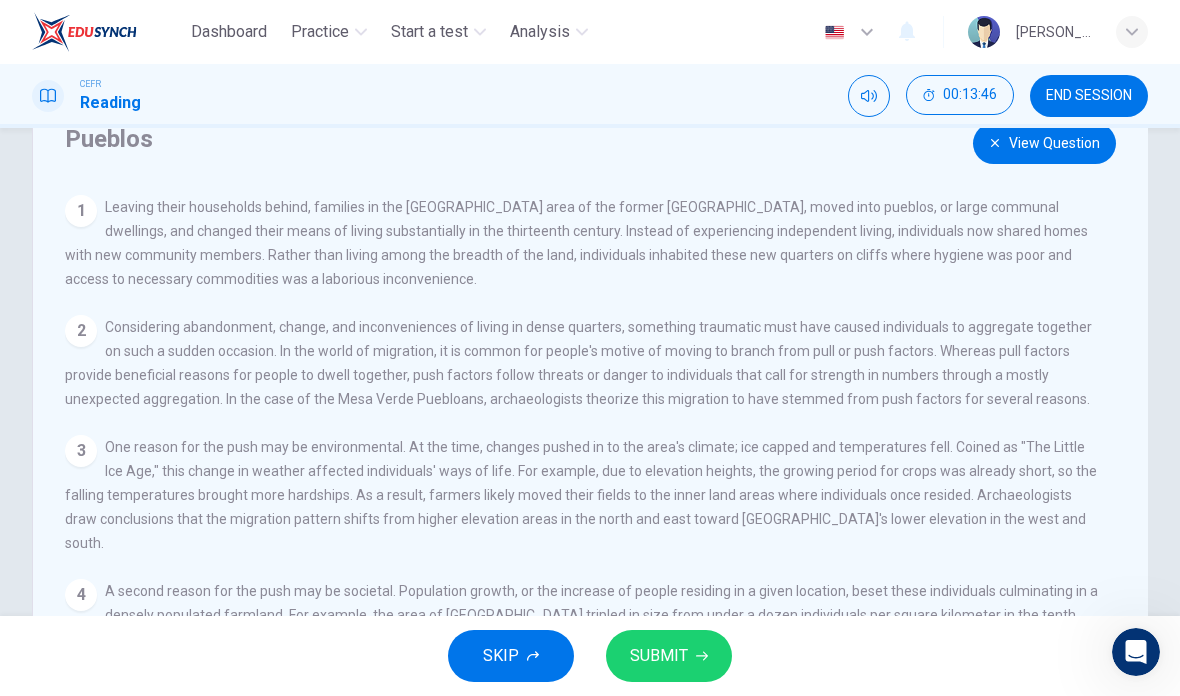 scroll, scrollTop: 152, scrollLeft: 0, axis: vertical 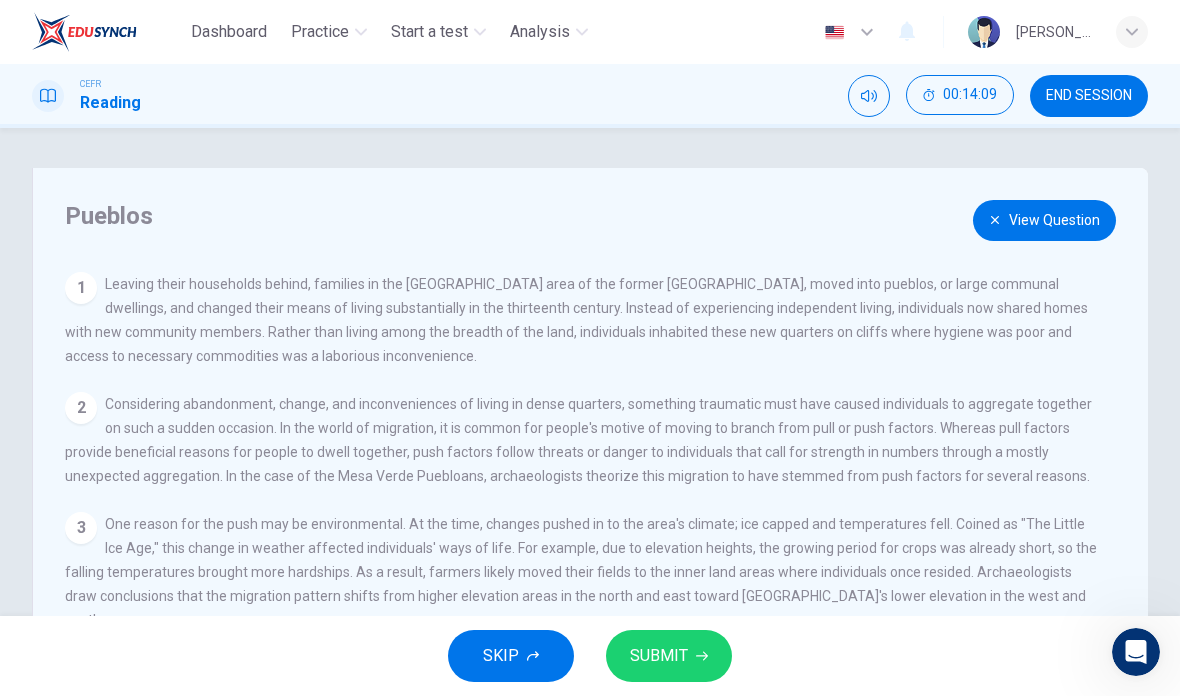 click on "View Question" at bounding box center (1044, 220) 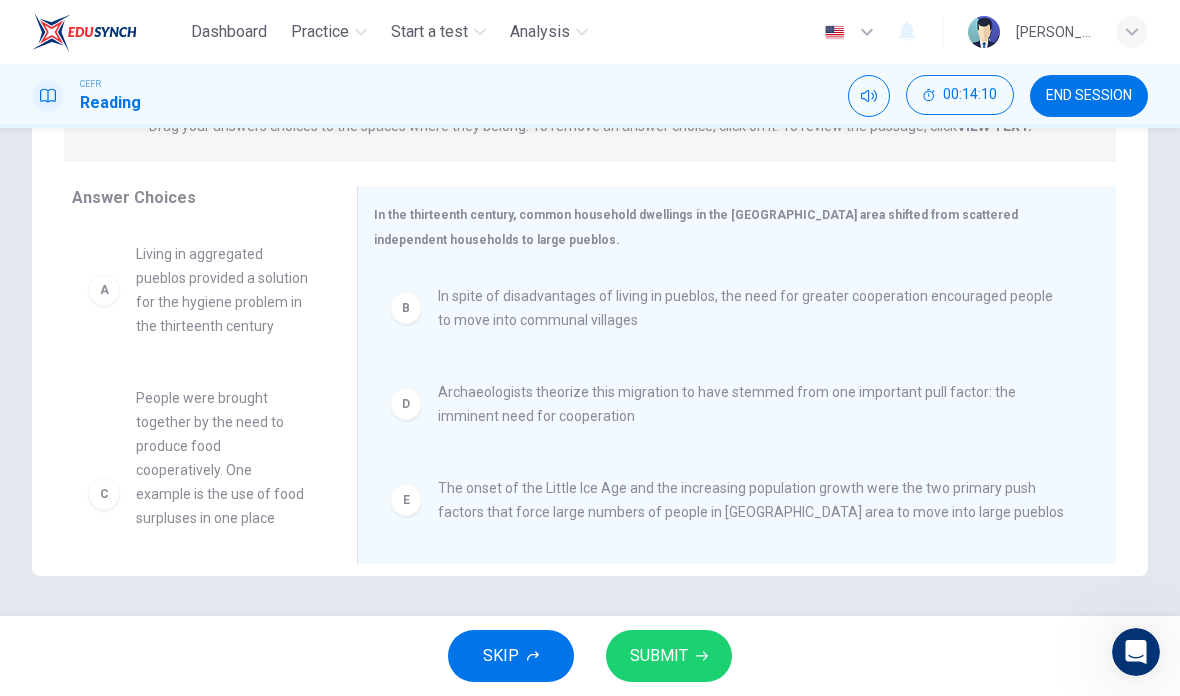 scroll, scrollTop: 287, scrollLeft: 0, axis: vertical 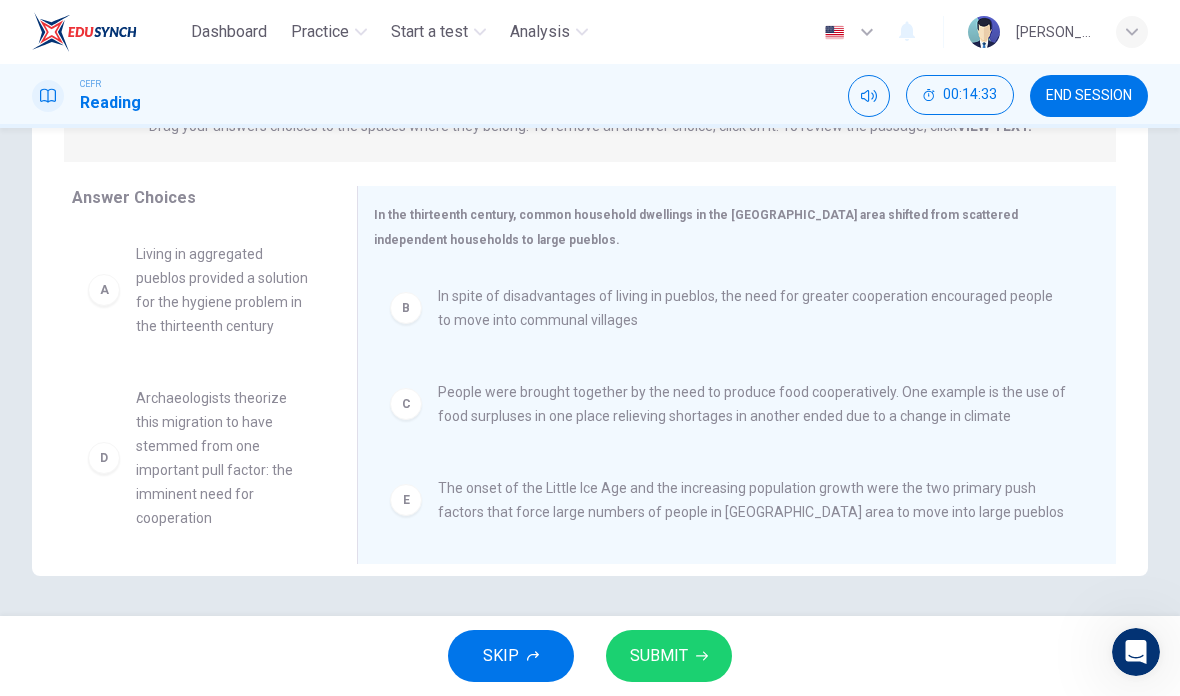 click on "SUBMIT" at bounding box center (659, 656) 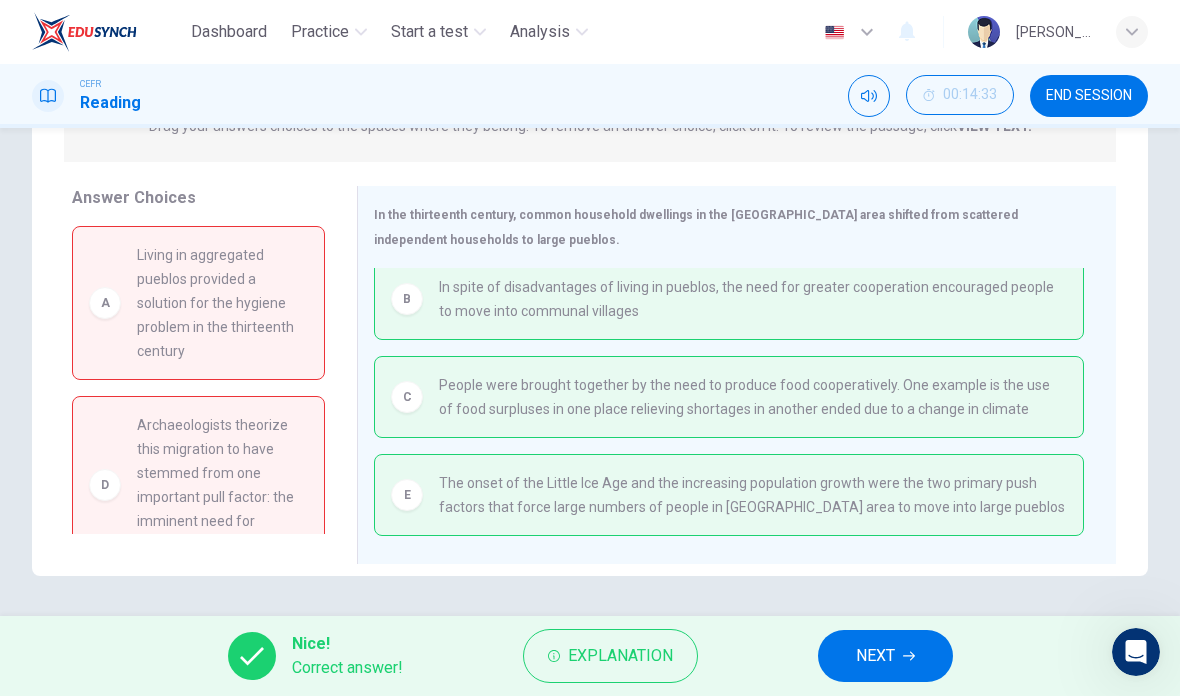 scroll, scrollTop: 10, scrollLeft: 0, axis: vertical 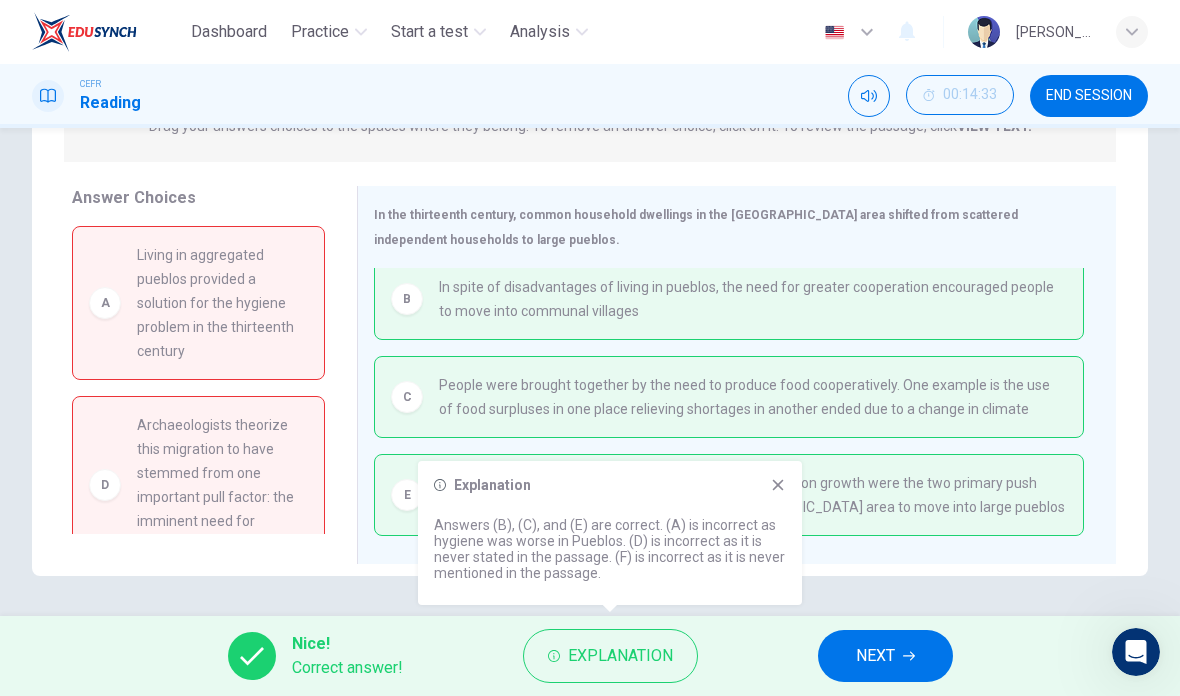 click 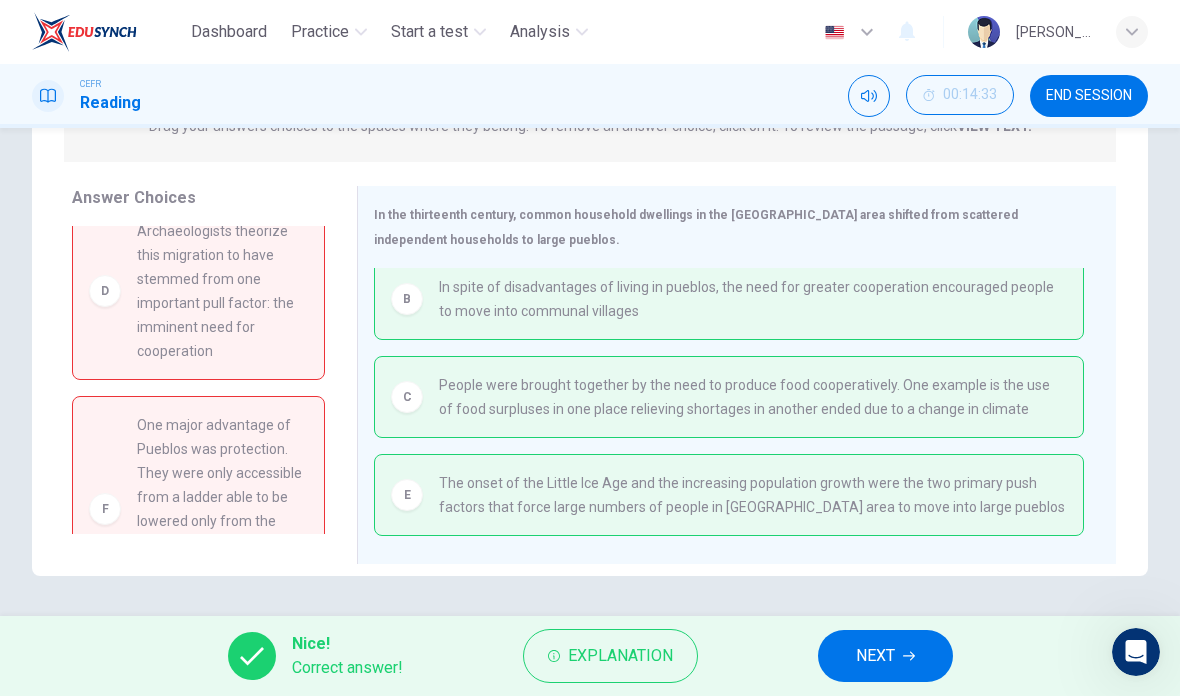 scroll, scrollTop: 217, scrollLeft: 0, axis: vertical 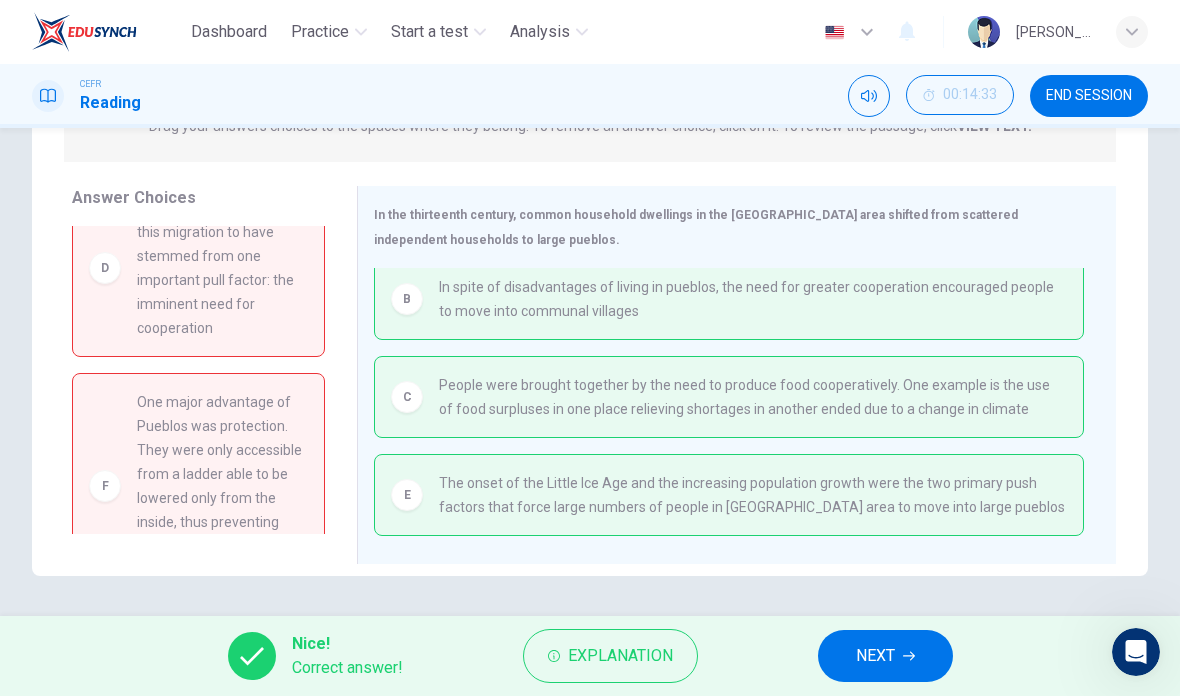 click on "NEXT" at bounding box center [875, 656] 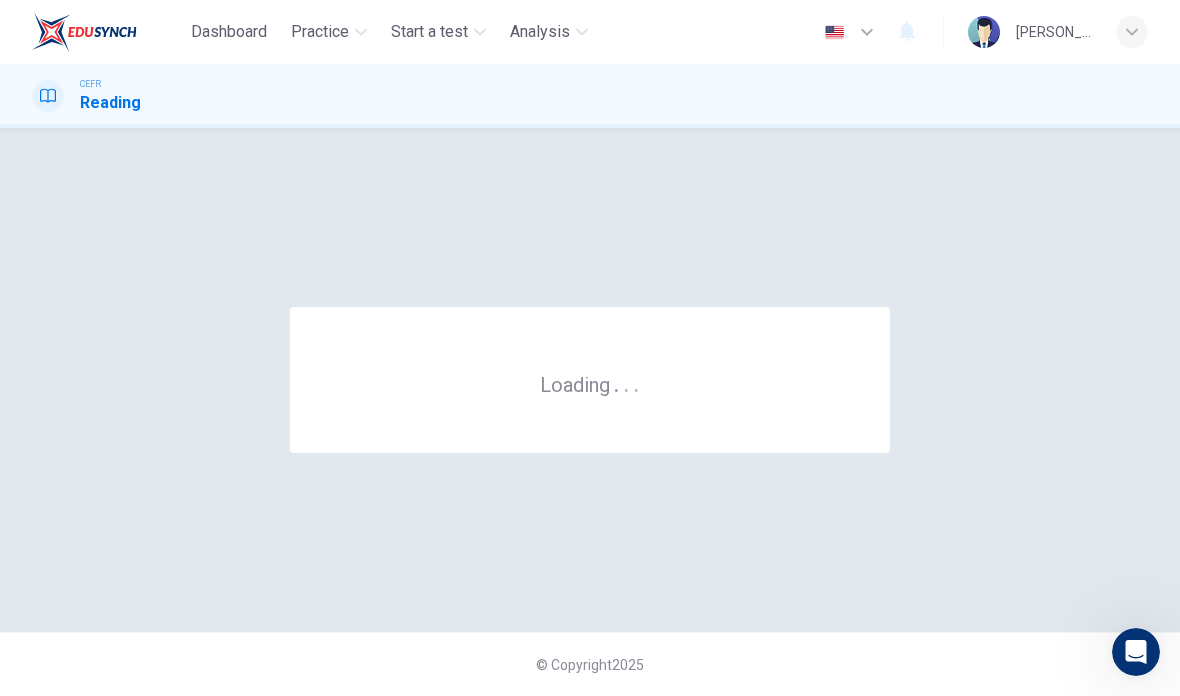 scroll, scrollTop: 0, scrollLeft: 0, axis: both 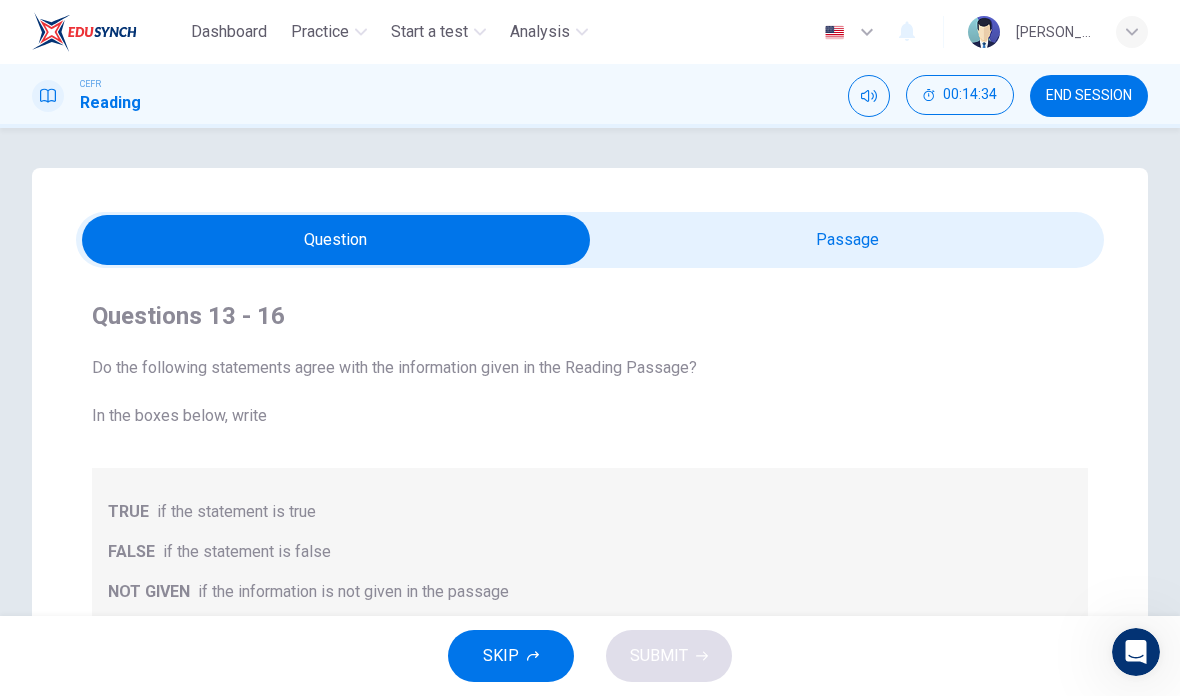 click at bounding box center (336, 240) 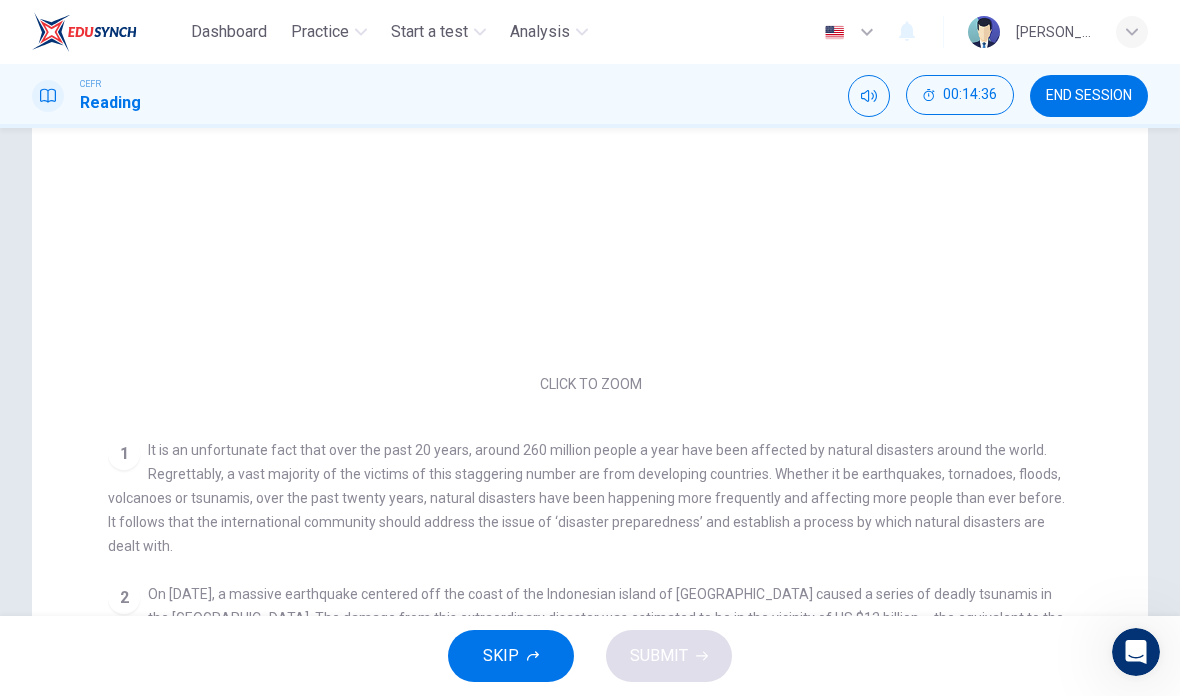 scroll, scrollTop: 309, scrollLeft: 0, axis: vertical 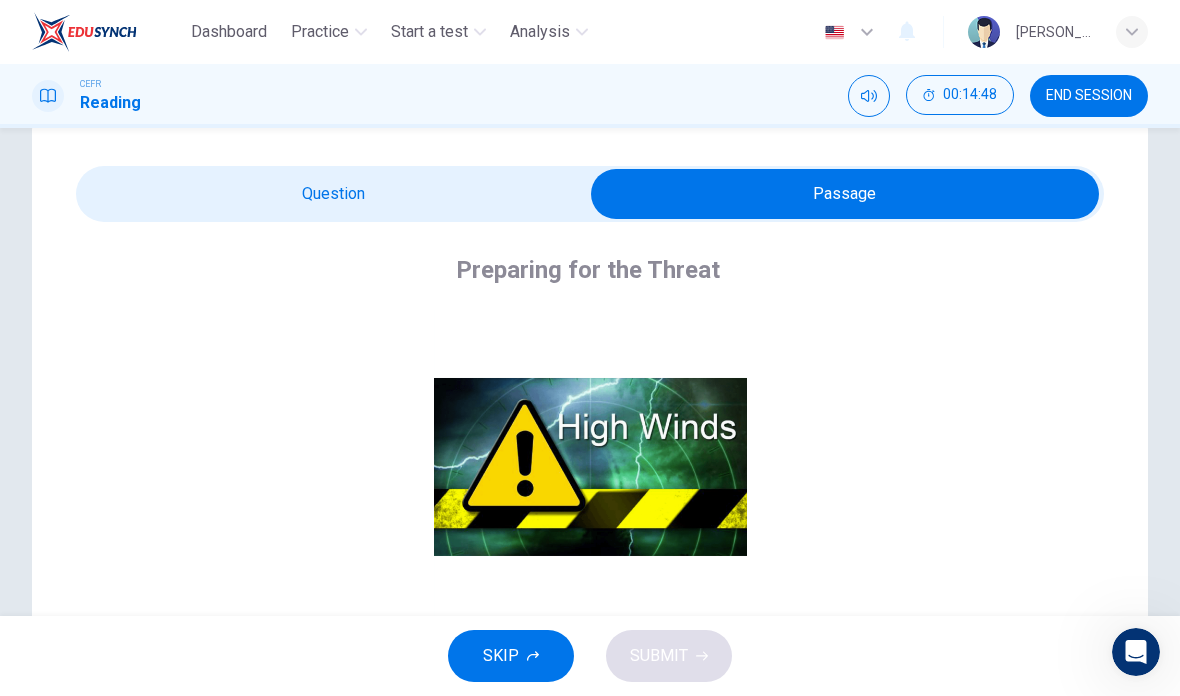 click at bounding box center [845, 194] 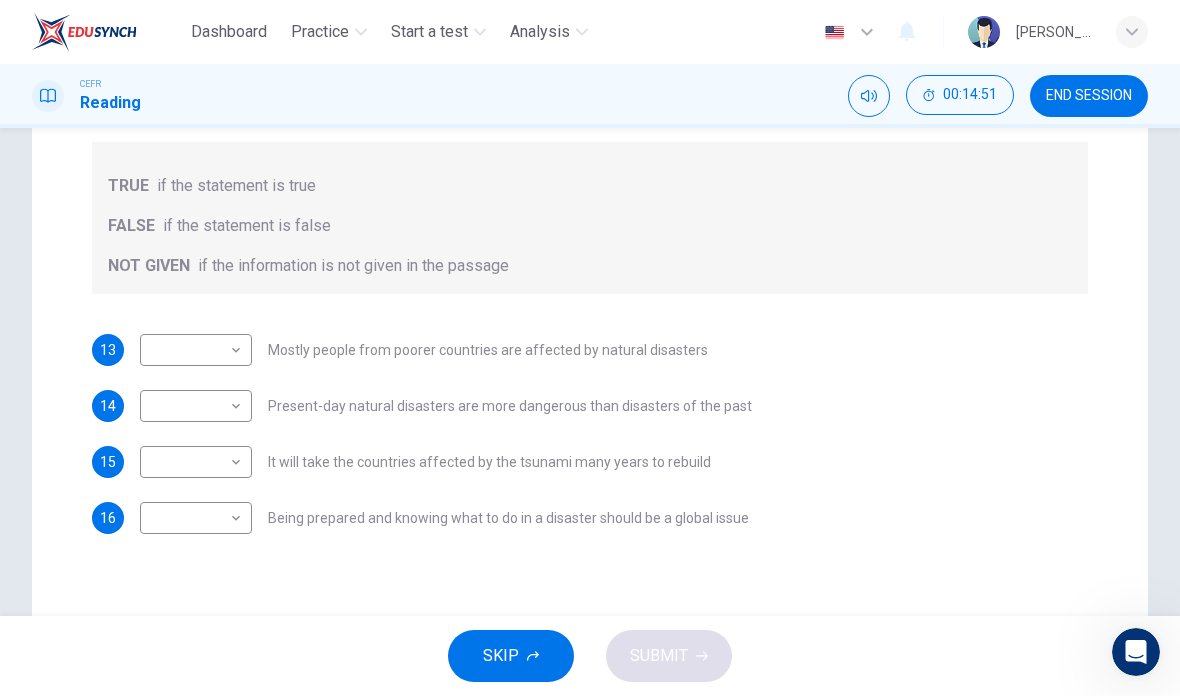 scroll, scrollTop: 327, scrollLeft: 0, axis: vertical 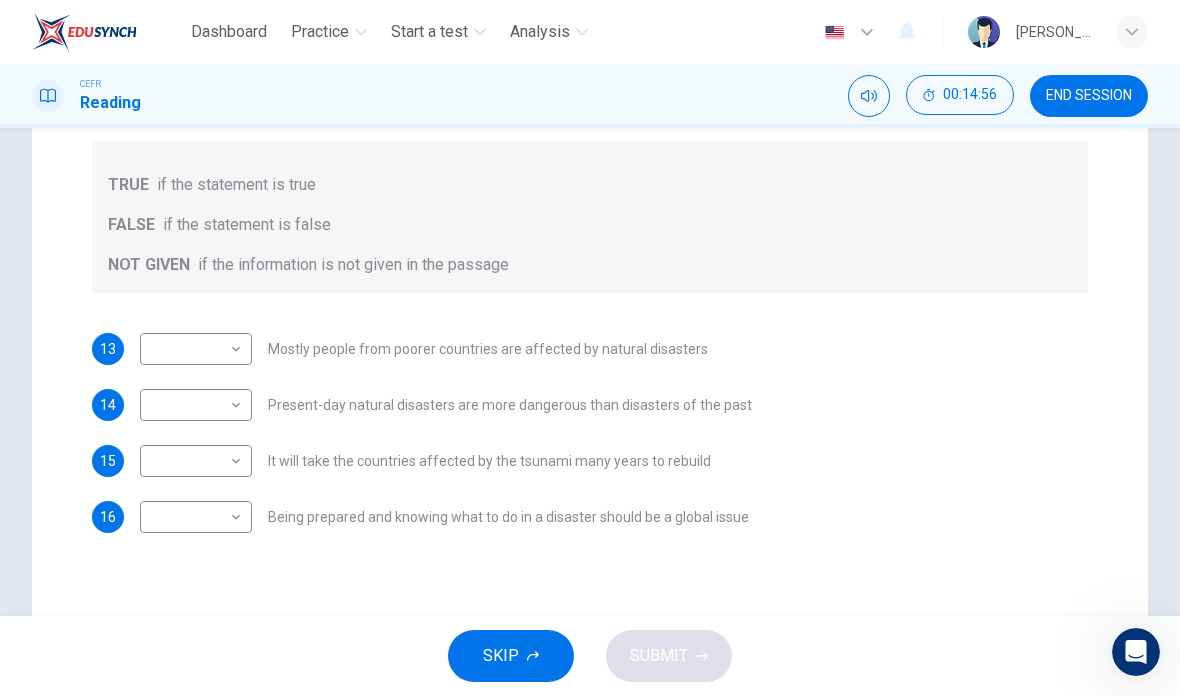 click on "Dashboard Practice Start a test Analysis English en ​ [PERSON_NAME] CEFR Reading 00:14:56 END SESSION Questions 13 - 16 Do the following statements agree with the information given in the Reading Passage?
In the boxes below, write TRUE if the statement is true FALSE if the statement is false NOT GIVEN if the information is not given in the passage 13 ​ ​ Mostly people from poorer countries are affected by natural disasters 14 ​ ​ Present-day natural disasters are more dangerous than disasters of the past 15 ​ ​ It will take the countries affected by the tsunami many years to rebuild 16 ​ ​ Being prepared and knowing what to do in a disaster should be a global issue Preparing for the Threat CLICK TO ZOOM Click to Zoom 1 2 3 4 5 6 SKIP SUBMIT EduSynch - Online Language Proficiency Testing Dashboard Practice Start a test Analysis Notifications © Copyright  2025" at bounding box center [590, 348] 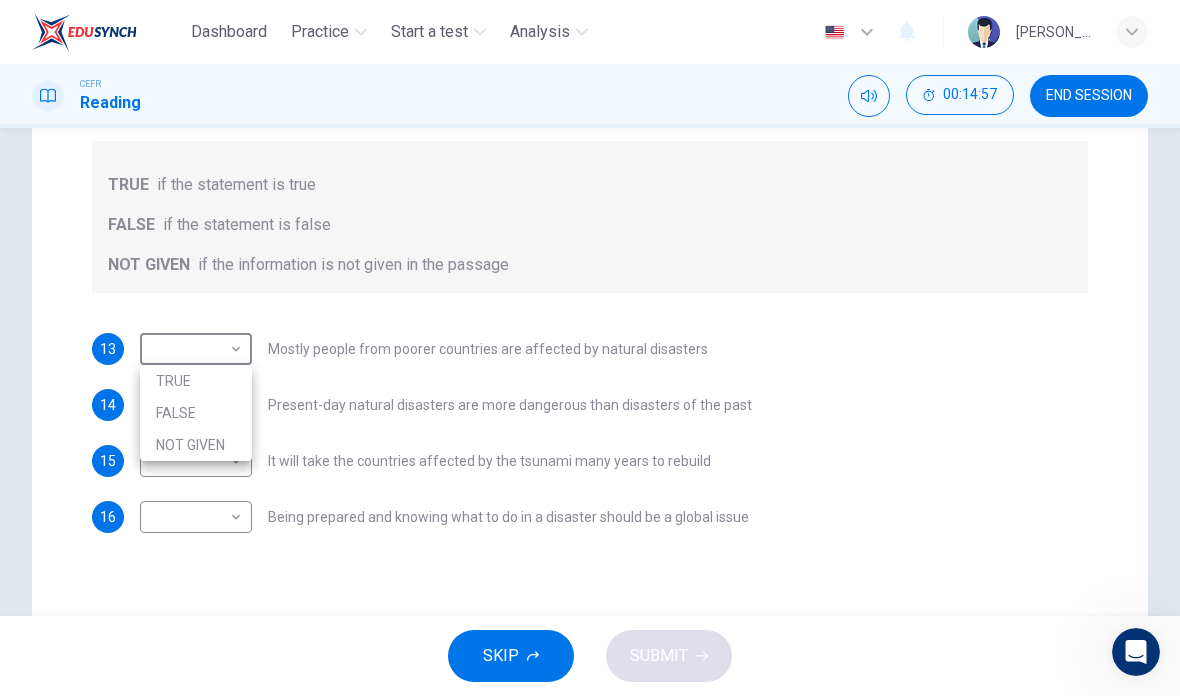 click on "TRUE" at bounding box center (196, 381) 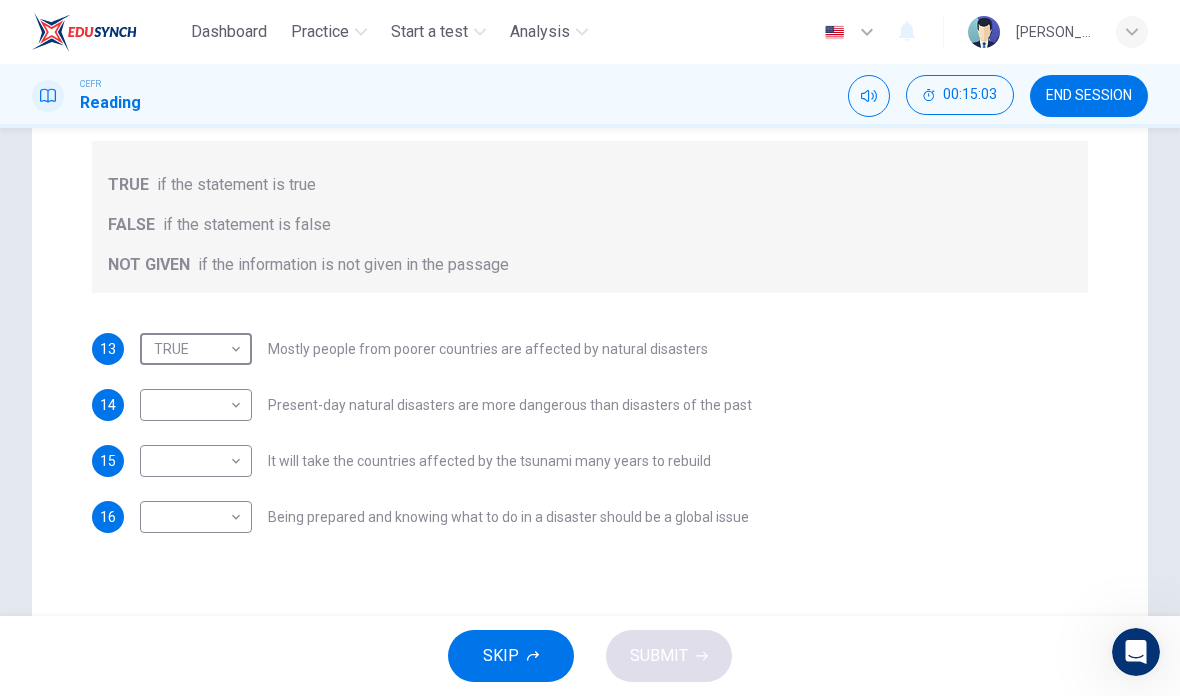 click on "Dashboard Practice Start a test Analysis English en ​ [PERSON_NAME] CEFR Reading 00:15:03 END SESSION Questions 13 - 16 Do the following statements agree with the information given in the Reading Passage?
In the boxes below, write TRUE if the statement is true FALSE if the statement is false NOT GIVEN if the information is not given in the passage 13 TRUE TRUE ​ Mostly people from poorer countries are affected by natural disasters 14 ​ ​ Present-day natural disasters are more dangerous than disasters of the past 15 ​ ​ It will take the countries affected by the tsunami many years to rebuild 16 ​ ​ Being prepared and knowing what to do in a disaster should be a global issue Preparing for the Threat CLICK TO ZOOM Click to Zoom 1 2 3 4 5 6 SKIP SUBMIT EduSynch - Online Language Proficiency Testing Dashboard Practice Start a test Analysis Notifications © Copyright  2025" at bounding box center [590, 348] 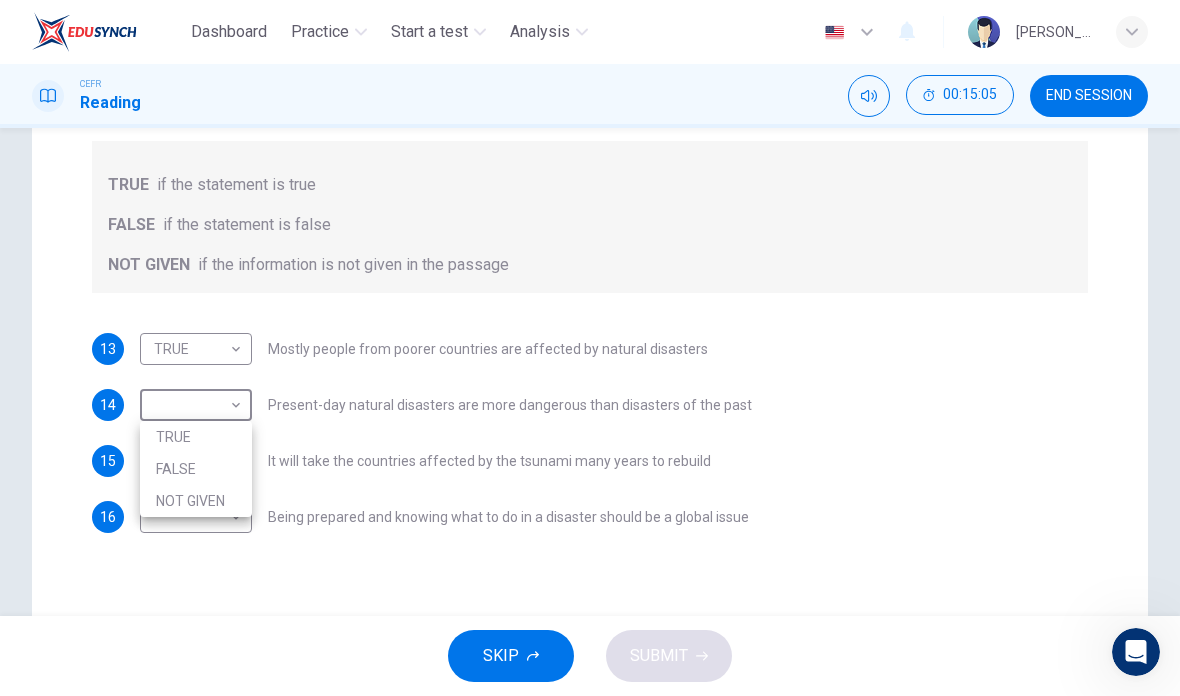 click on "NOT GIVEN" at bounding box center [196, 501] 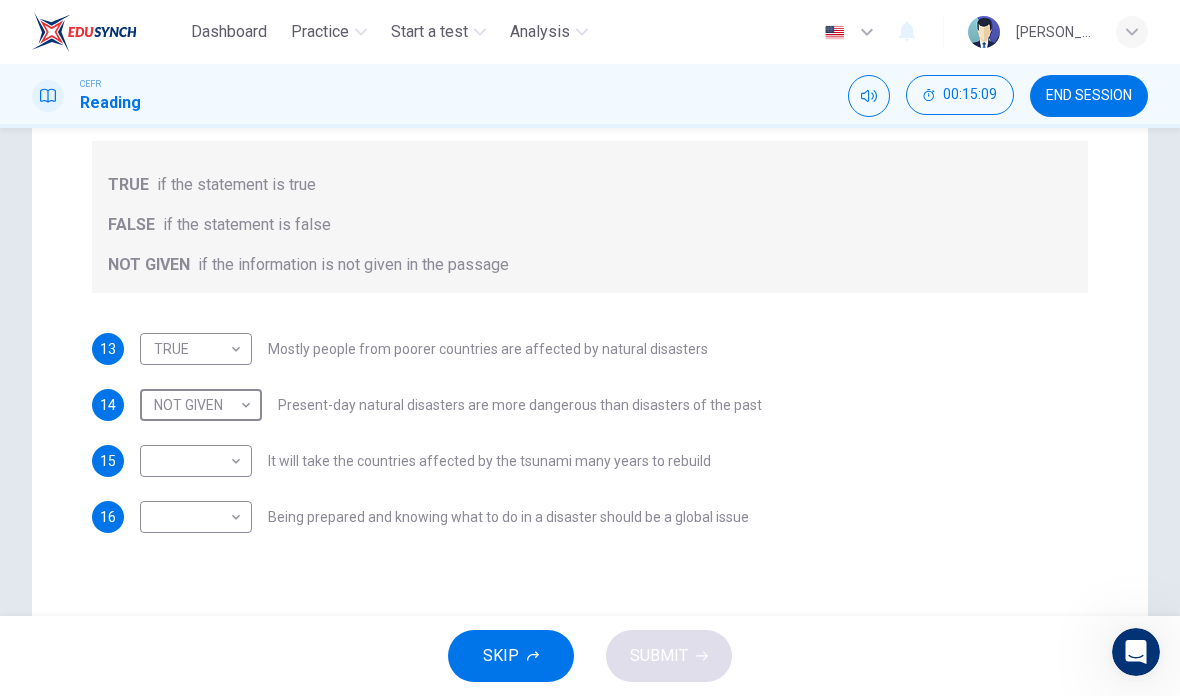 click on "Dashboard Practice Start a test Analysis English en ​ [PERSON_NAME] CEFR Reading 00:15:09 END SESSION Questions 13 - 16 Do the following statements agree with the information given in the Reading Passage?
In the boxes below, write TRUE if the statement is true FALSE if the statement is false NOT GIVEN if the information is not given in the passage 13 TRUE TRUE ​ Mostly people from poorer countries are affected by natural disasters 14 NOT GIVEN NOT GIVEN ​ Present-day natural disasters are more dangerous than disasters of the past 15 ​ ​ It will take the countries affected by the tsunami many years to rebuild 16 ​ ​ Being prepared and knowing what to do in a disaster should be a global issue Preparing for the Threat CLICK TO ZOOM Click to Zoom 1 2 3 4 5 6 SKIP SUBMIT EduSynch - Online Language Proficiency Testing Dashboard Practice Start a test Analysis Notifications © Copyright  2025" at bounding box center (590, 348) 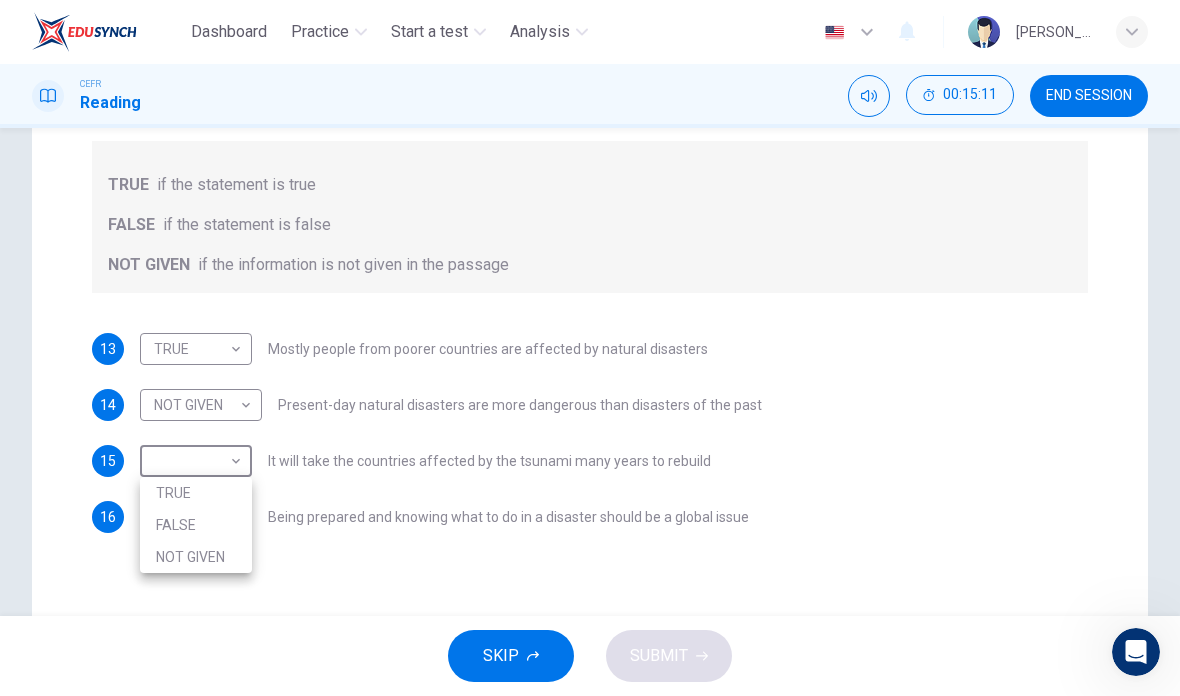 click on "TRUE" at bounding box center (196, 493) 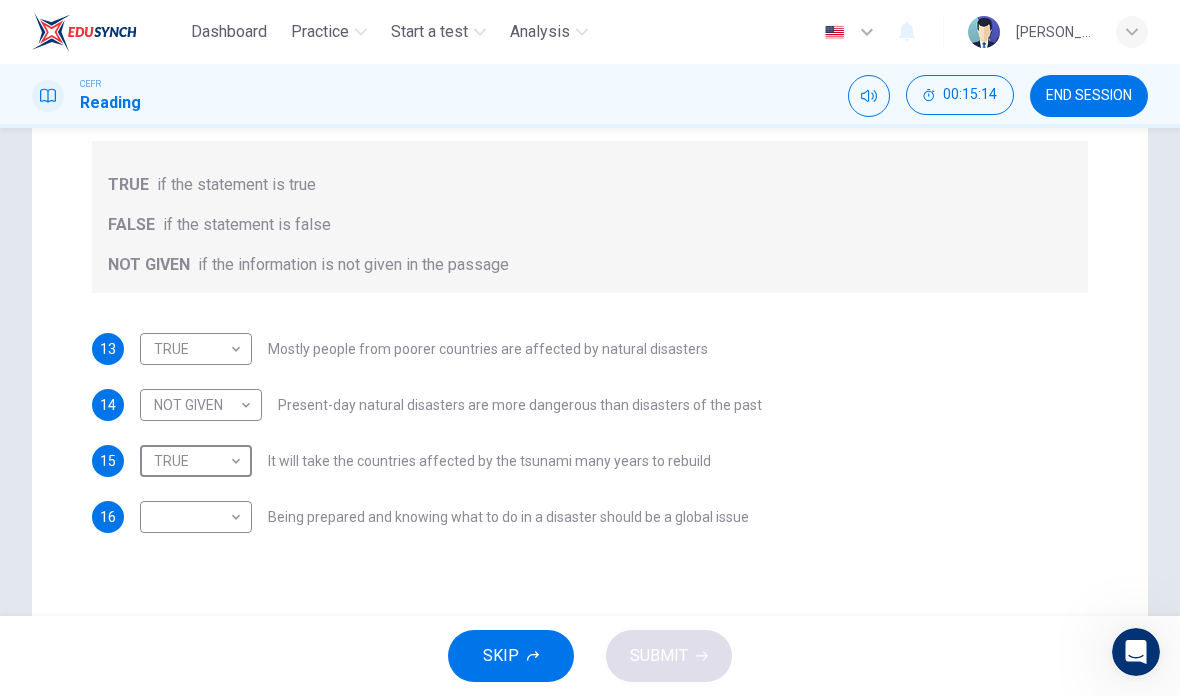 click on "Dashboard Practice Start a test Analysis English en ​ [PERSON_NAME] CEFR Reading 00:15:14 END SESSION Questions 13 - 16 Do the following statements agree with the information given in the Reading Passage?
In the boxes below, write TRUE if the statement is true FALSE if the statement is false NOT GIVEN if the information is not given in the passage 13 TRUE TRUE ​ Mostly people from poorer countries are affected by natural disasters 14 NOT GIVEN NOT GIVEN ​ Present-day natural disasters are more dangerous than disasters of the past 15 TRUE TRUE ​ It will take the countries affected by the tsunami many years to rebuild 16 ​ ​ Being prepared and knowing what to do in a disaster should be a global issue Preparing for the Threat CLICK TO ZOOM Click to Zoom 1 2 3 4 5 6 SKIP SUBMIT EduSynch - Online Language Proficiency Testing Dashboard Practice Start a test Analysis Notifications © Copyright  2025" at bounding box center (590, 348) 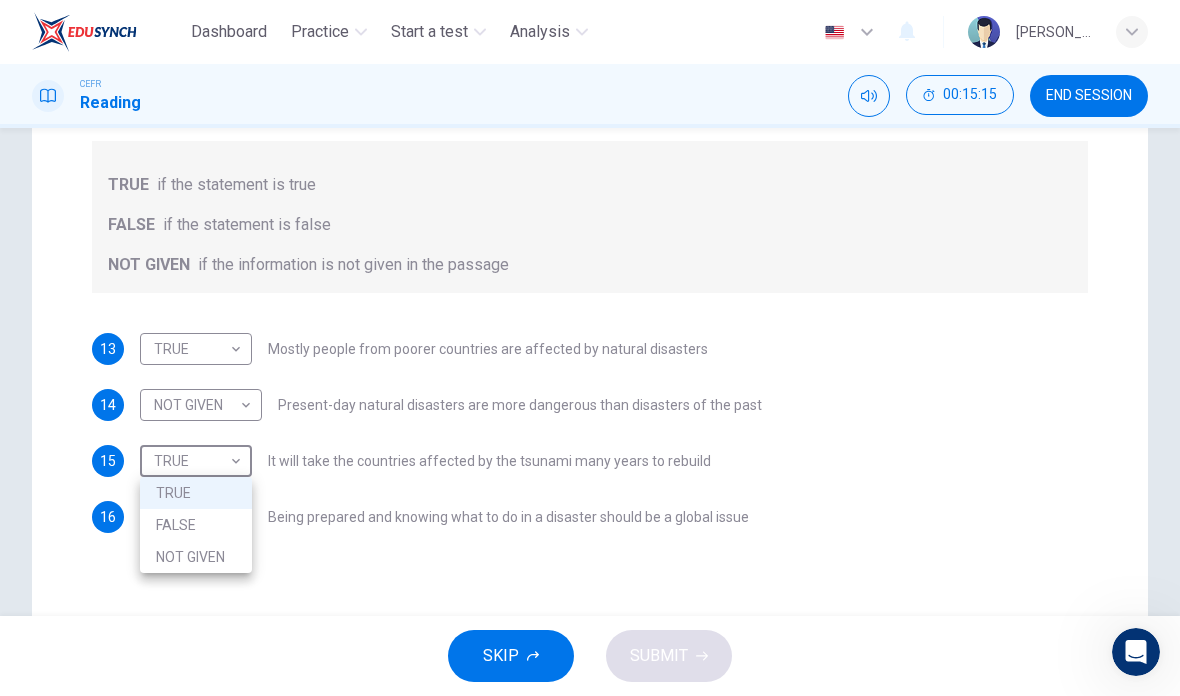 click on "NOT GIVEN" at bounding box center [196, 557] 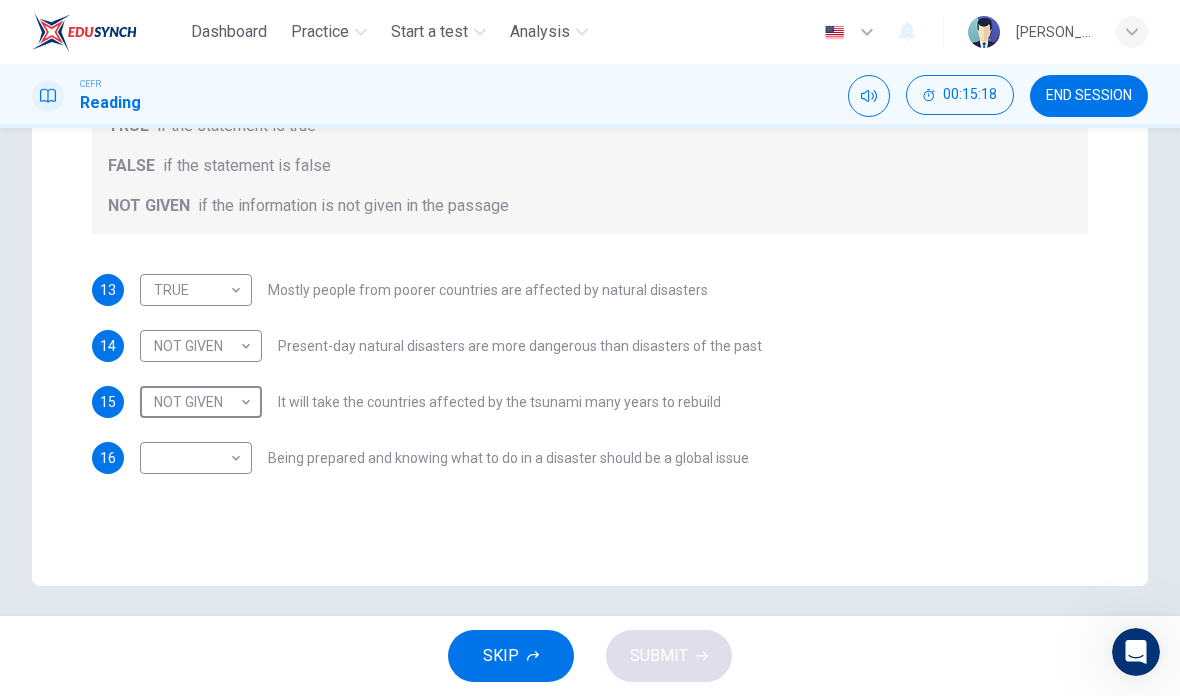 scroll, scrollTop: 387, scrollLeft: 0, axis: vertical 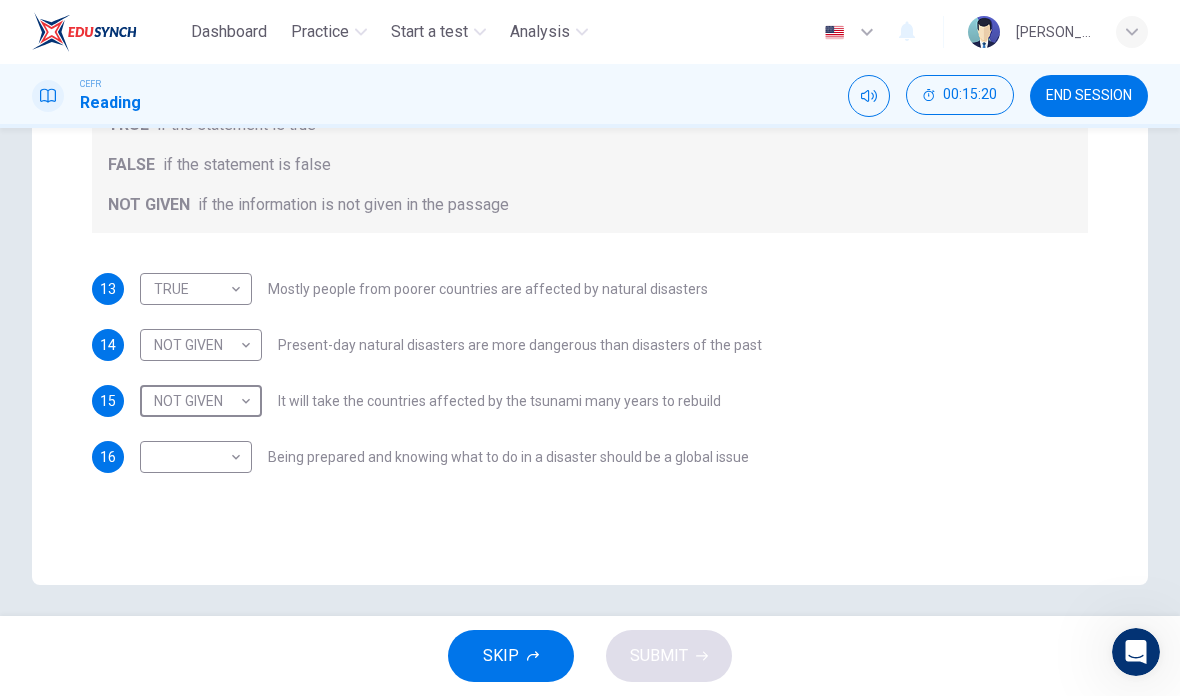 click on "Dashboard Practice Start a test Analysis English en ​ [PERSON_NAME] CEFR Reading 00:15:20 END SESSION Questions 13 - 16 Do the following statements agree with the information given in the Reading Passage?
In the boxes below, write TRUE if the statement is true FALSE if the statement is false NOT GIVEN if the information is not given in the passage 13 TRUE TRUE ​ Mostly people from poorer countries are affected by natural disasters 14 NOT GIVEN NOT GIVEN ​ Present-day natural disasters are more dangerous than disasters of the past 15 NOT GIVEN NOT GIVEN ​ It will take the countries affected by the tsunami many years to rebuild 16 ​ ​ Being prepared and knowing what to do in a disaster should be a global issue Preparing for the Threat CLICK TO ZOOM Click to Zoom 1 2 3 4 5 6 SKIP SUBMIT EduSynch - Online Language Proficiency Testing Dashboard Practice Start a test Analysis Notifications © Copyright  2025" at bounding box center [590, 348] 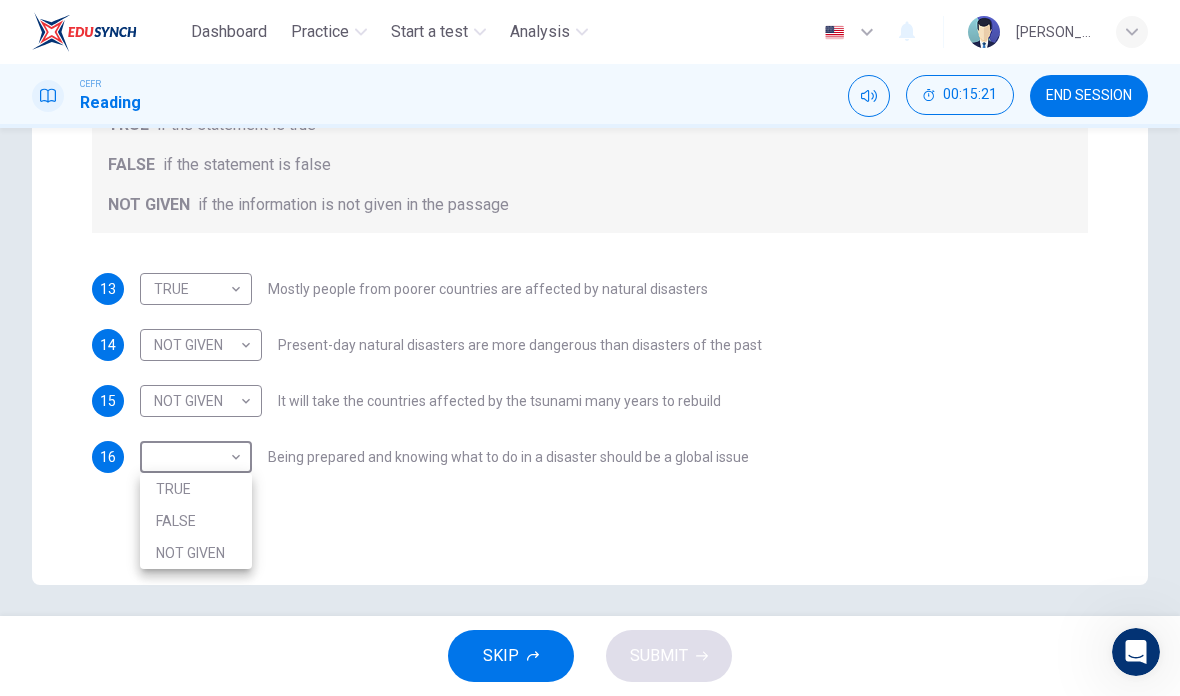 click on "TRUE" at bounding box center (196, 489) 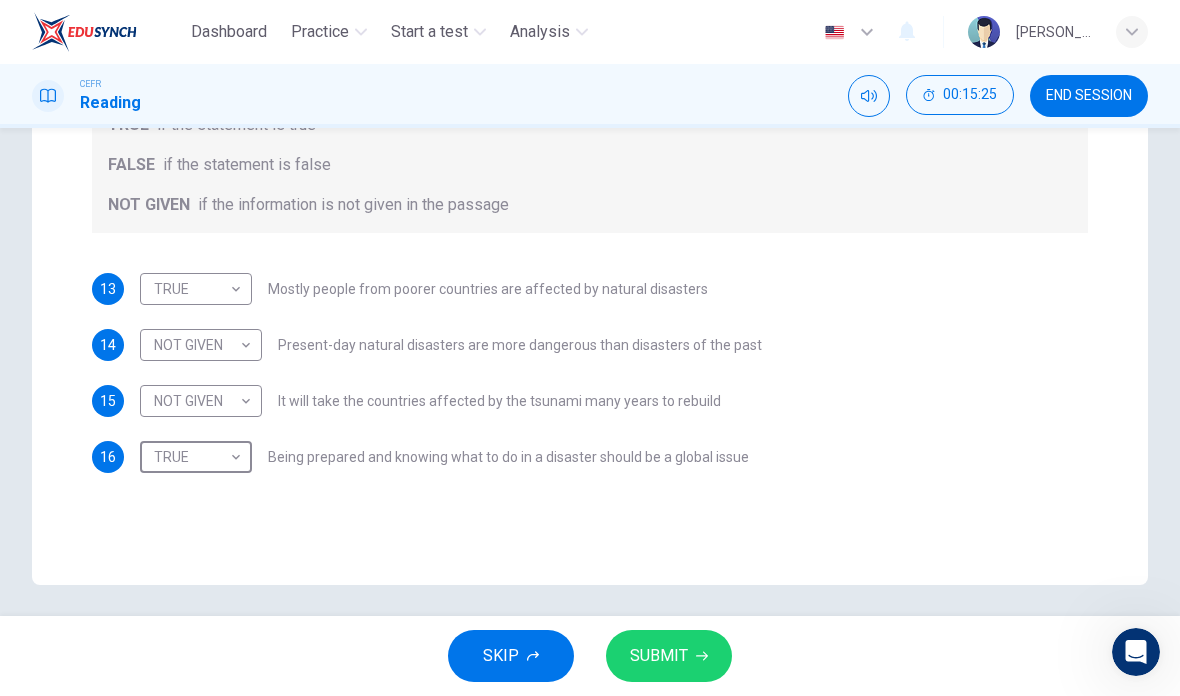 click on "Dashboard Practice Start a test Analysis English en ​ [PERSON_NAME] CEFR Reading 00:15:25 END SESSION Questions 13 - 16 Do the following statements agree with the information given in the Reading Passage?
In the boxes below, write TRUE if the statement is true FALSE if the statement is false NOT GIVEN if the information is not given in the passage 13 TRUE TRUE ​ Mostly people from poorer countries are affected by natural disasters 14 NOT GIVEN NOT GIVEN ​ Present-day natural disasters are more dangerous than disasters of the past 15 NOT GIVEN NOT GIVEN ​ It will take the countries affected by the tsunami many years to rebuild 16 TRUE TRUE ​ Being prepared and knowing what to do in a disaster should be a global issue Preparing for the Threat CLICK TO ZOOM Click to Zoom 1 2 3 4 5 6 SKIP SUBMIT EduSynch - Online Language Proficiency Testing Dashboard Practice Start a test Analysis Notifications © Copyright  2025" at bounding box center [590, 348] 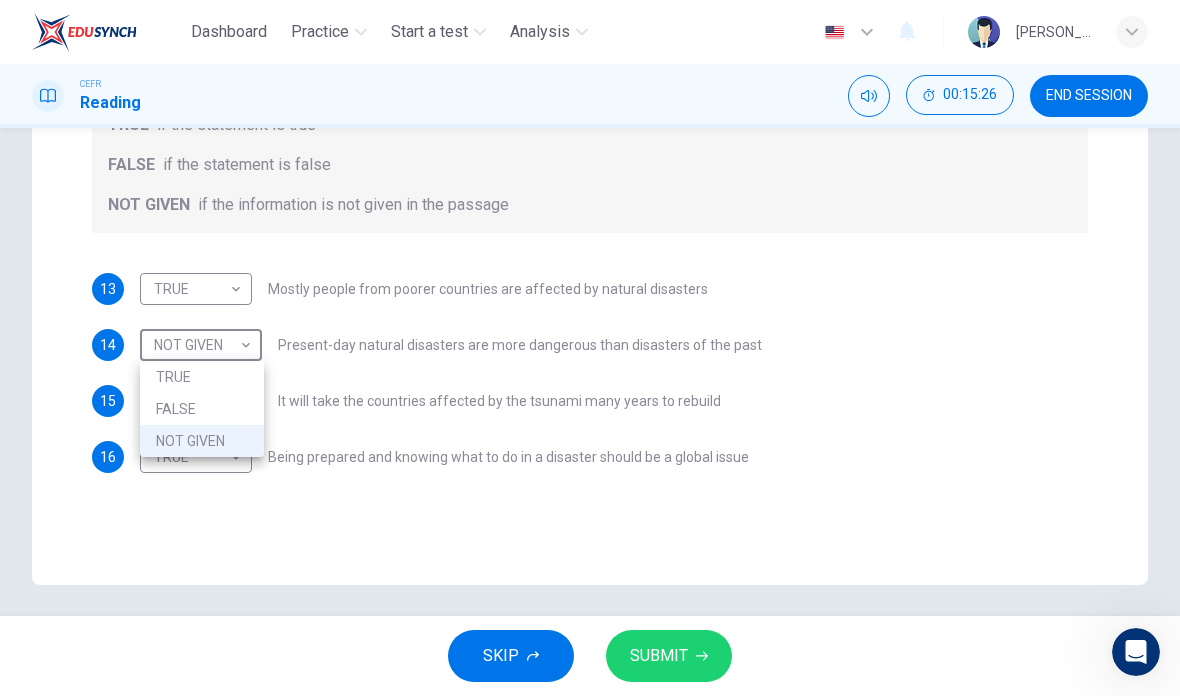 click on "FALSE" at bounding box center [202, 409] 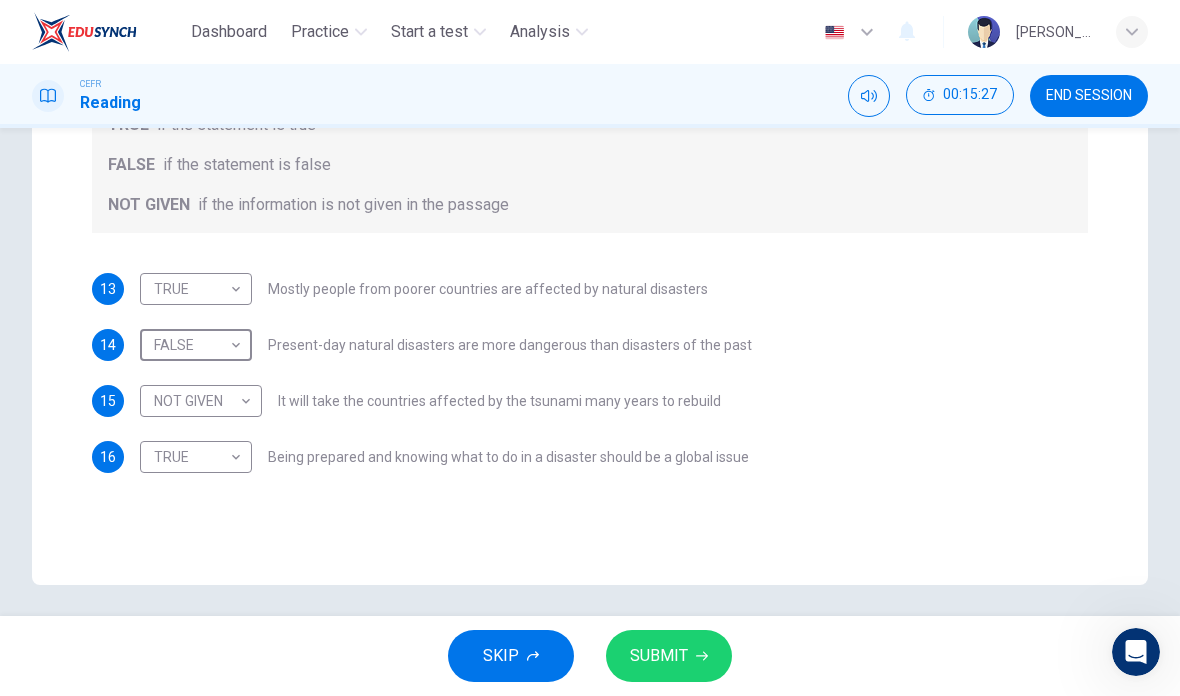 click on "SUBMIT" at bounding box center [659, 656] 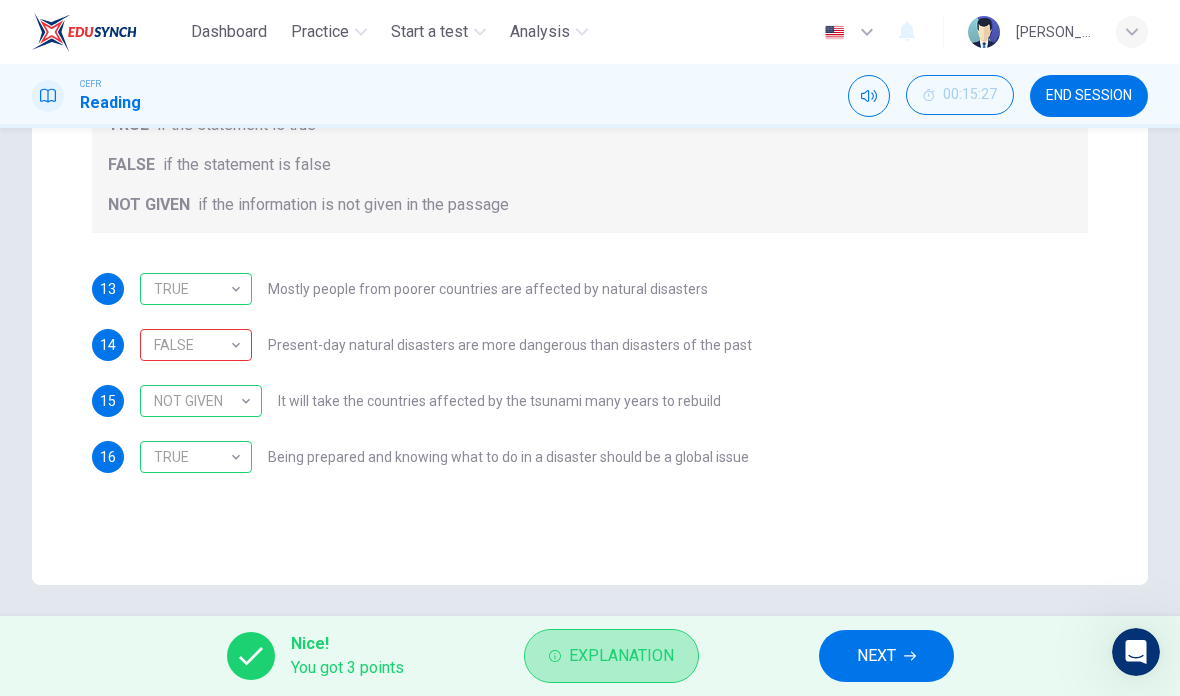 click on "Explanation" at bounding box center [621, 656] 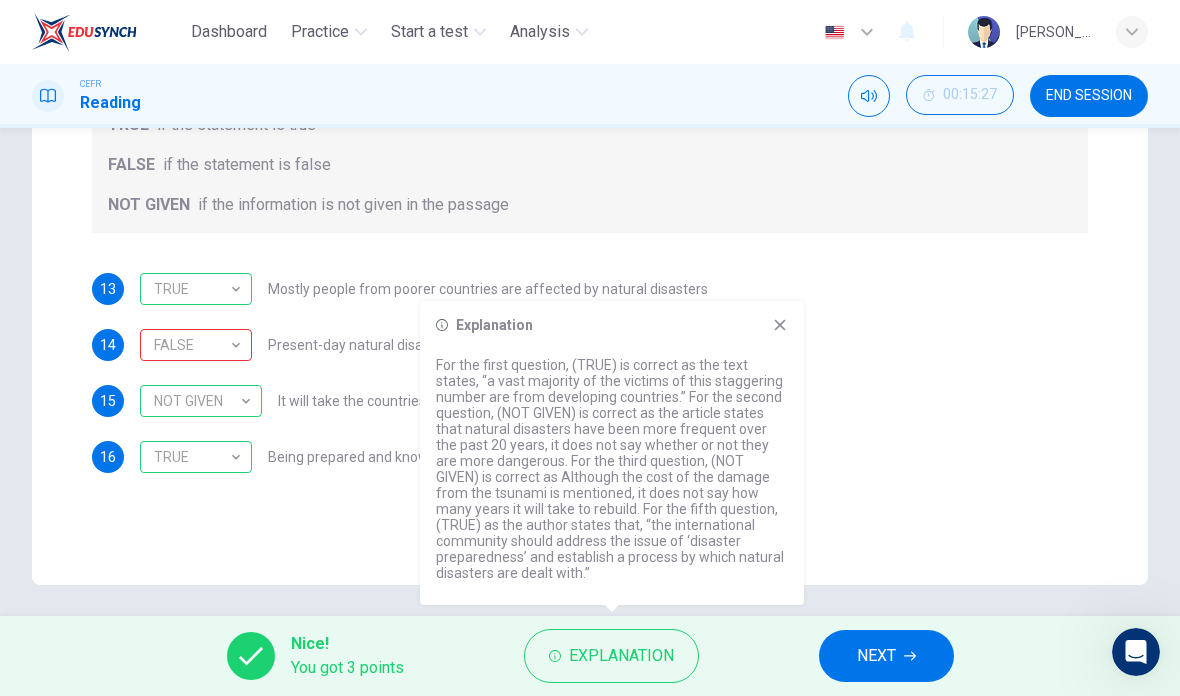 click on "13 TRUE TRUE ​ Mostly people from poorer countries are affected by natural disasters" at bounding box center (590, 289) 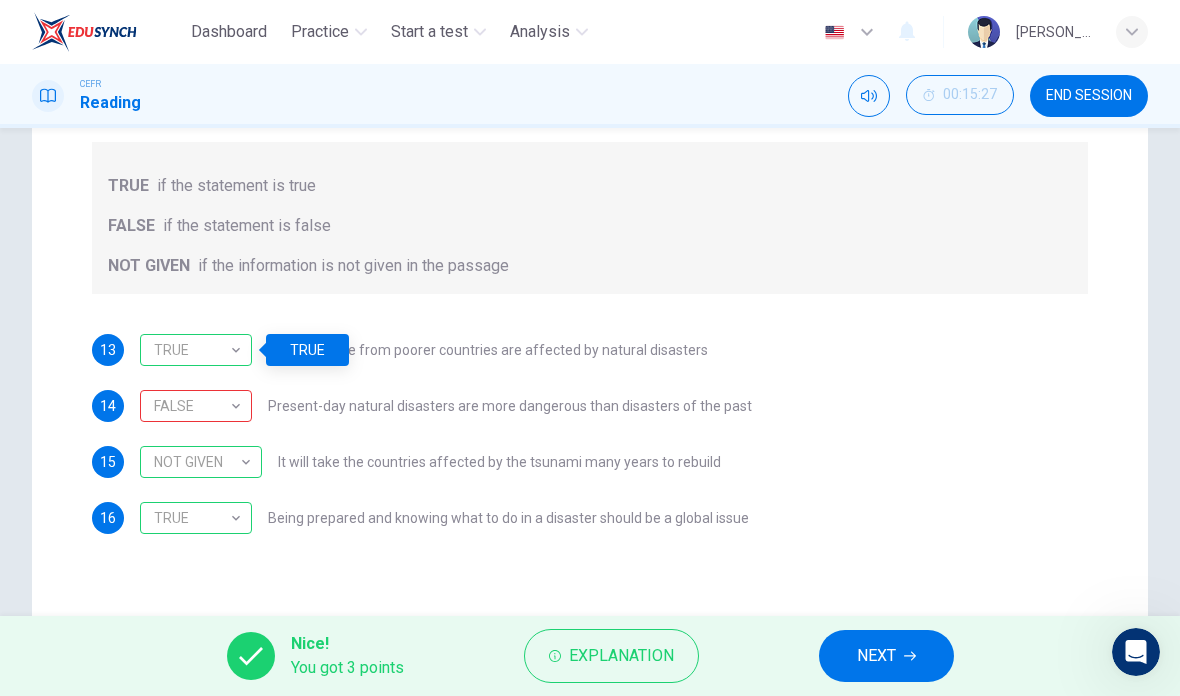 scroll, scrollTop: 313, scrollLeft: 0, axis: vertical 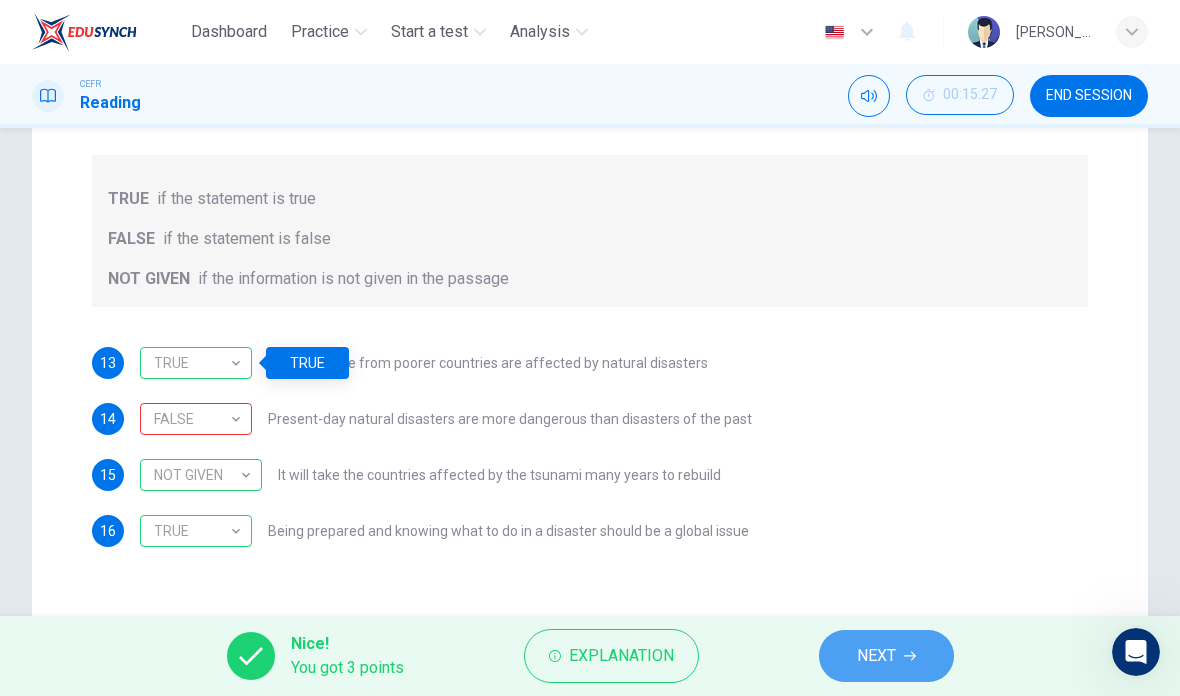 click on "NEXT" at bounding box center (876, 656) 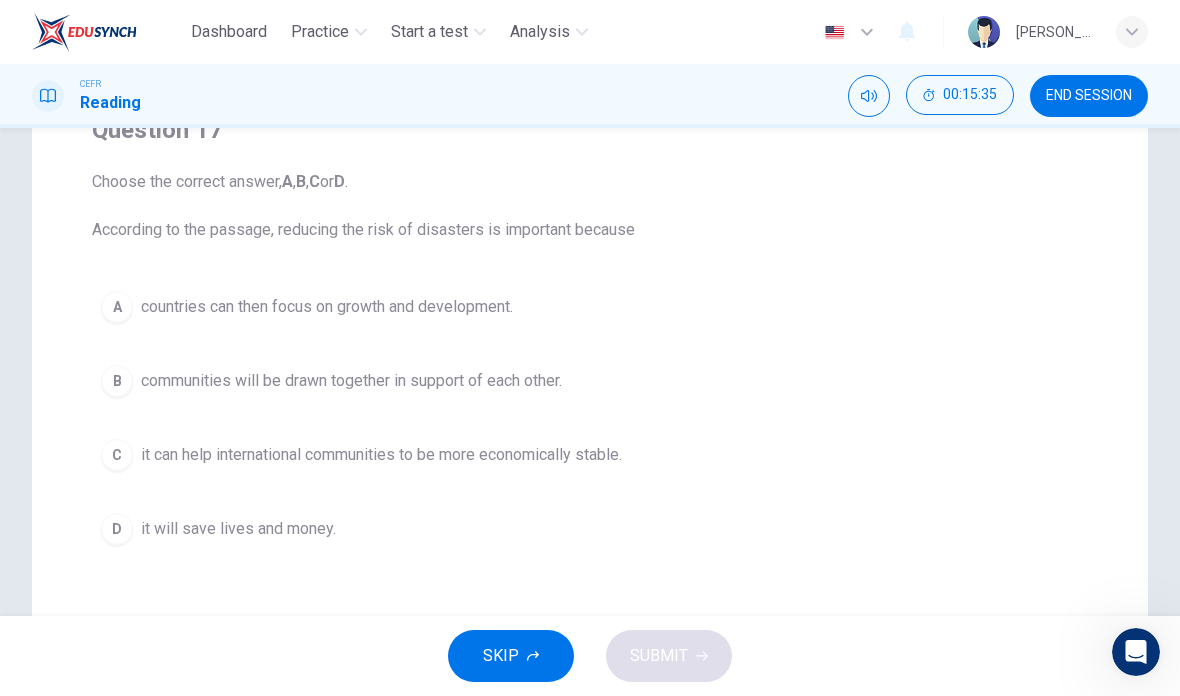 scroll, scrollTop: 201, scrollLeft: 0, axis: vertical 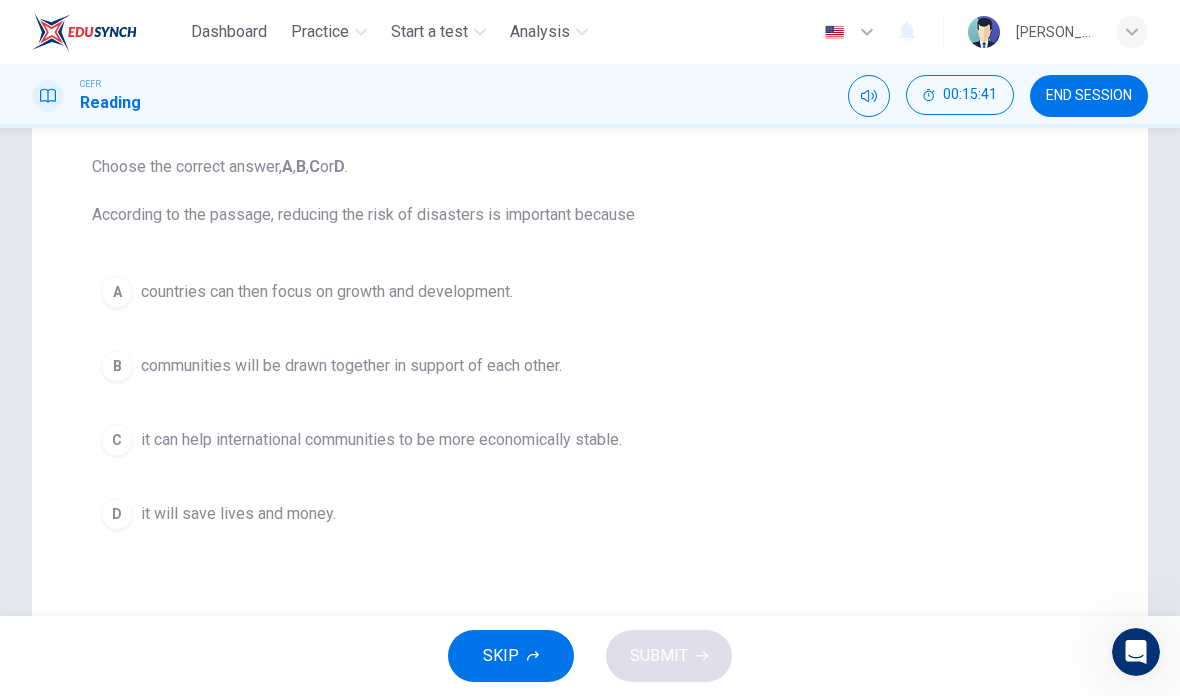 click on "D it will save lives and money." at bounding box center (590, 514) 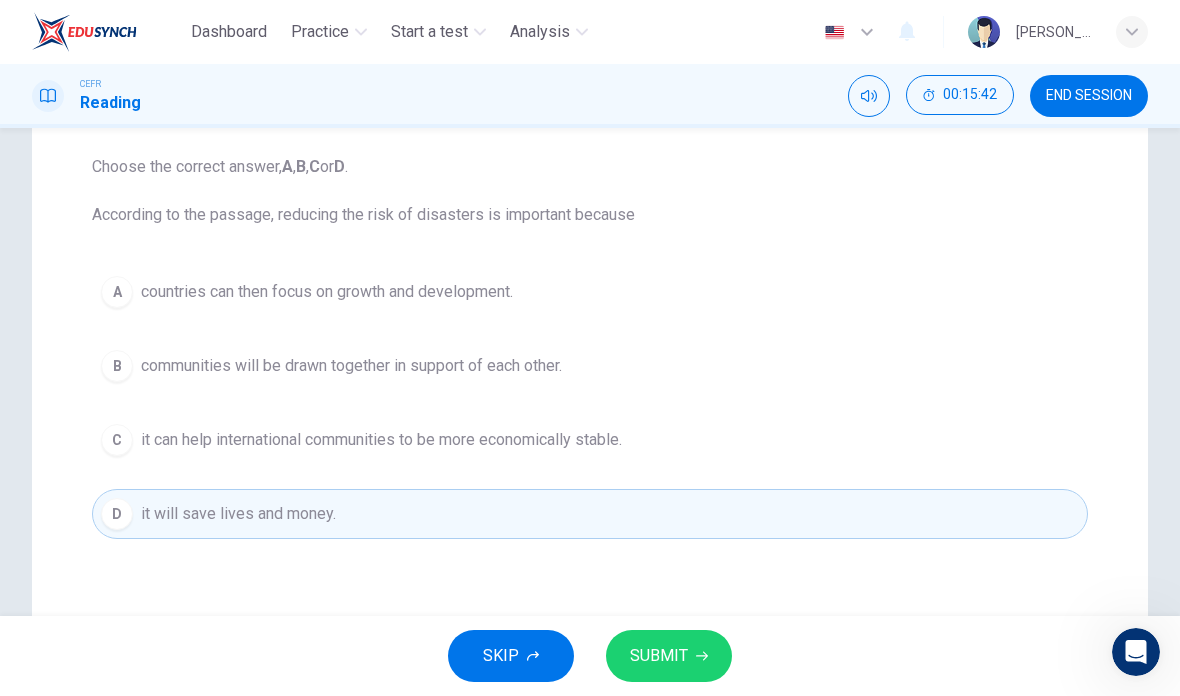 click on "SUBMIT" at bounding box center (659, 656) 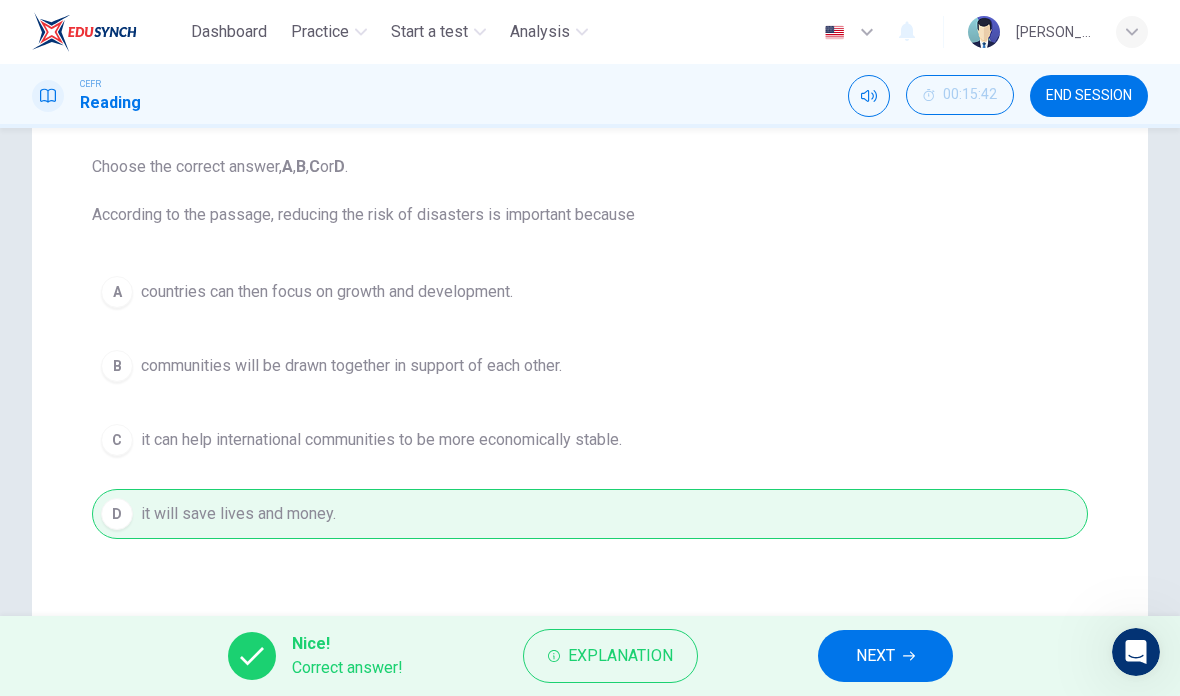 click on "NEXT" at bounding box center (875, 656) 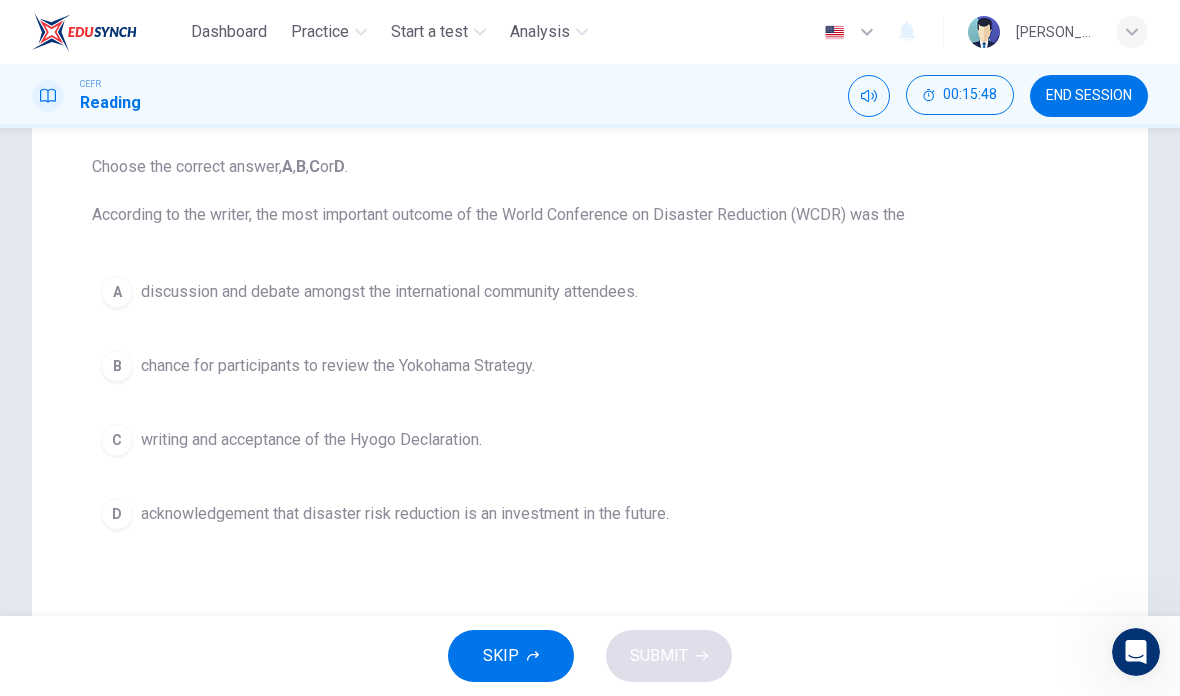click on "writing and acceptance of the Hyogo Declaration." at bounding box center [311, 440] 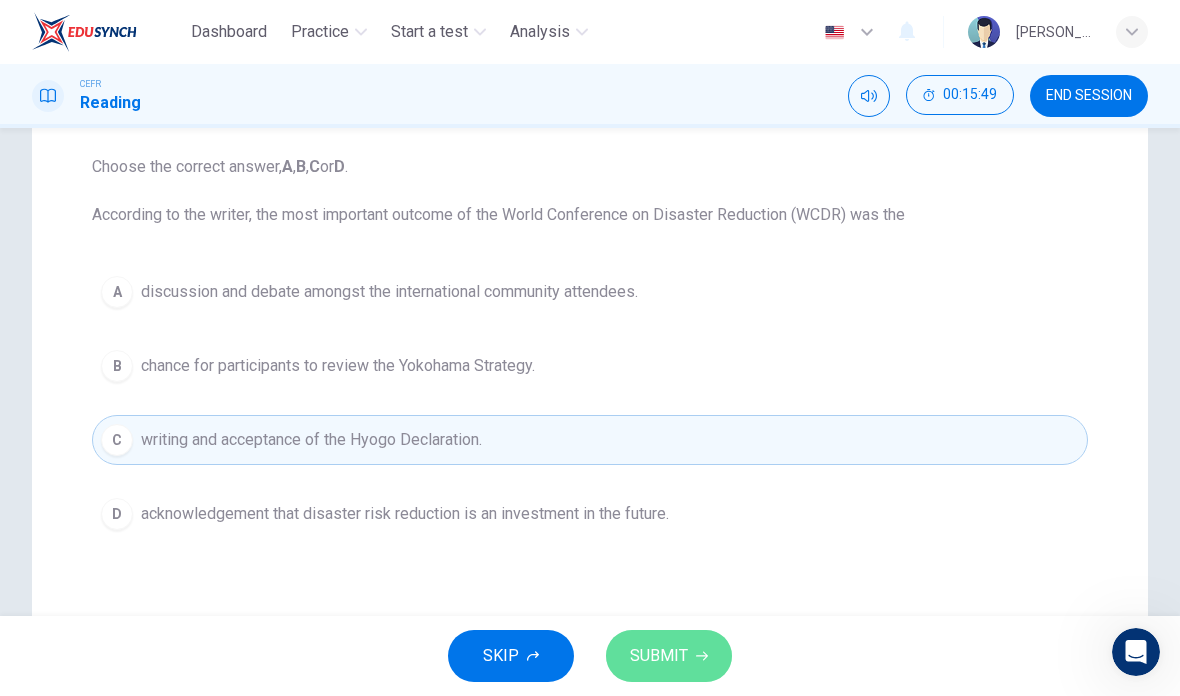 click on "SUBMIT" at bounding box center [669, 656] 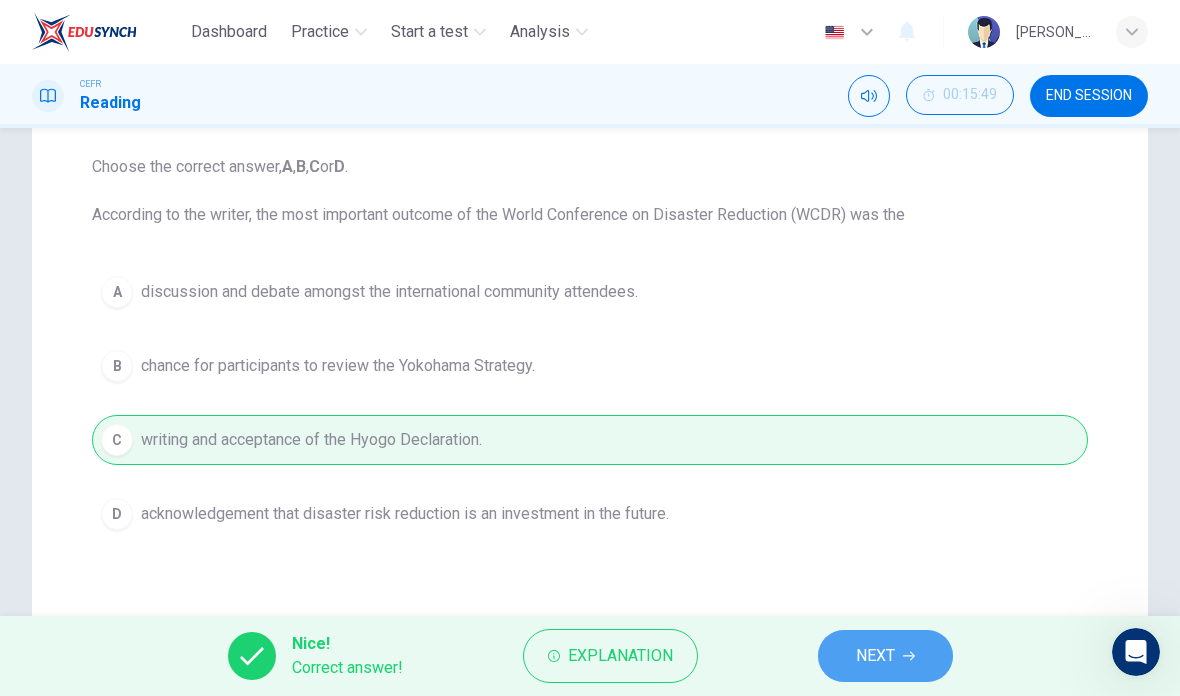 click on "NEXT" at bounding box center [875, 656] 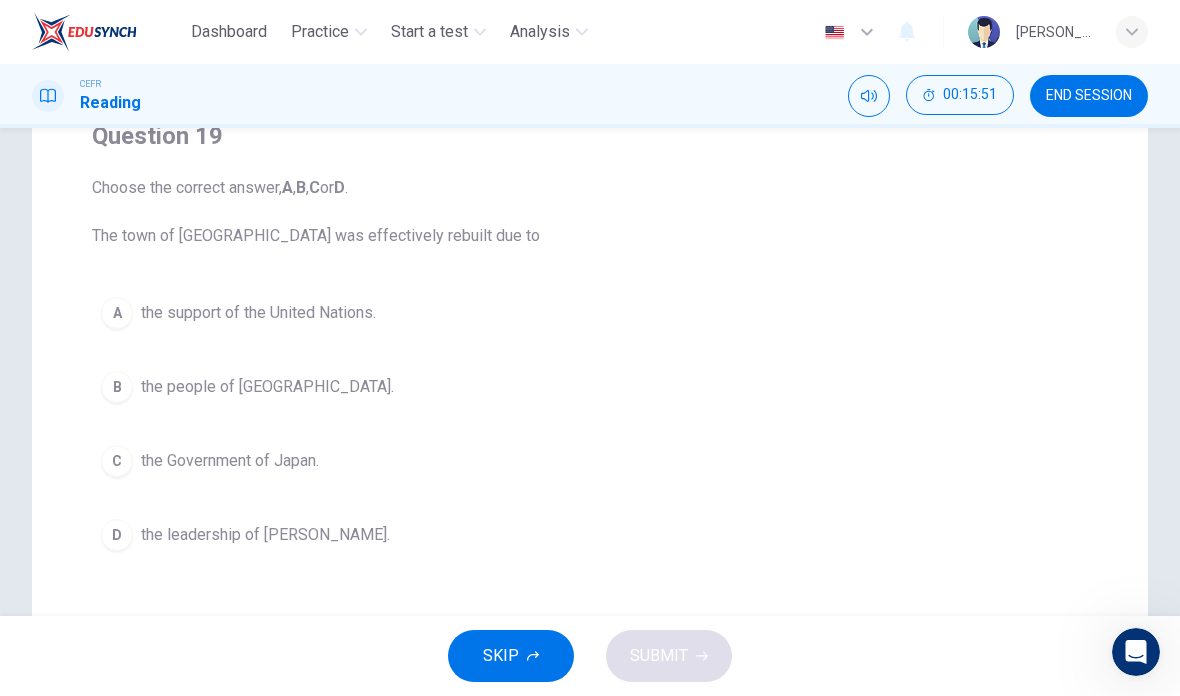 scroll, scrollTop: 181, scrollLeft: 0, axis: vertical 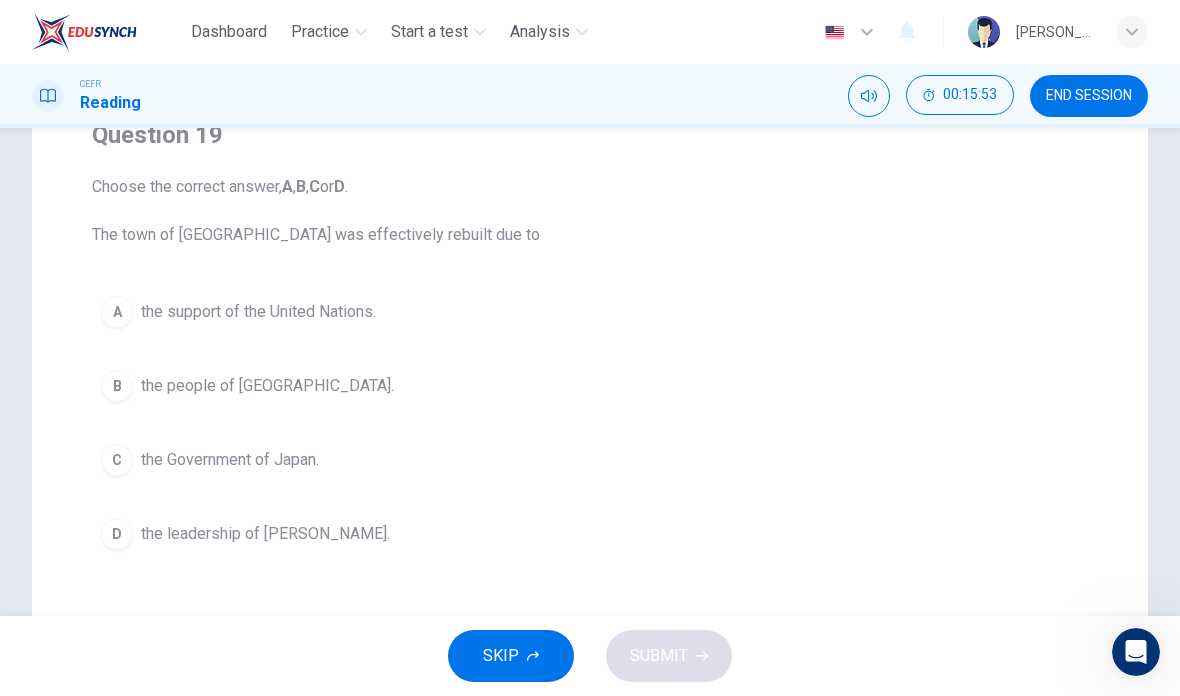 click on "B the people of [GEOGRAPHIC_DATA]." at bounding box center (590, 386) 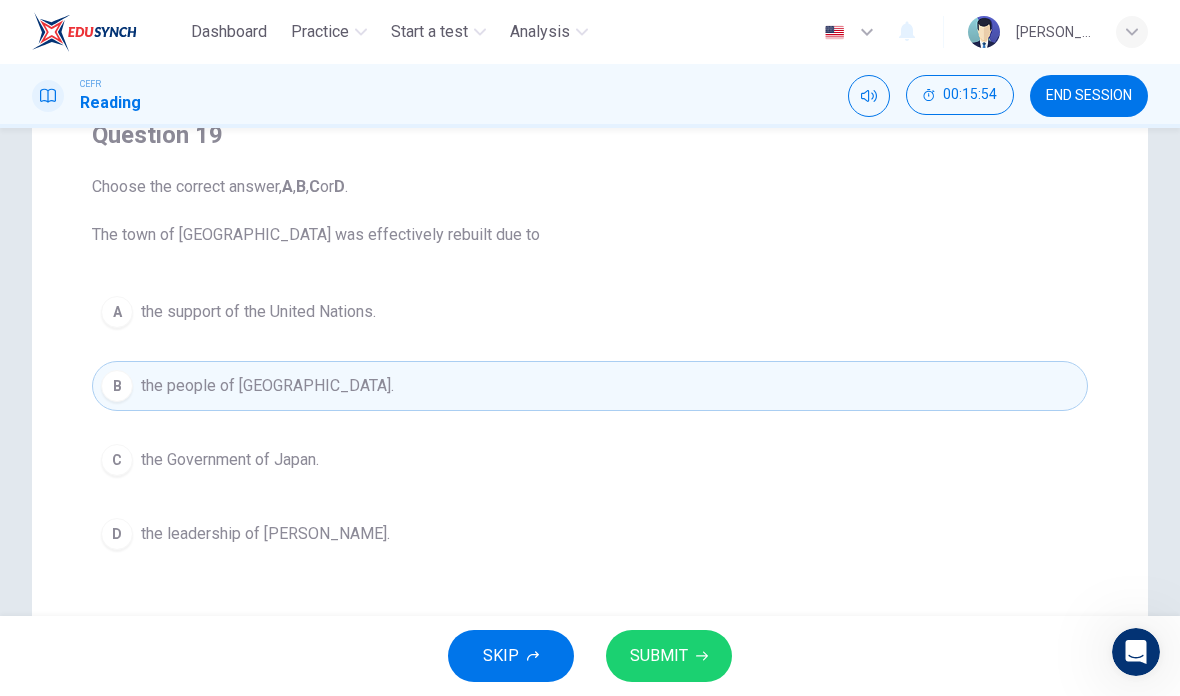 click on "SUBMIT" at bounding box center [659, 656] 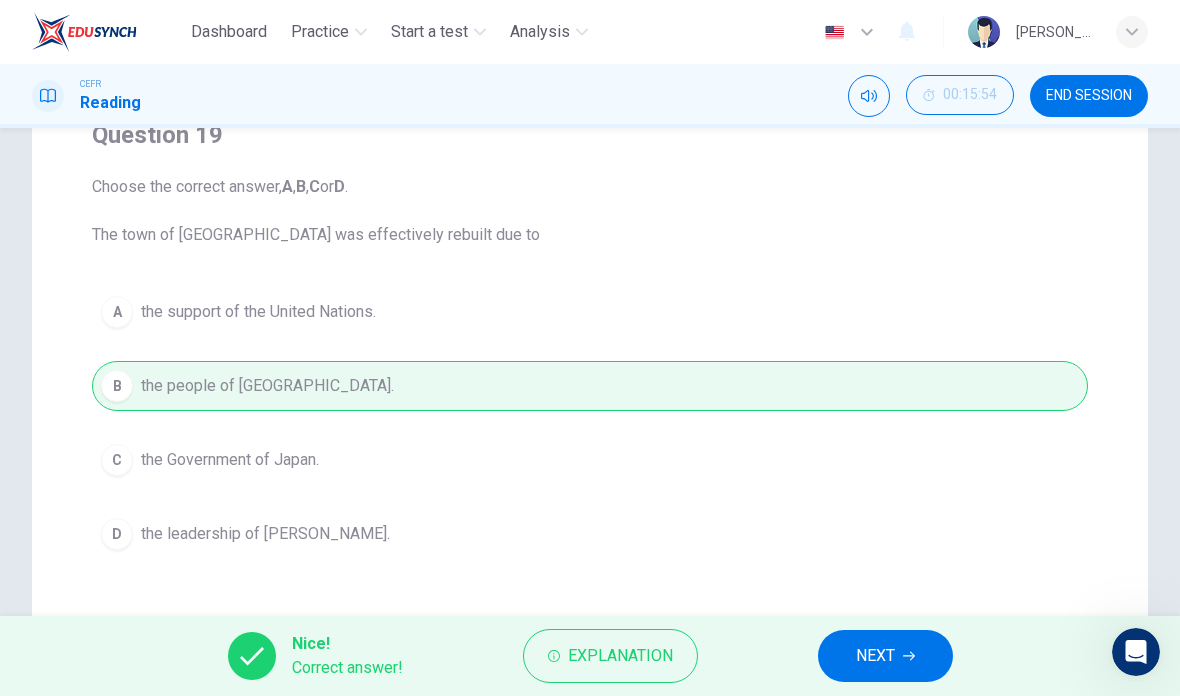 click on "NEXT" at bounding box center [885, 656] 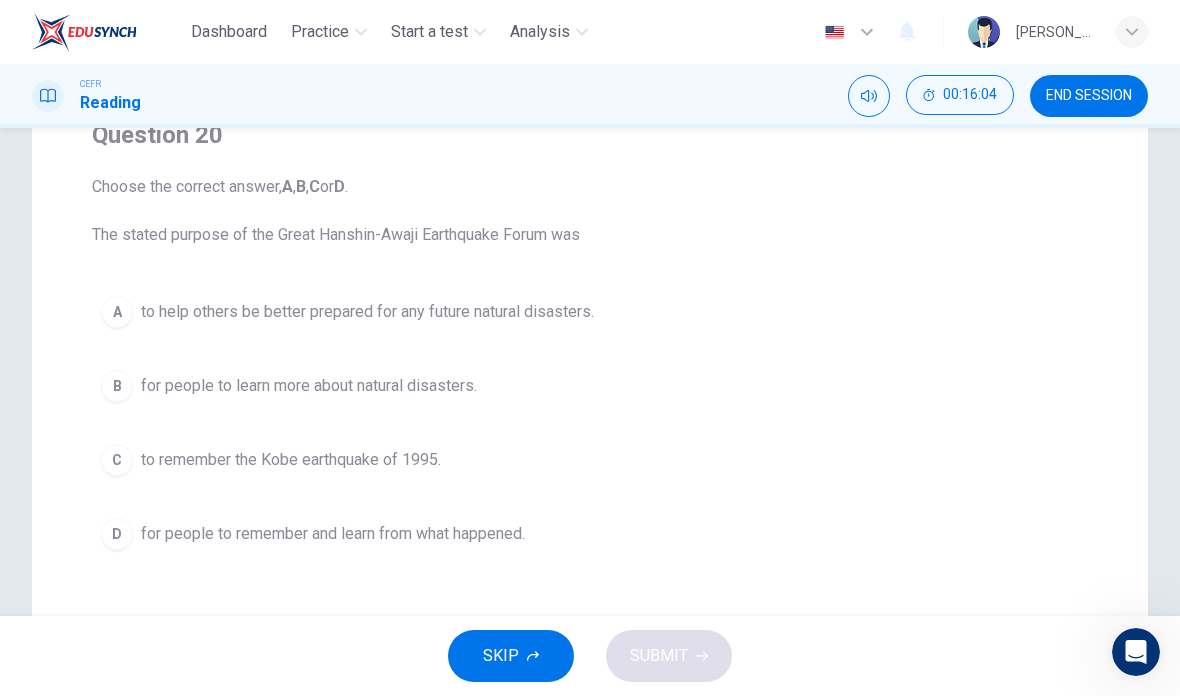 click on "for people to learn more about natural disasters." at bounding box center (309, 386) 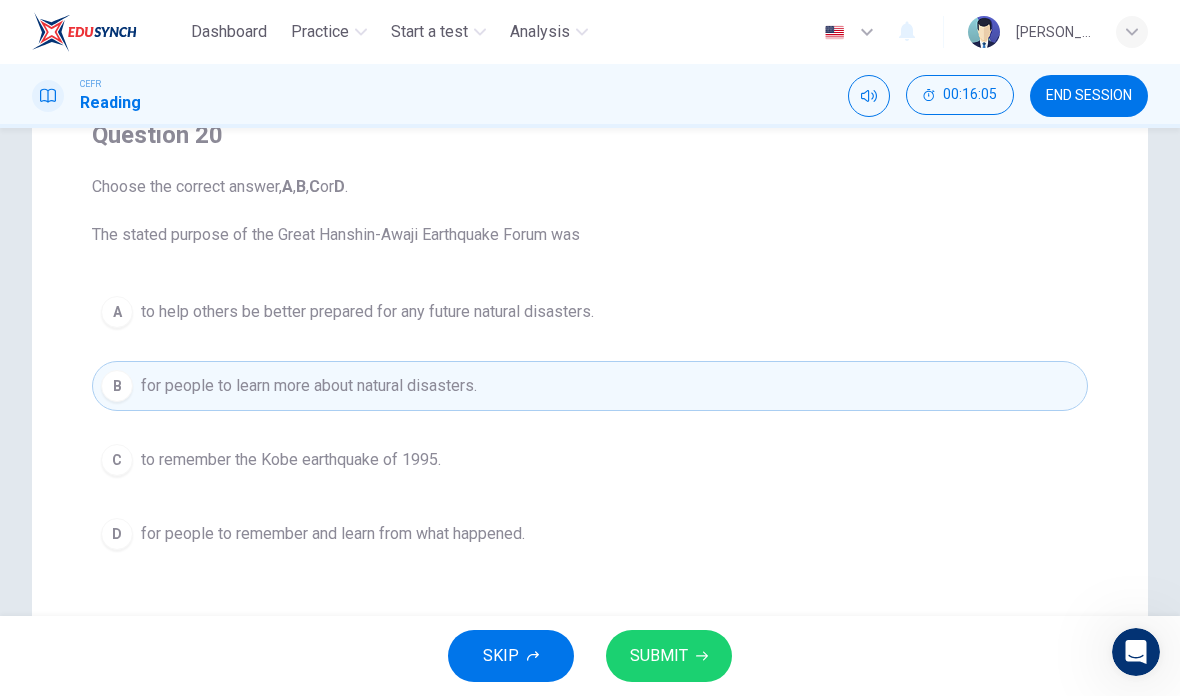 click on "for people to remember and learn from what happened." at bounding box center (333, 534) 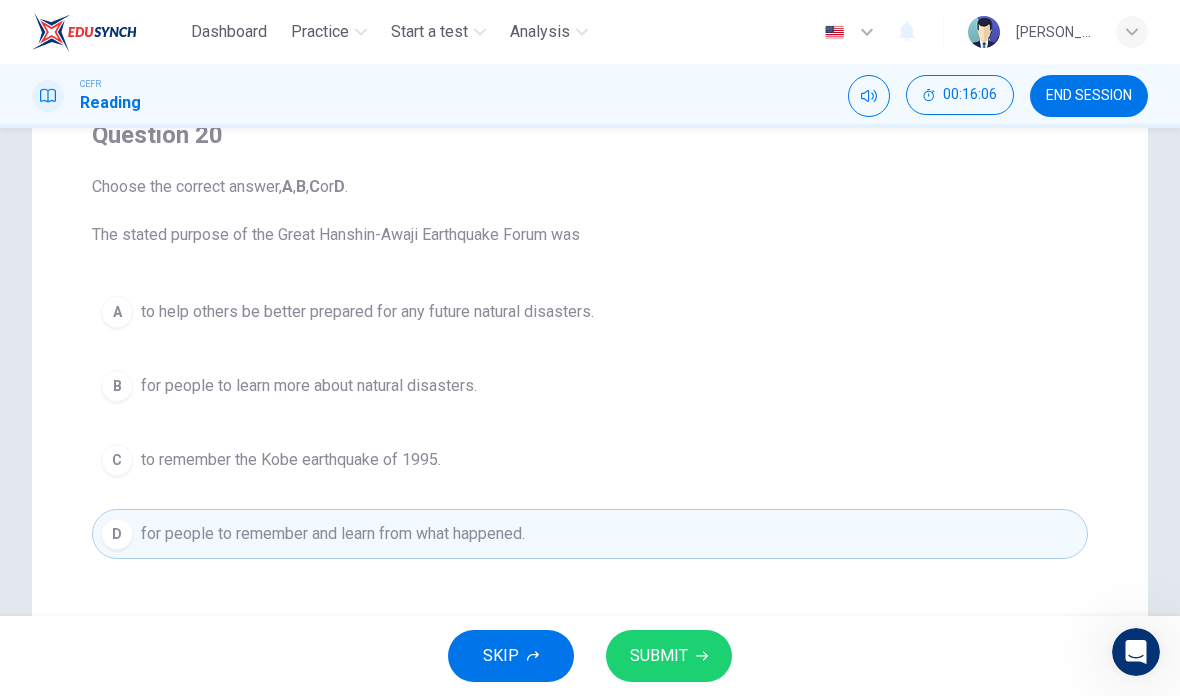 click on "SUBMIT" at bounding box center [659, 656] 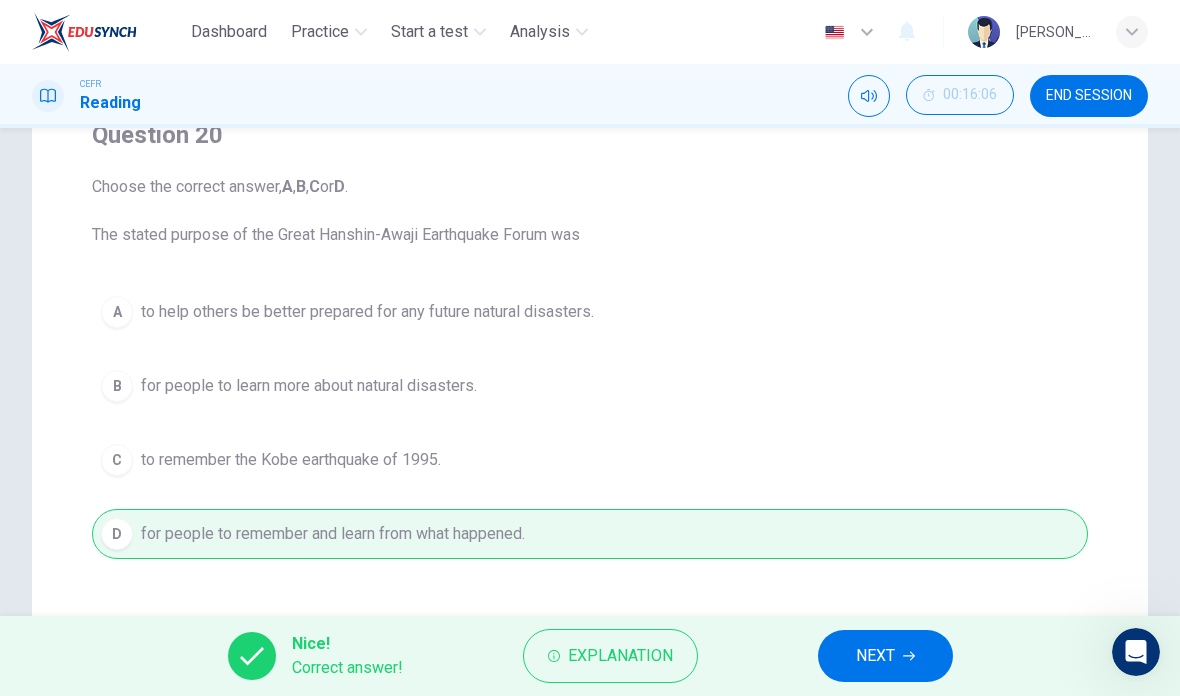 click on "NEXT" at bounding box center (875, 656) 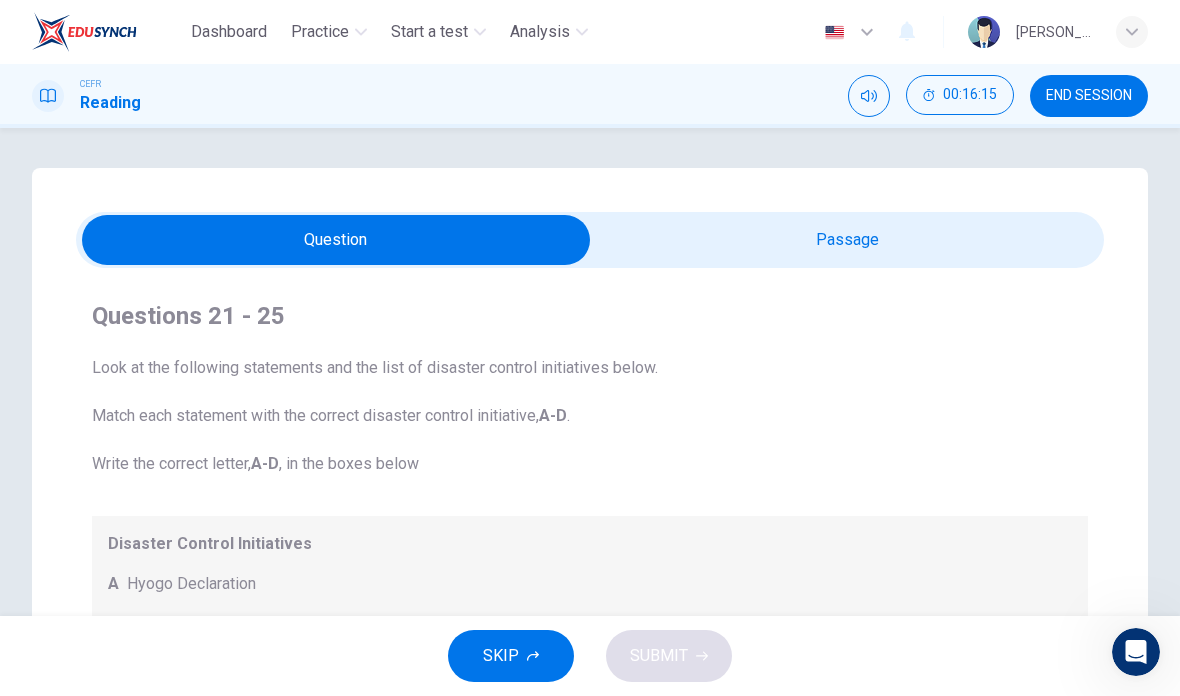 scroll, scrollTop: 0, scrollLeft: 0, axis: both 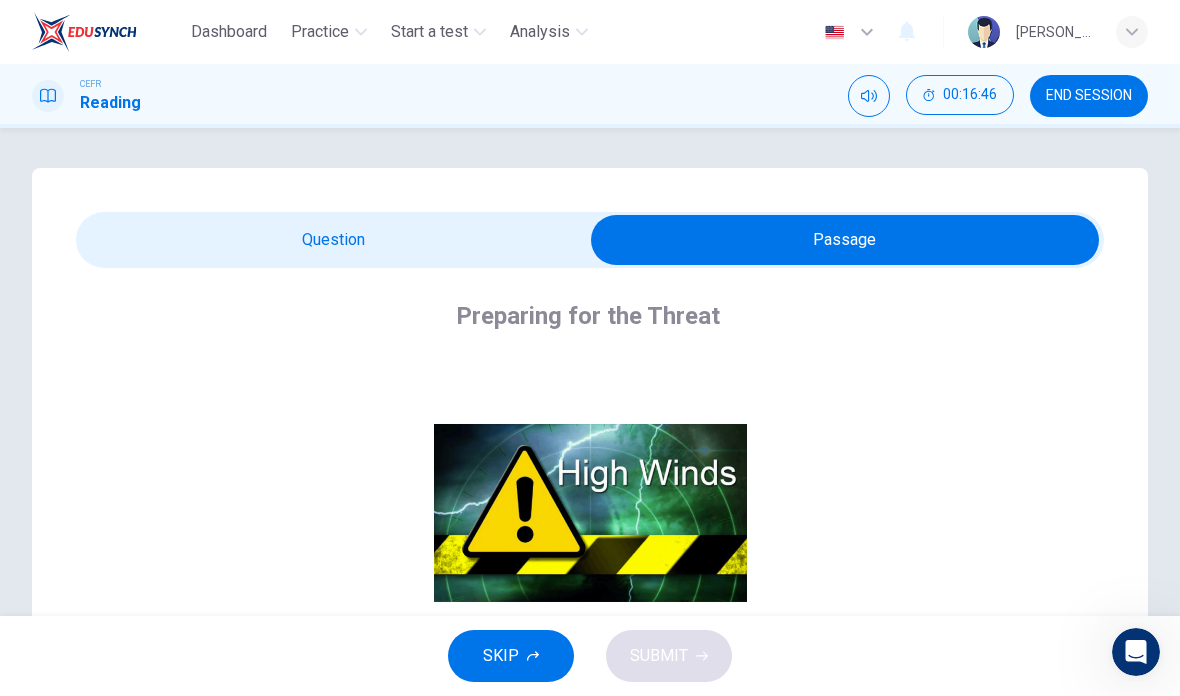 click at bounding box center (845, 240) 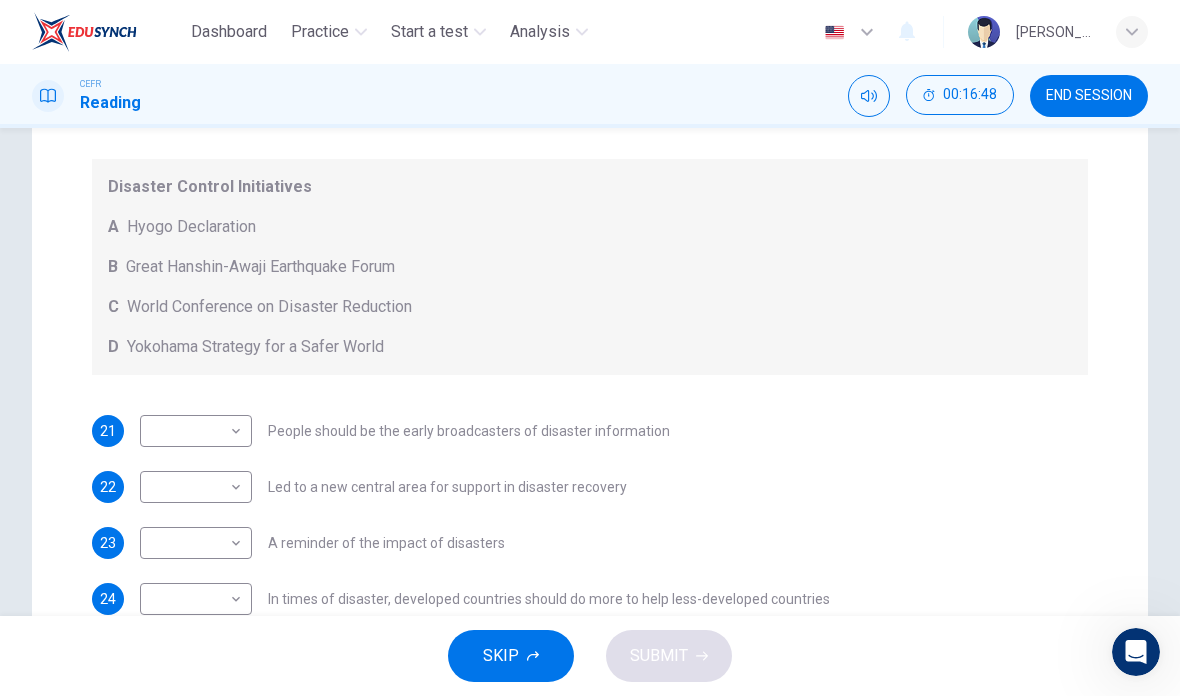scroll, scrollTop: 346, scrollLeft: 0, axis: vertical 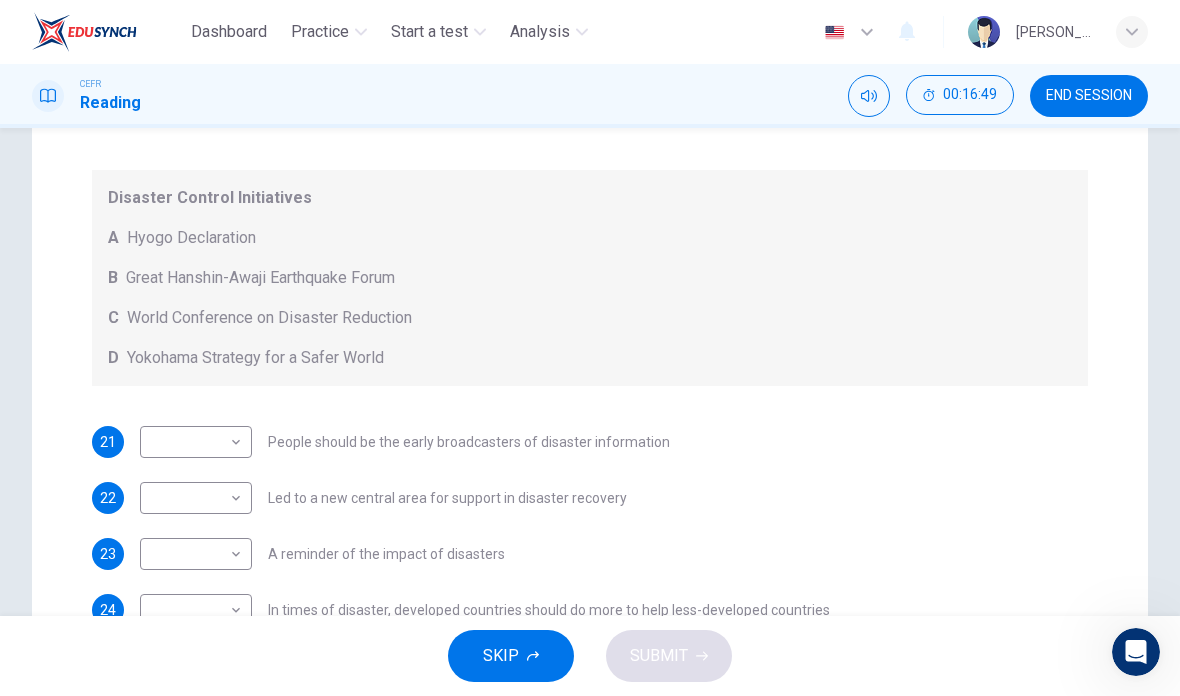 click on "Dashboard Practice Start a test Analysis English en ​ [PERSON_NAME] CEFR Reading 00:16:49 END SESSION Questions 21 - 25 Look at the following statements and the list of disaster control initiatives below.
Match each statement with the correct disaster control initiative,  A-D .
Write the correct letter,  A-D , in the boxes below Disaster Control Initiatives A Hyogo Declaration B Great Hanshin-Awaji Earthquake Forum C World Conference on Disaster Reduction D Yokohama Strategy for a Safer World 21 ​ ​ People should be the early broadcasters of disaster information 22 ​ ​ Led to a new central area for support in disaster recovery 23 ​ ​ A reminder of the impact of disasters 24 ​ ​ In times of disaster, developed countries should do more to help less-developed countries 25 ​ ​ National development and disaster prevention should be considered at the same time Preparing for the Threat CLICK TO ZOOM Click to Zoom 1 2 3 4 5 6 SKIP SUBMIT Dashboard Practice Start a test Analysis" at bounding box center [590, 348] 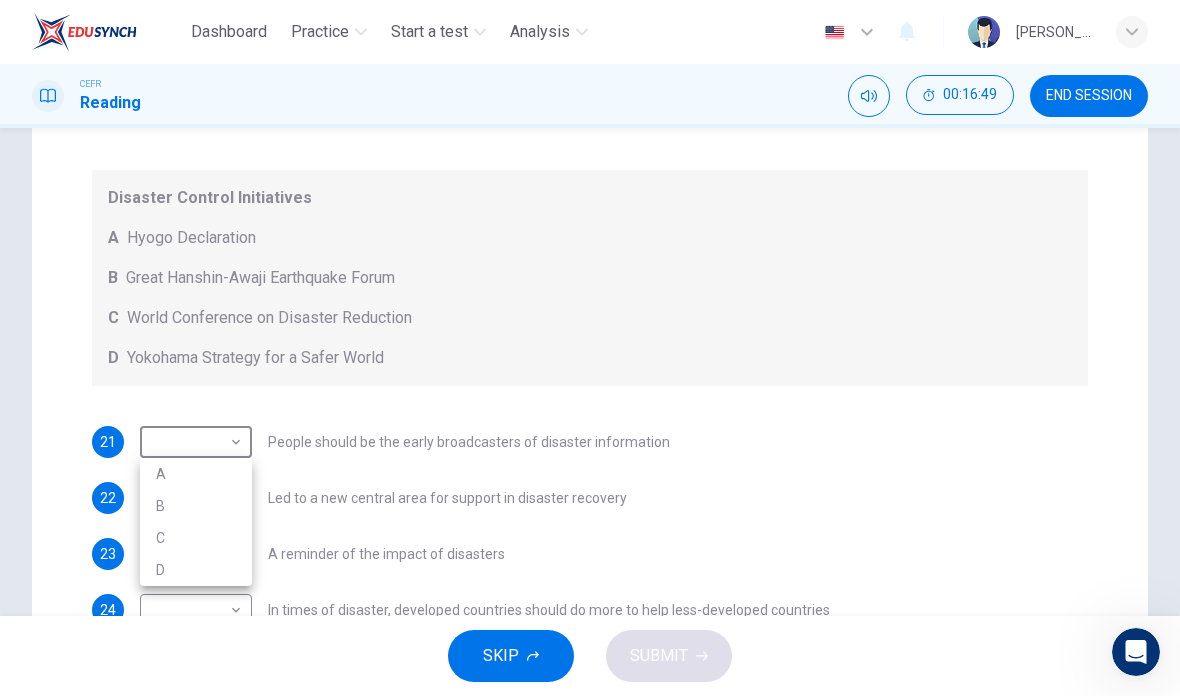 click on "A" at bounding box center (196, 474) 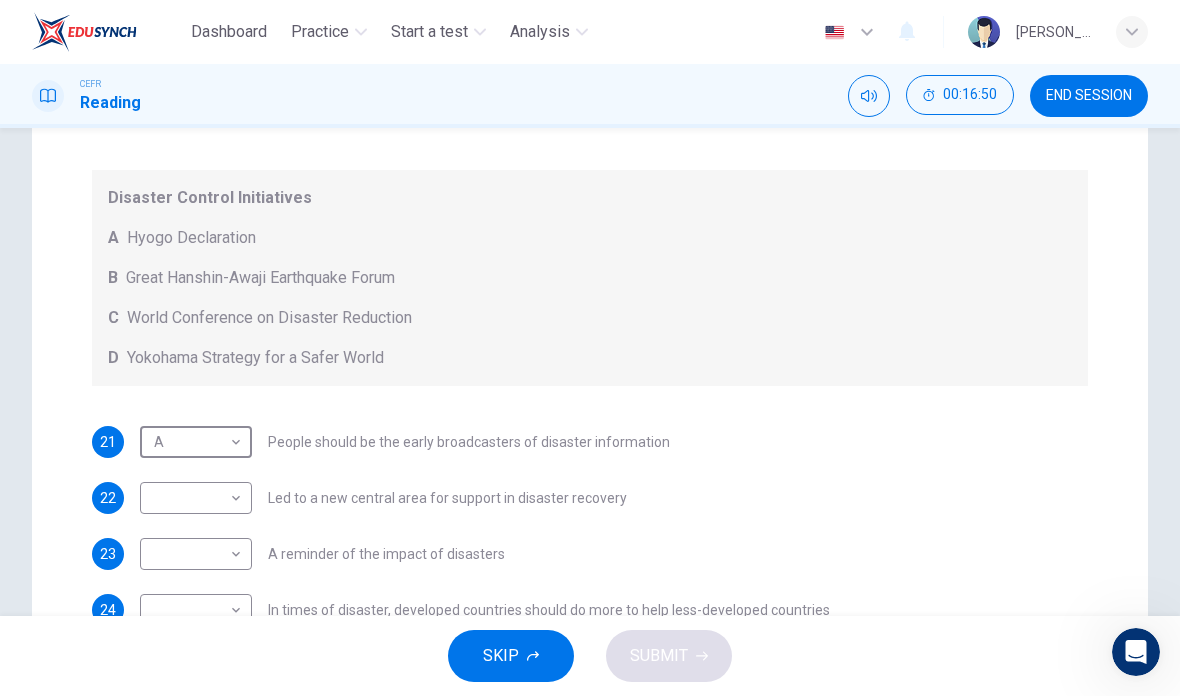 type on "A" 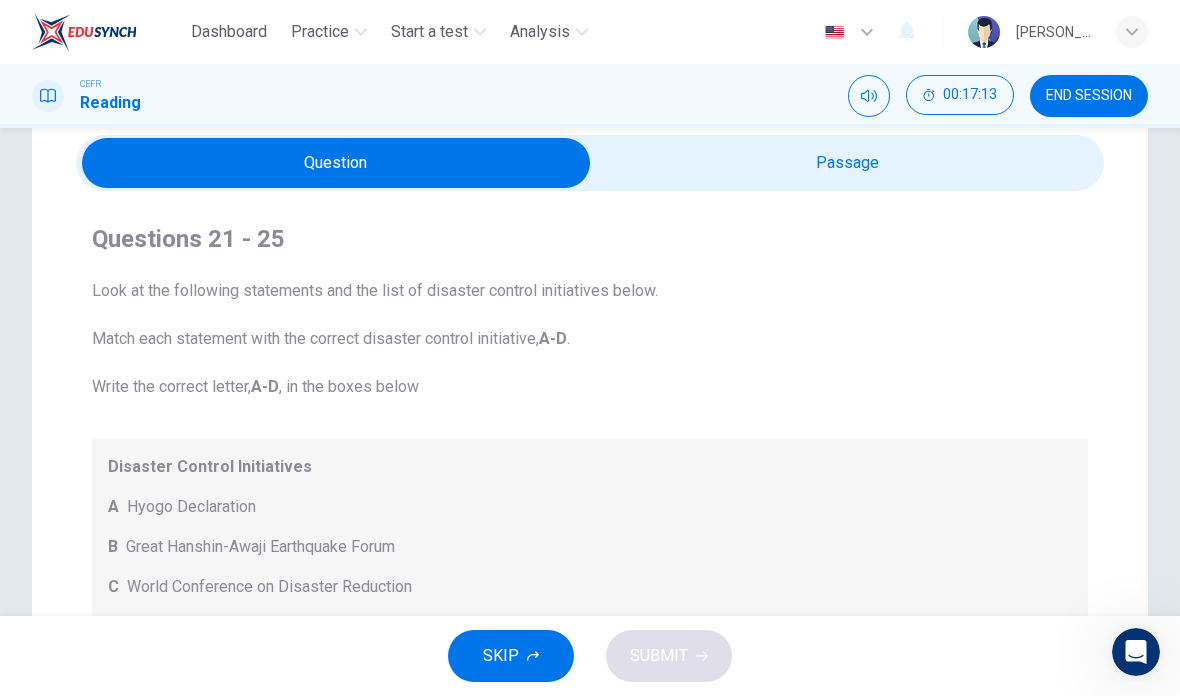 scroll, scrollTop: 49, scrollLeft: 0, axis: vertical 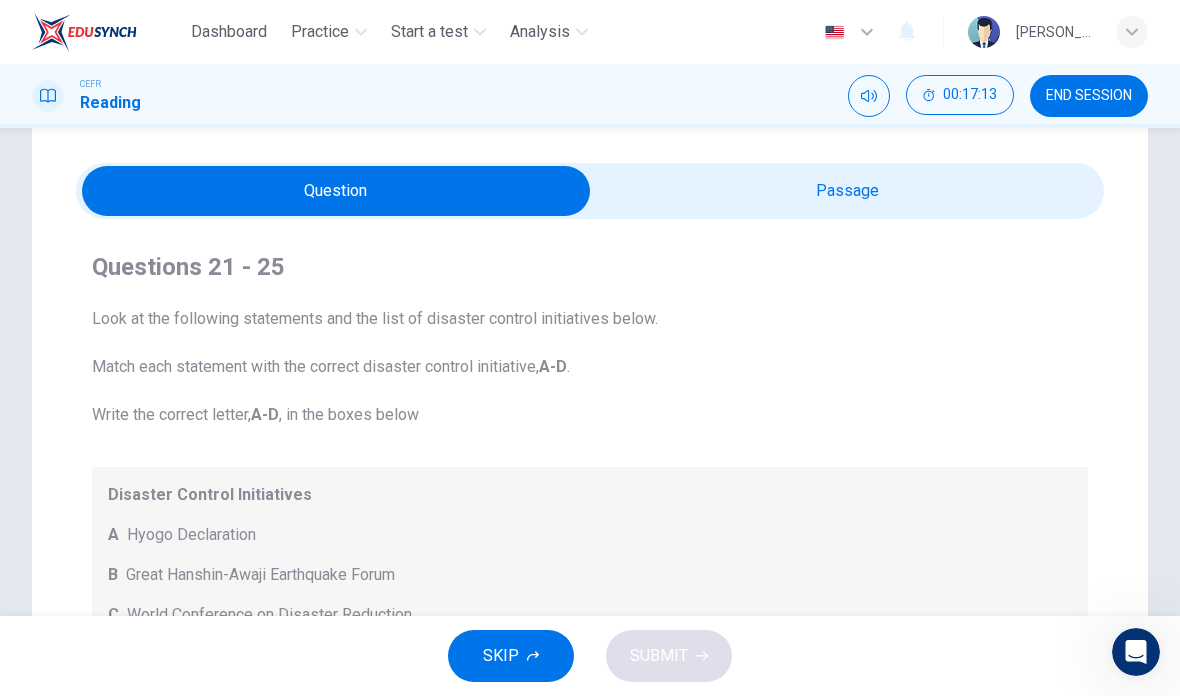 click at bounding box center (336, 191) 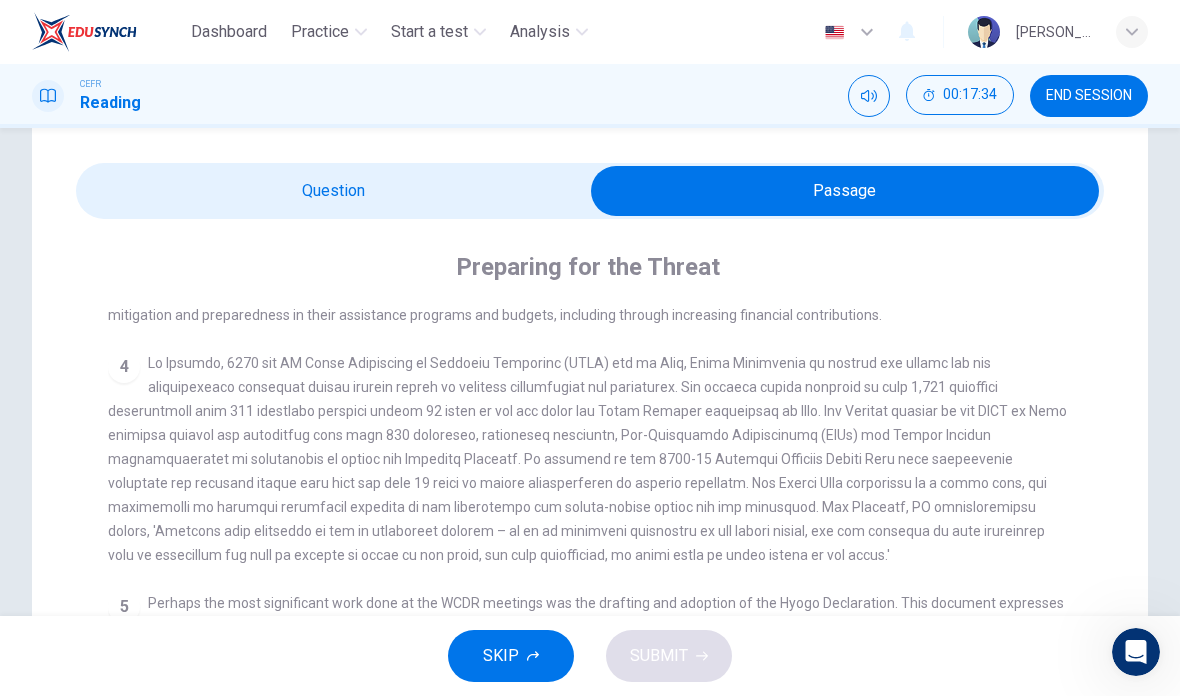 scroll, scrollTop: 788, scrollLeft: 0, axis: vertical 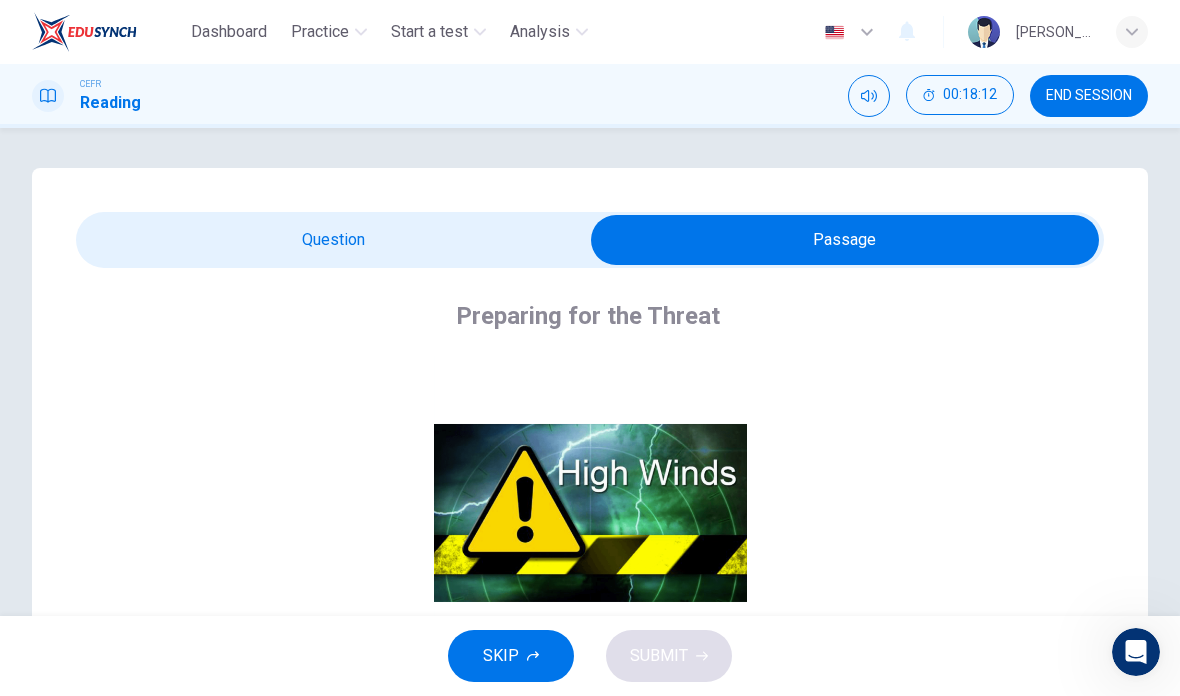 click at bounding box center [845, 240] 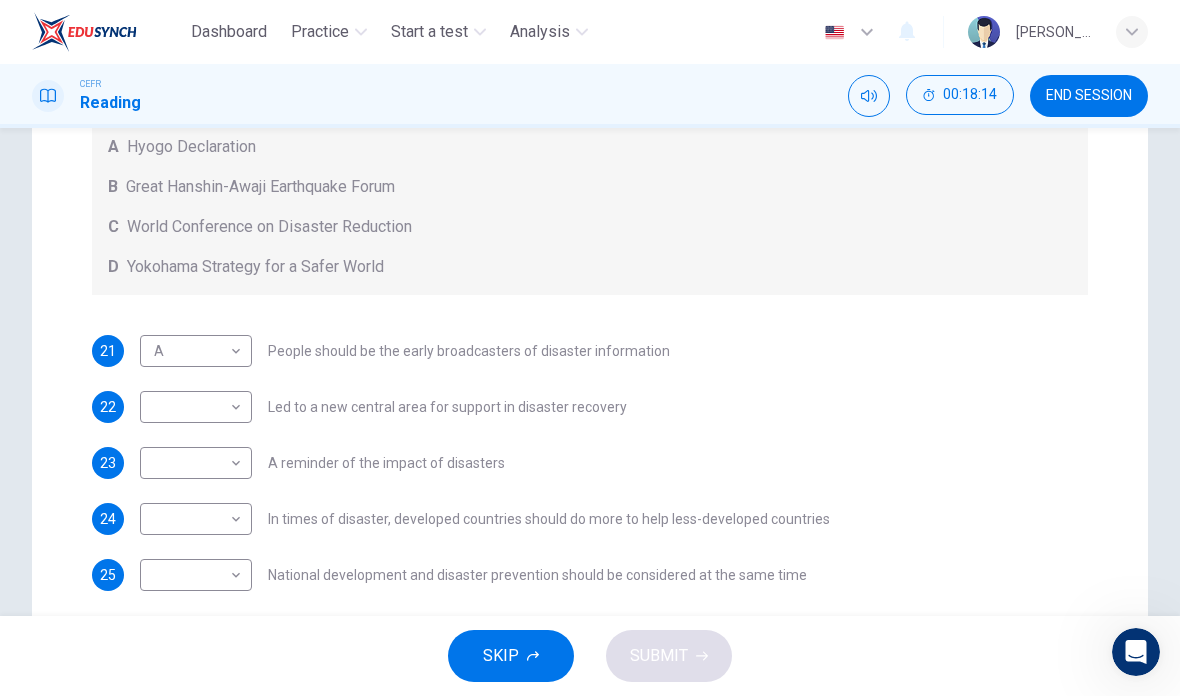 scroll, scrollTop: 462, scrollLeft: 0, axis: vertical 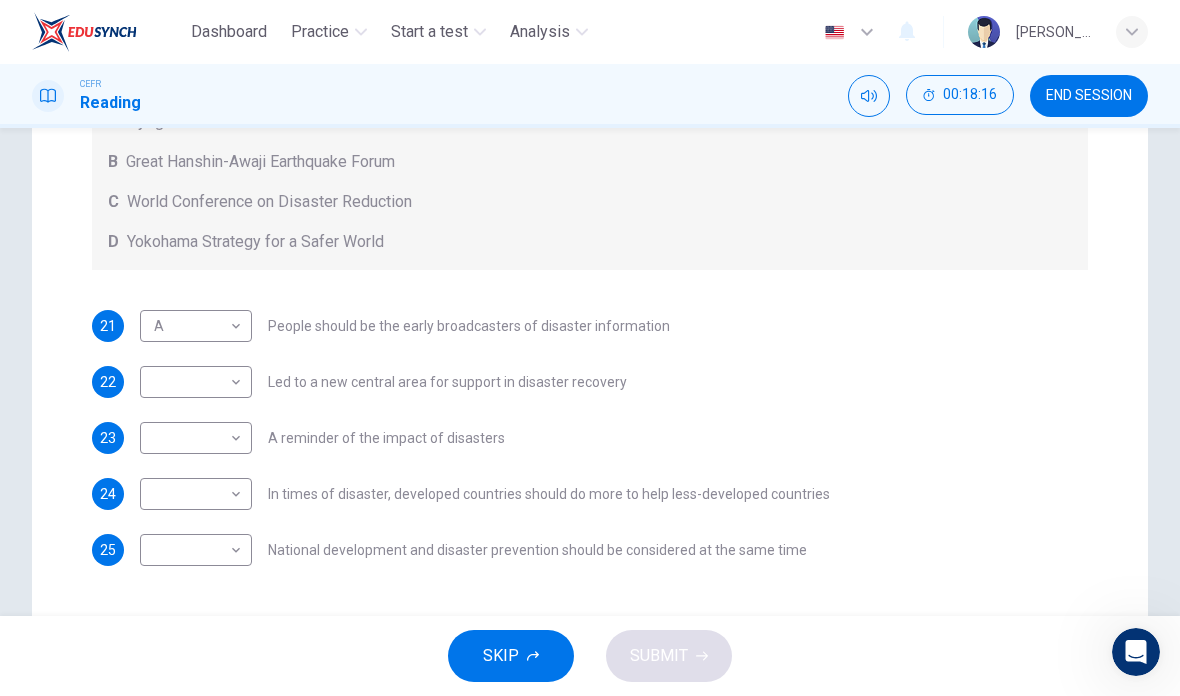 click on "Dashboard Practice Start a test Analysis English en ​ [PERSON_NAME] CEFR Reading 00:18:16 END SESSION Questions 21 - 25 Look at the following statements and the list of disaster control initiatives below.
Match each statement with the correct disaster control initiative,  A-D .
Write the correct letter,  A-D , in the boxes below Disaster Control Initiatives A Hyogo Declaration B Great Hanshin-Awaji Earthquake Forum C World Conference on Disaster Reduction D Yokohama Strategy for a Safer World 21 A A ​ People should be the early broadcasters of disaster information 22 ​ ​ Led to a new central area for support in disaster recovery 23 ​ ​ A reminder of the impact of disasters 24 ​ ​ In times of disaster, developed countries should do more to help less-developed countries 25 ​ ​ National development and disaster prevention should be considered at the same time Preparing for the Threat CLICK TO ZOOM Click to Zoom 1 2 3 4 5 6 SKIP SUBMIT Dashboard Practice Start a test Analysis" at bounding box center [590, 348] 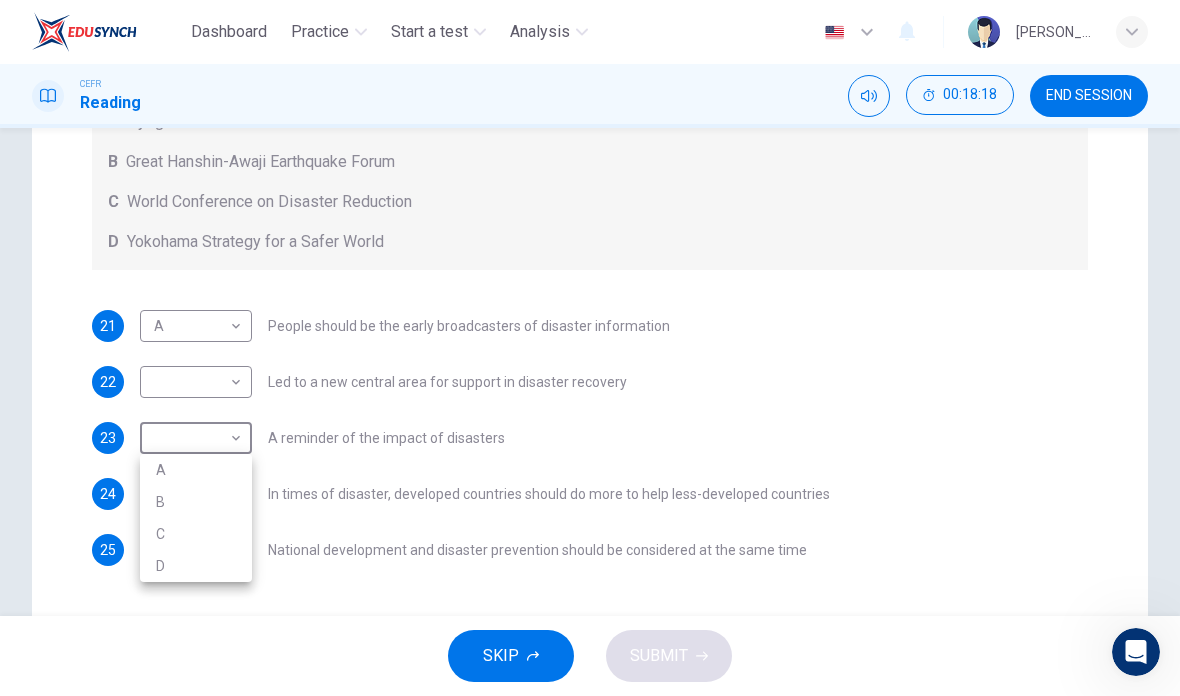 click on "B" at bounding box center (196, 502) 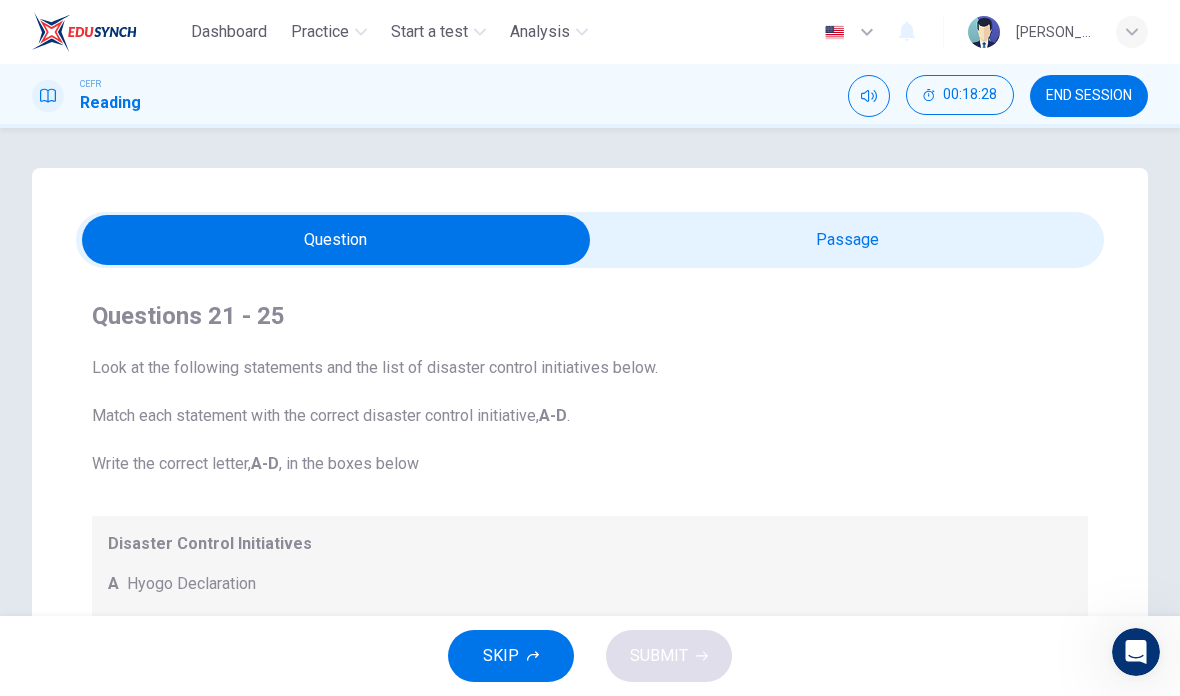 scroll, scrollTop: 0, scrollLeft: 0, axis: both 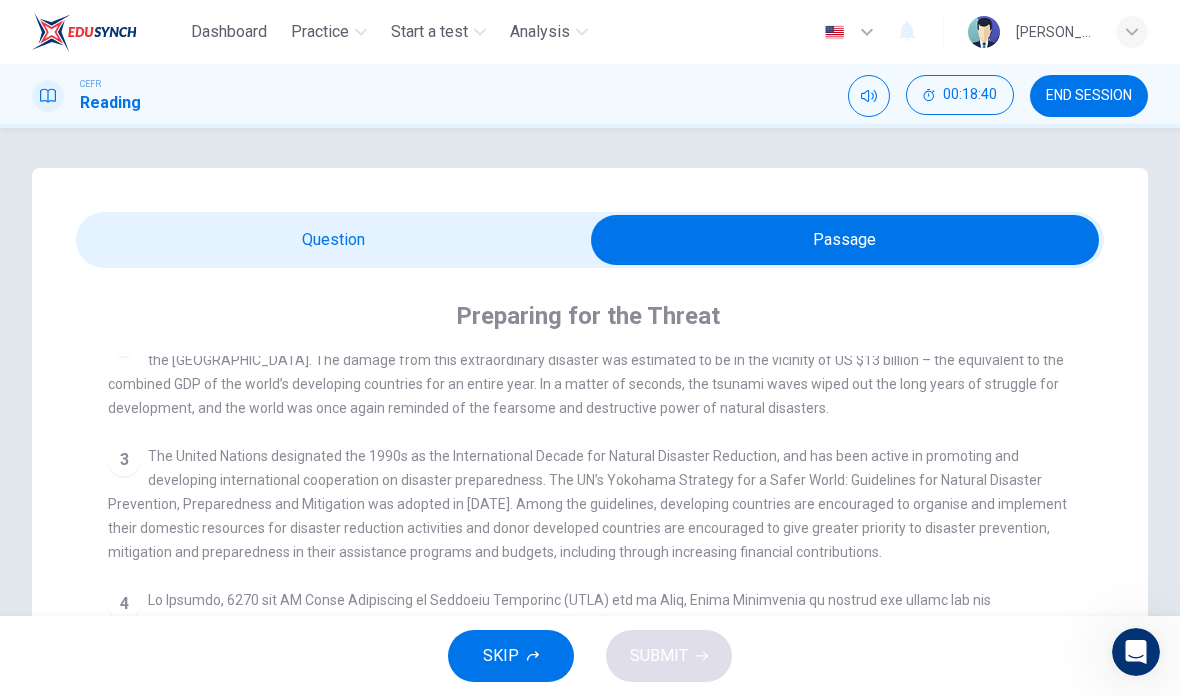 click at bounding box center [845, 240] 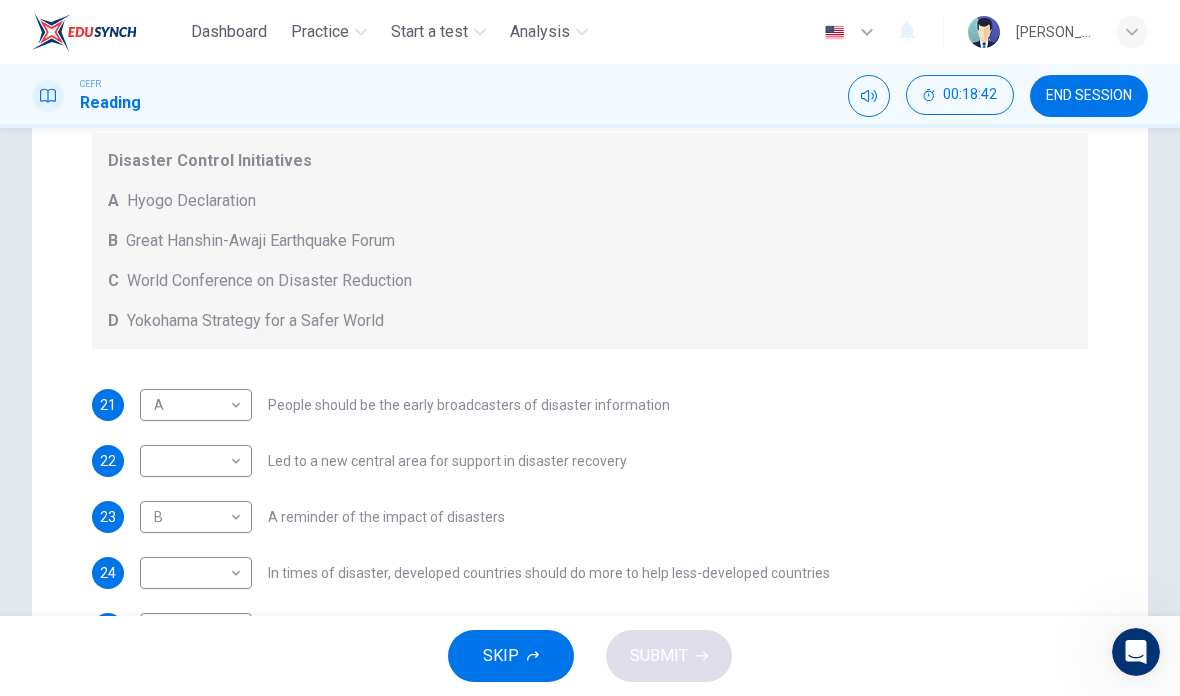 scroll, scrollTop: 418, scrollLeft: 0, axis: vertical 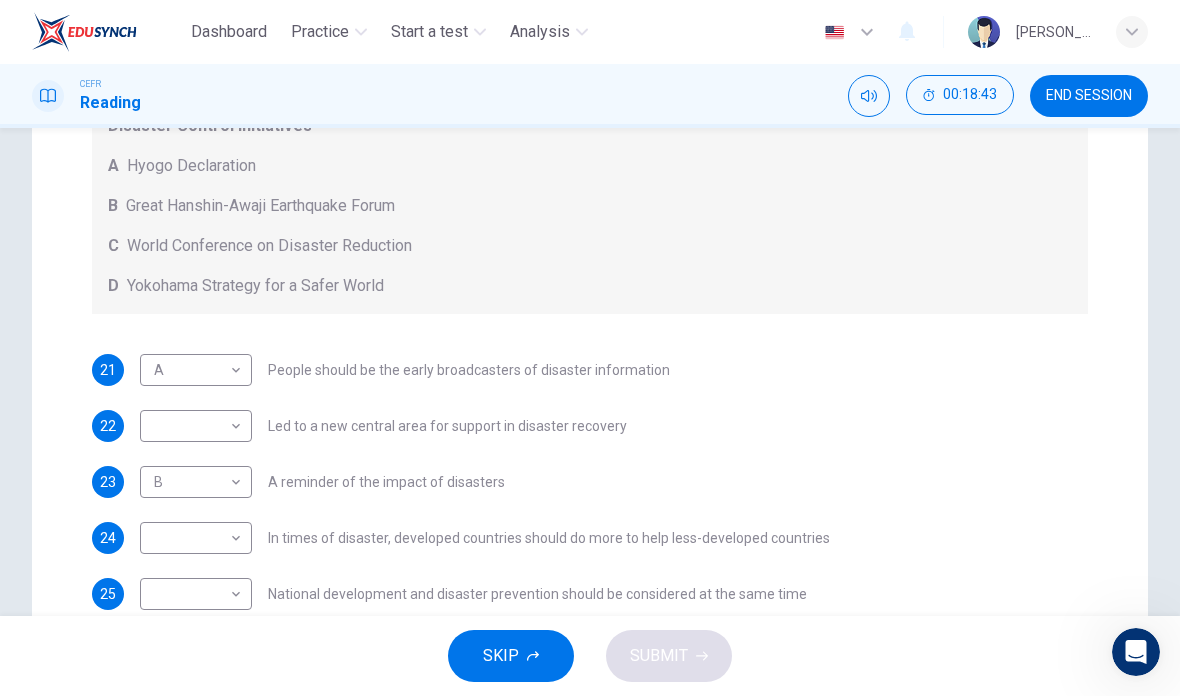 click on "Dashboard Practice Start a test Analysis English en ​ [PERSON_NAME] CEFR Reading 00:18:43 END SESSION Questions 21 - 25 Look at the following statements and the list of disaster control initiatives below.
Match each statement with the correct disaster control initiative,  A-D .
Write the correct letter,  A-D , in the boxes below Disaster Control Initiatives A Hyogo Declaration B Great Hanshin-Awaji Earthquake Forum C World Conference on Disaster Reduction D Yokohama Strategy for a Safer World 21 A A ​ People should be the early broadcasters of disaster information 22 ​ ​ Led to a new central area for support in disaster recovery 23 B B ​ A reminder of the impact of disasters 24 ​ ​ In times of disaster, developed countries should do more to help less-developed countries 25 ​ ​ National development and disaster prevention should be considered at the same time Preparing for the Threat CLICK TO ZOOM Click to Zoom 1 2 3 4 5 6 SKIP SUBMIT Dashboard Practice Start a test Analysis" at bounding box center [590, 348] 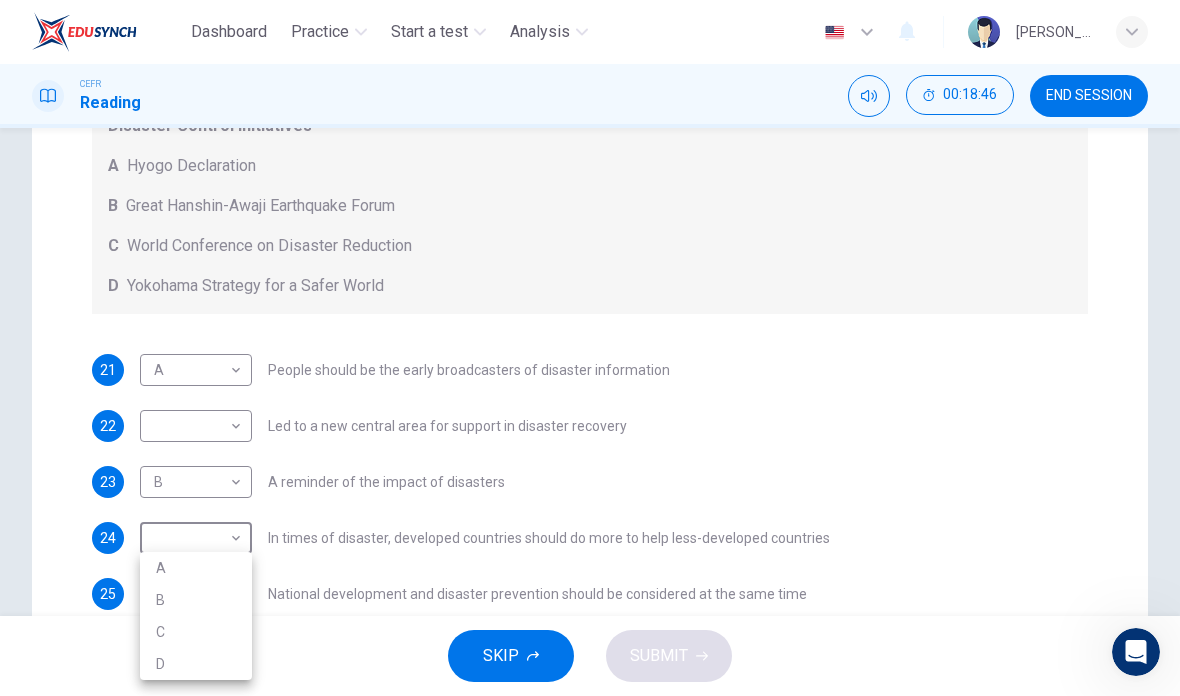 click on "D" at bounding box center (196, 664) 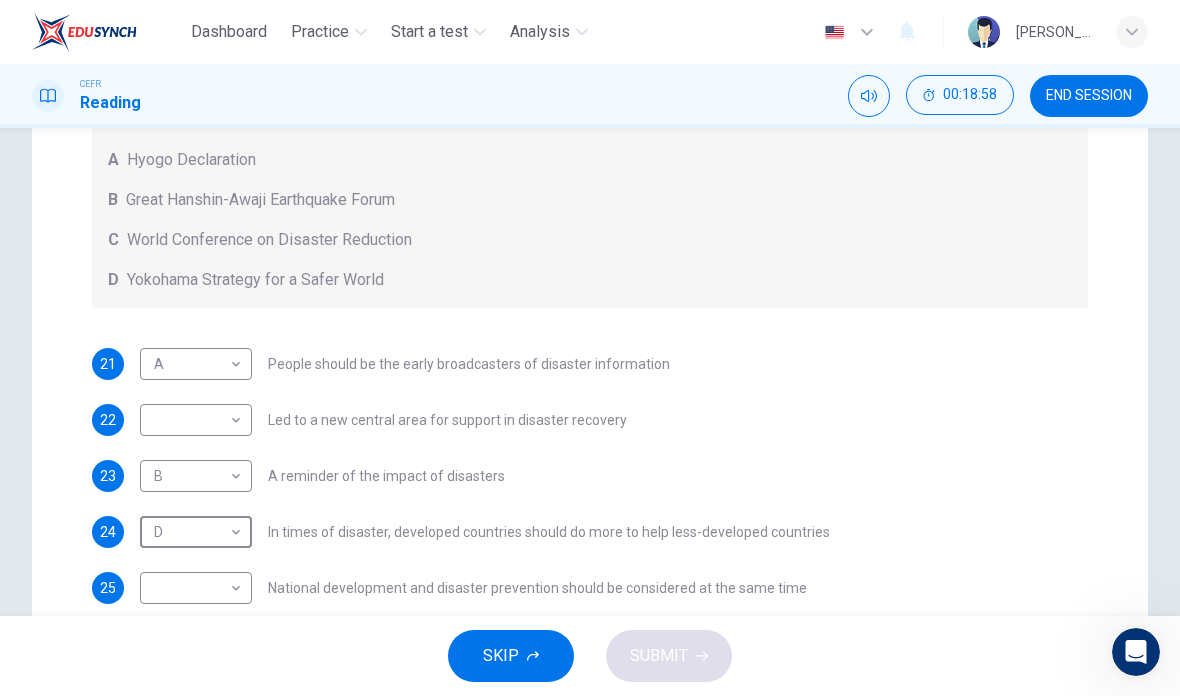scroll, scrollTop: 440, scrollLeft: 0, axis: vertical 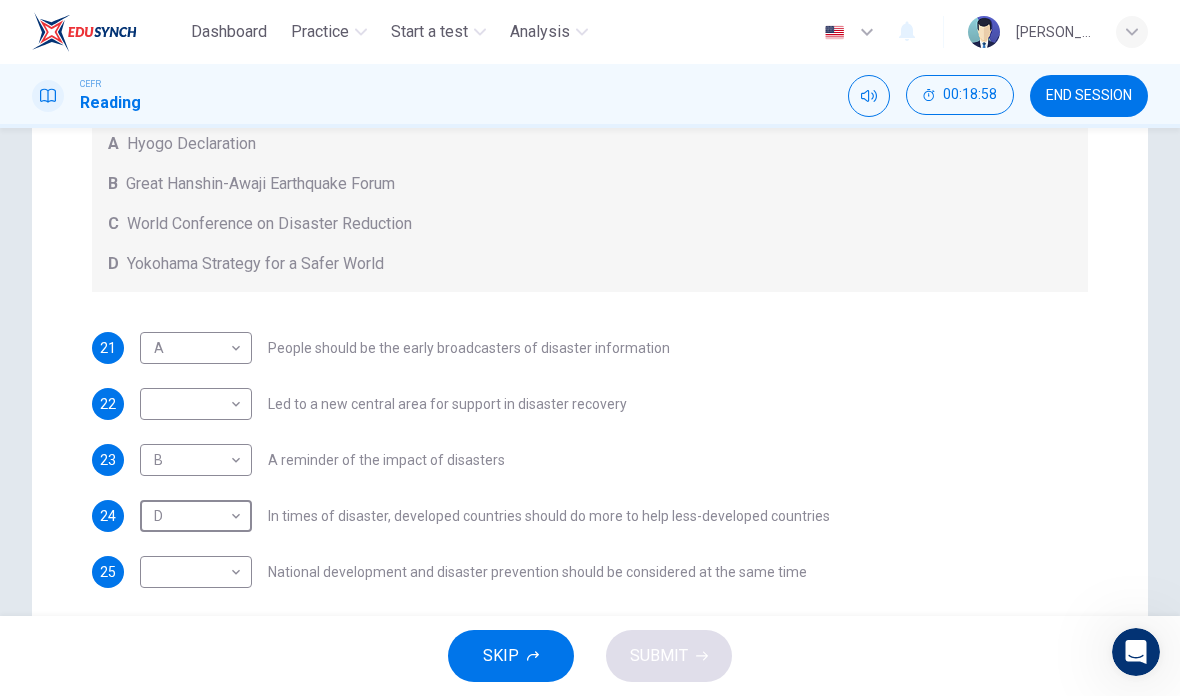 click on "Dashboard Practice Start a test Analysis English en ​ [PERSON_NAME] CEFR Reading 00:18:58 END SESSION Questions 21 - 25 Look at the following statements and the list of disaster control initiatives below.
Match each statement with the correct disaster control initiative,  A-D .
Write the correct letter,  A-D , in the boxes below Disaster Control Initiatives A Hyogo Declaration B Great Hanshin-Awaji Earthquake Forum C World Conference on Disaster Reduction D Yokohama Strategy for a Safer World 21 A A ​ People should be the early broadcasters of disaster information 22 ​ ​ Led to a new central area for support in disaster recovery 23 B B ​ A reminder of the impact of disasters 24 D D ​ In times of disaster, developed countries should do more to help less-developed countries 25 ​ ​ National development and disaster prevention should be considered at the same time Preparing for the Threat CLICK TO ZOOM Click to Zoom 1 2 3 4 5 6 SKIP SUBMIT Dashboard Practice Start a test Analysis" at bounding box center [590, 348] 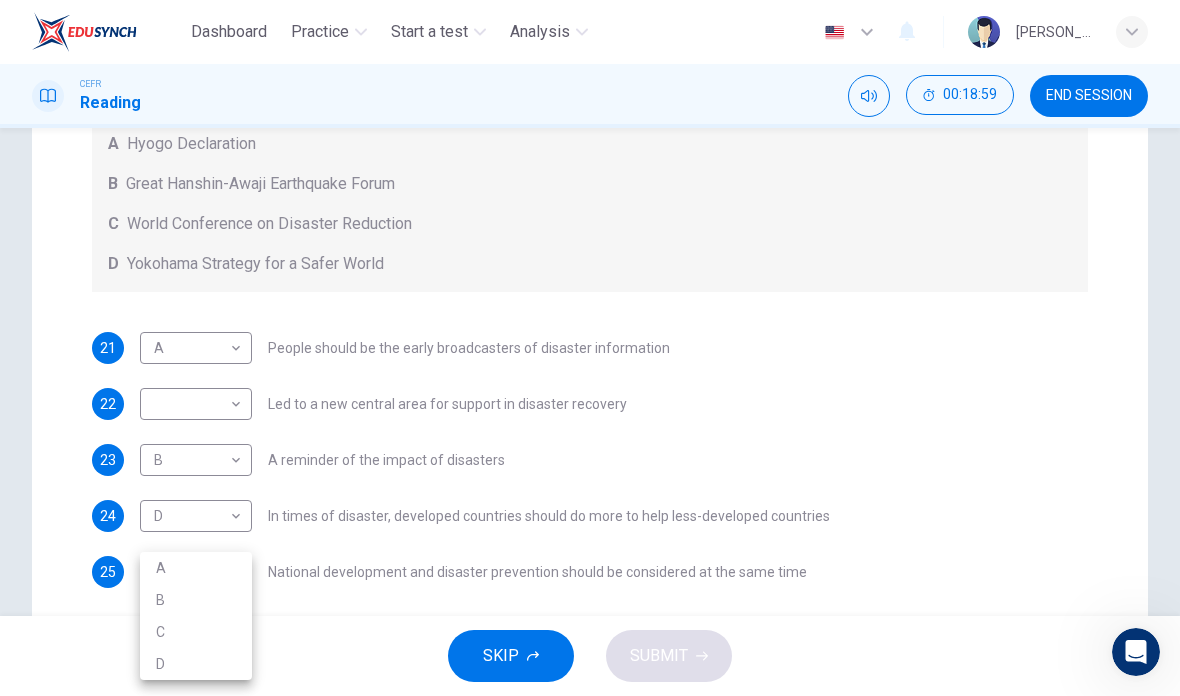 click on "C" at bounding box center (196, 632) 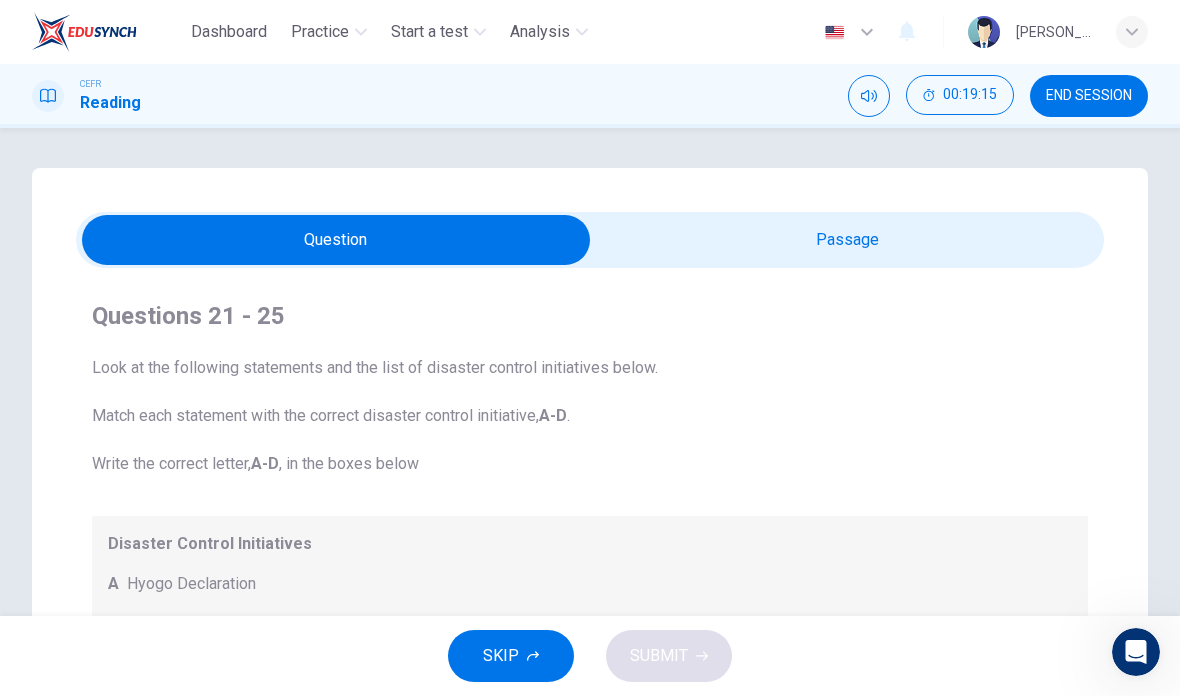 scroll, scrollTop: 0, scrollLeft: 0, axis: both 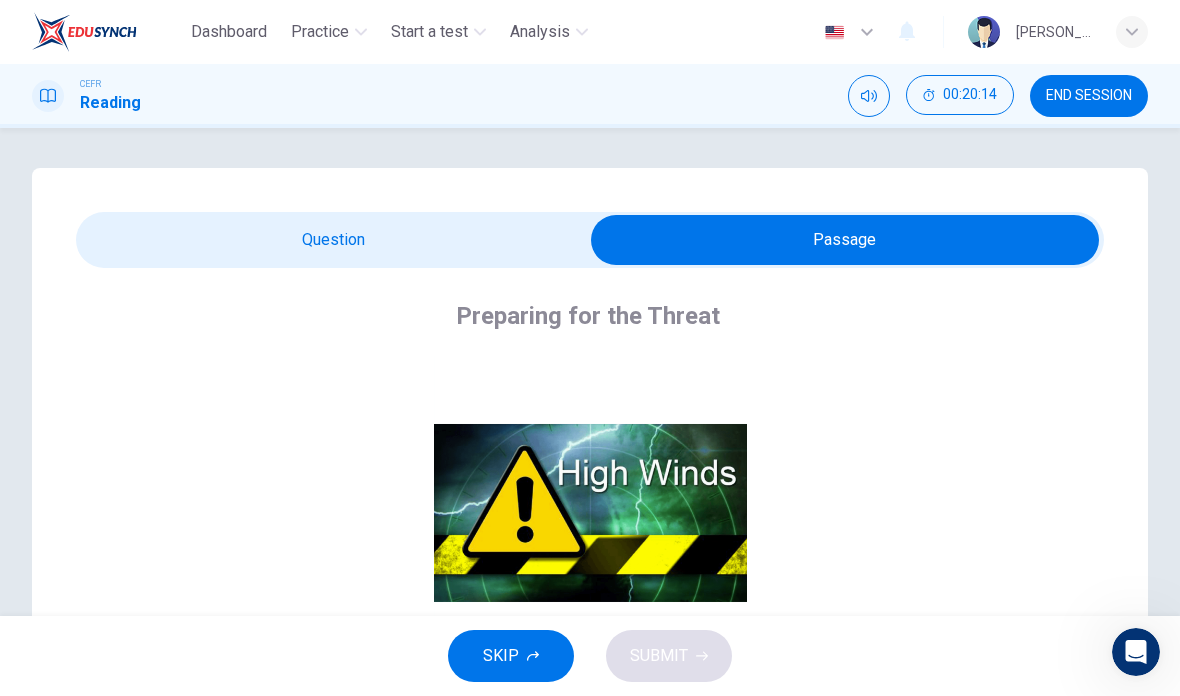 click at bounding box center (845, 240) 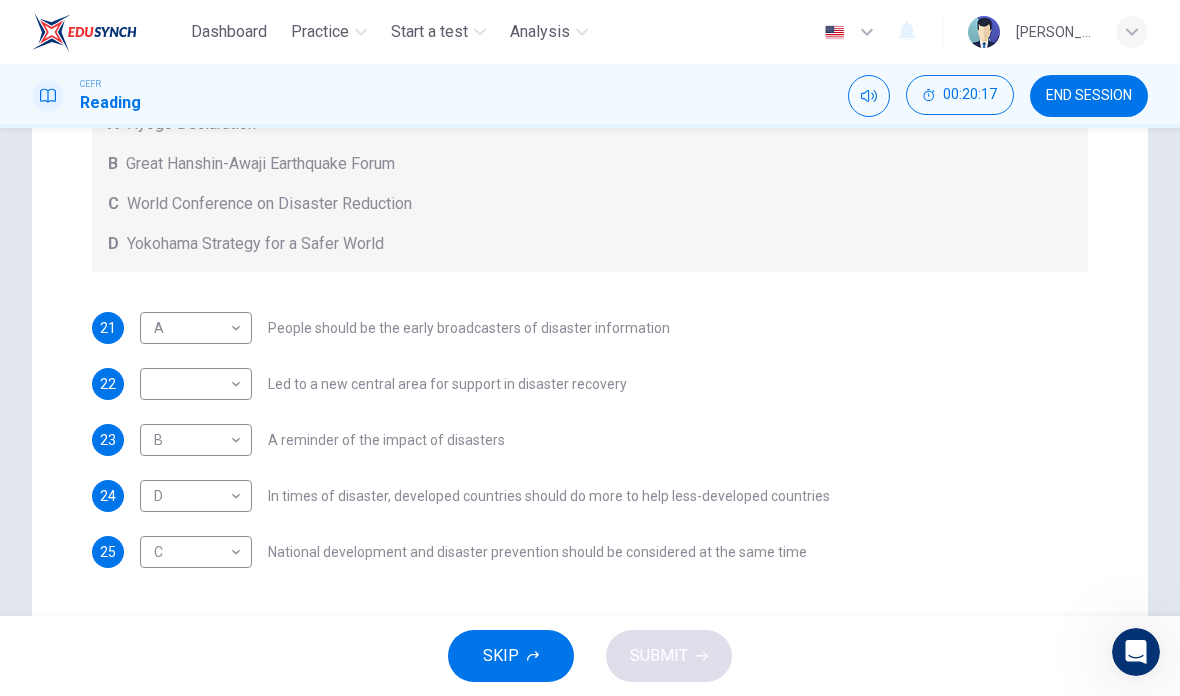 scroll, scrollTop: 456, scrollLeft: 0, axis: vertical 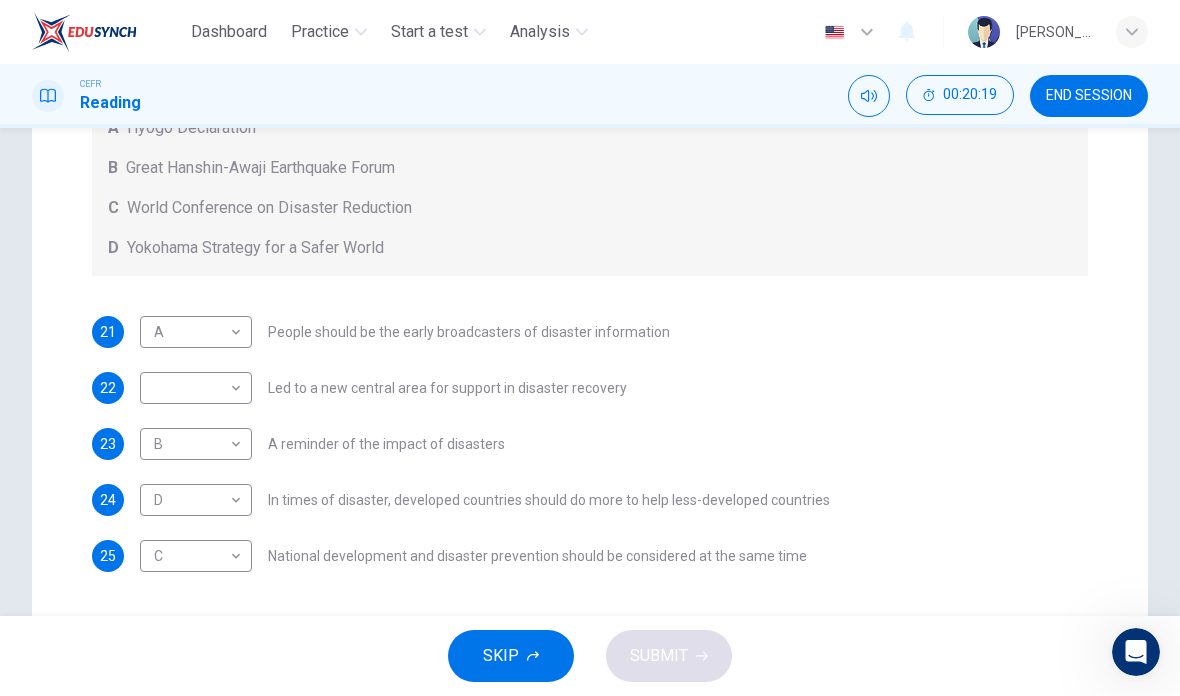 click on "Dashboard Practice Start a test Analysis English en ​ [PERSON_NAME] CEFR Reading 00:20:19 END SESSION Questions 21 - 25 Look at the following statements and the list of disaster control initiatives below.
Match each statement with the correct disaster control initiative,  A-D .
Write the correct letter,  A-D , in the boxes below Disaster Control Initiatives A Hyogo Declaration B Great Hanshin-Awaji Earthquake Forum C World Conference on Disaster Reduction D Yokohama Strategy for a Safer World 21 A A ​ People should be the early broadcasters of disaster information 22 ​ ​ Led to a new central area for support in disaster recovery 23 B B ​ A reminder of the impact of disasters 24 D D ​ In times of disaster, developed countries should do more to help less-developed countries 25 C C ​ National development and disaster prevention should be considered at the same time Preparing for the Threat CLICK TO ZOOM Click to Zoom 1 2 3 4 5 6 SKIP SUBMIT Dashboard Practice Start a test Analysis" at bounding box center [590, 348] 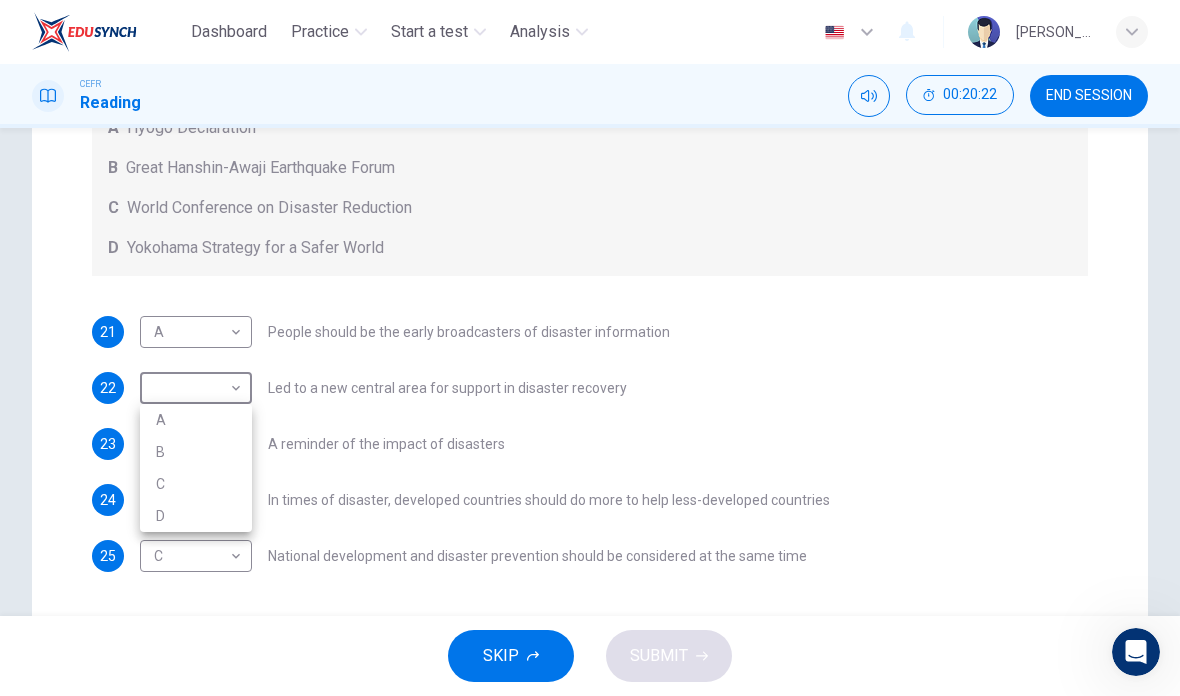 click on "B" at bounding box center (196, 452) 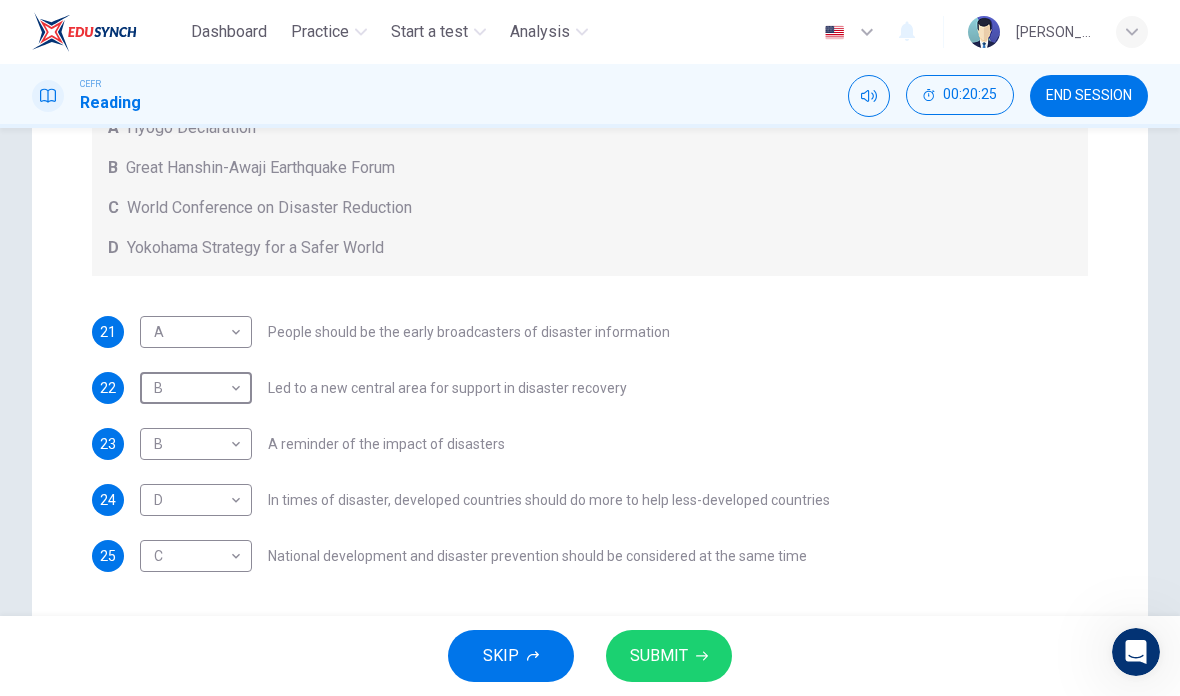 click on "SUBMIT" at bounding box center (659, 656) 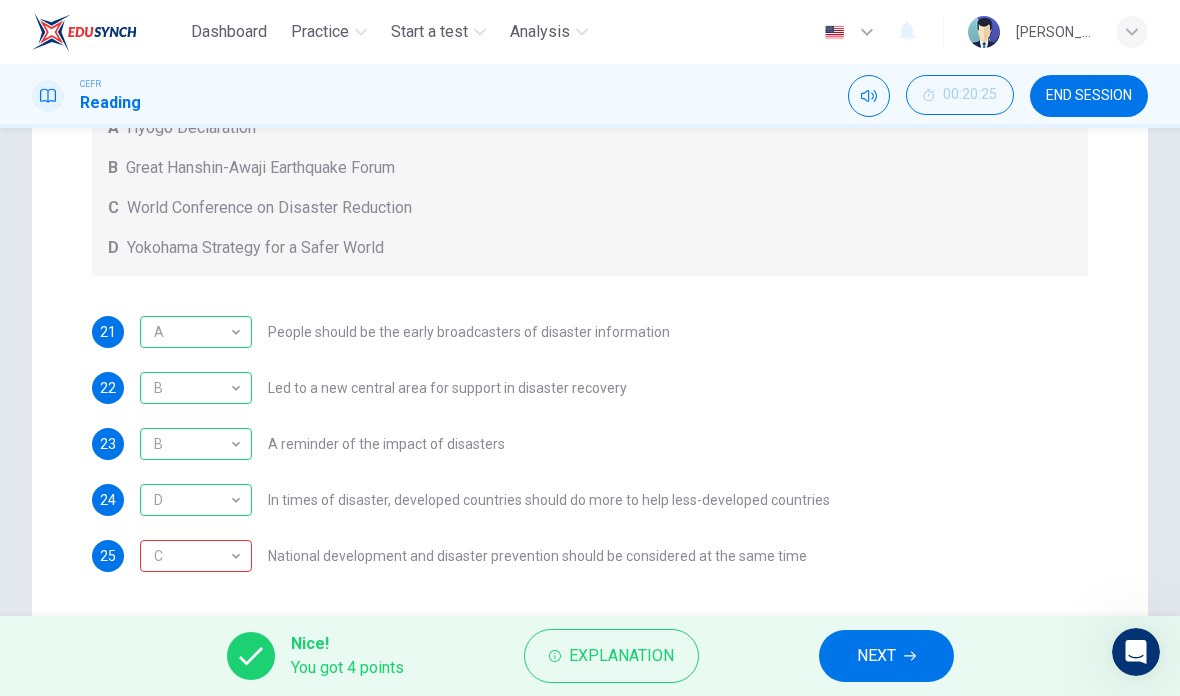 click on "Explanation" at bounding box center (621, 656) 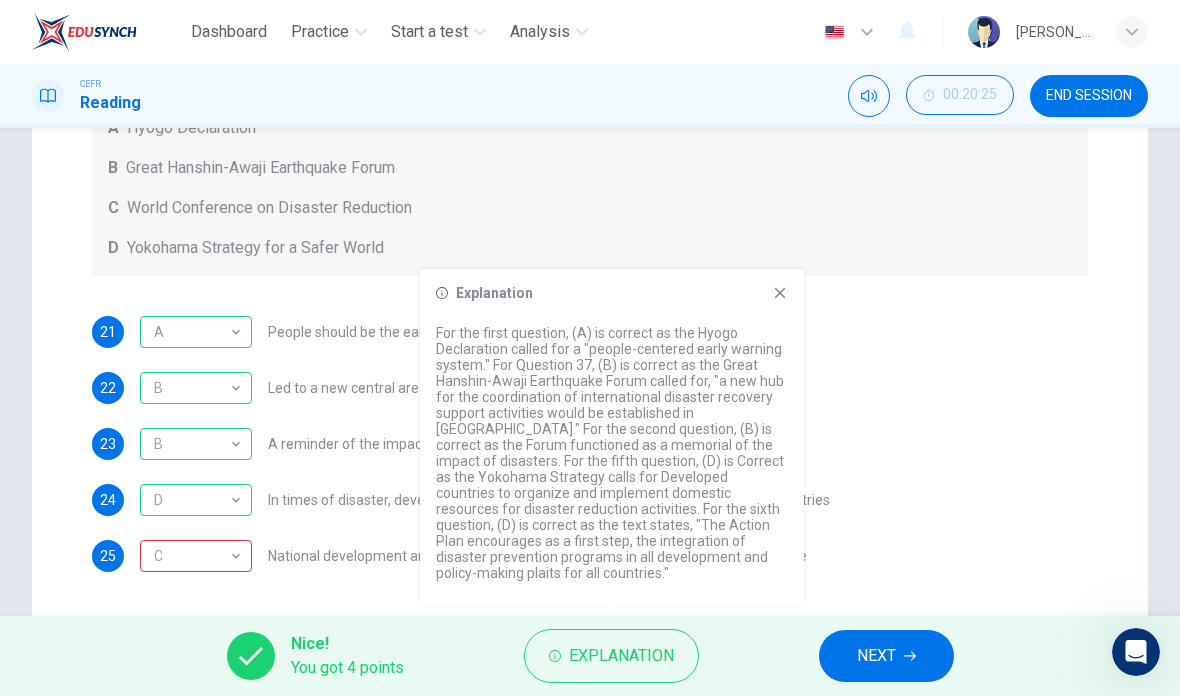 click on "Explanation" at bounding box center [612, 293] 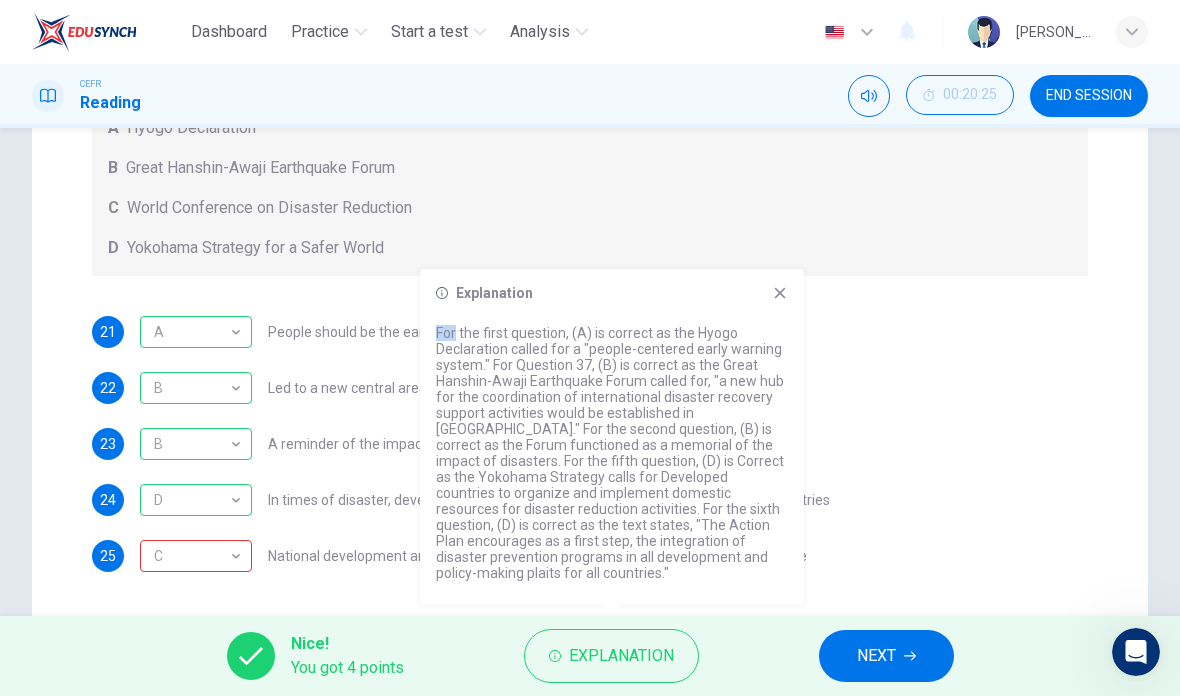click 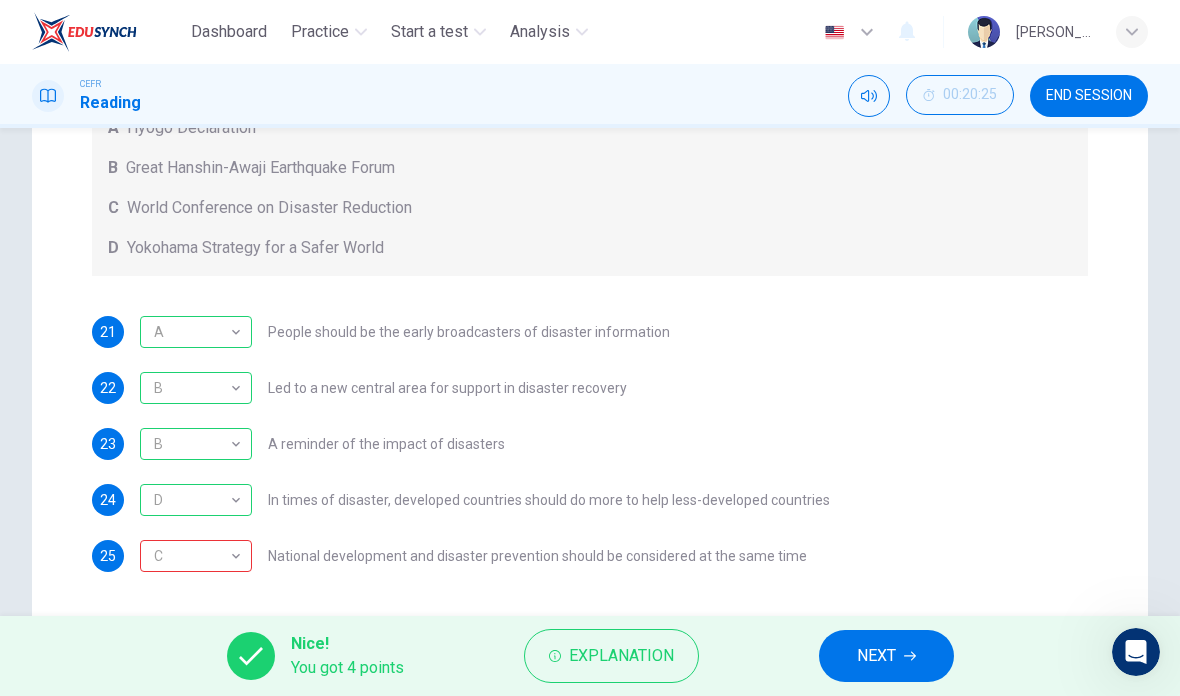 click on "NEXT" at bounding box center (886, 656) 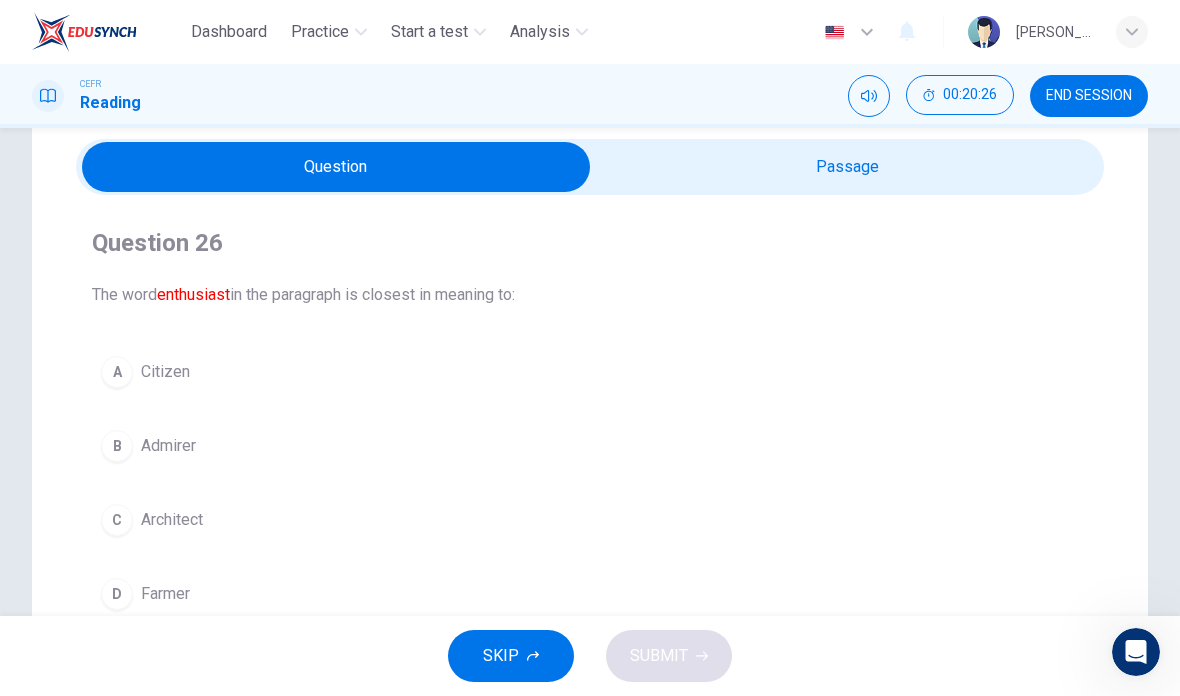scroll, scrollTop: 74, scrollLeft: 0, axis: vertical 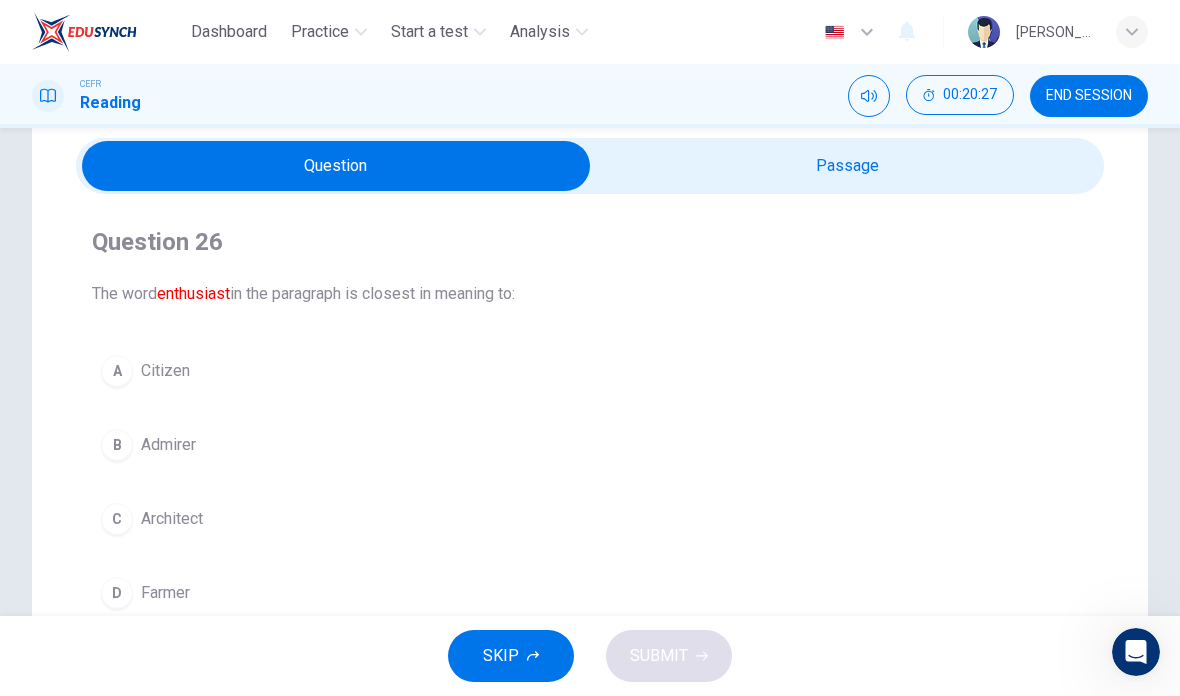 click at bounding box center (336, 166) 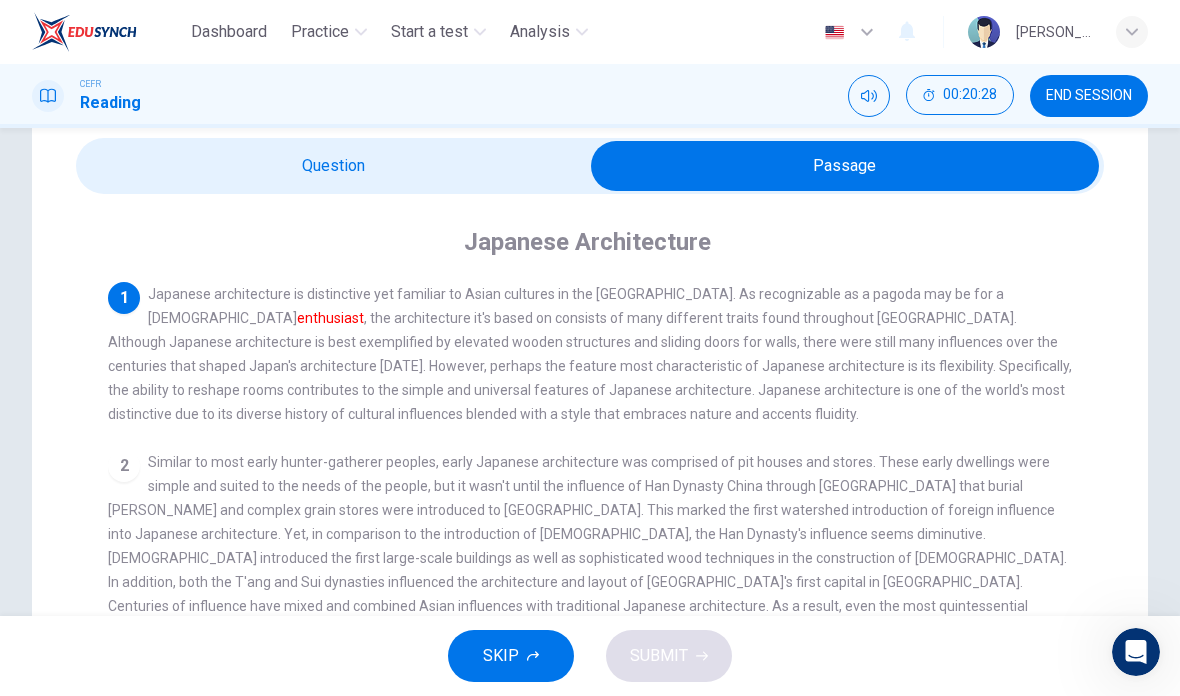 click on "END SESSION" at bounding box center (1089, 96) 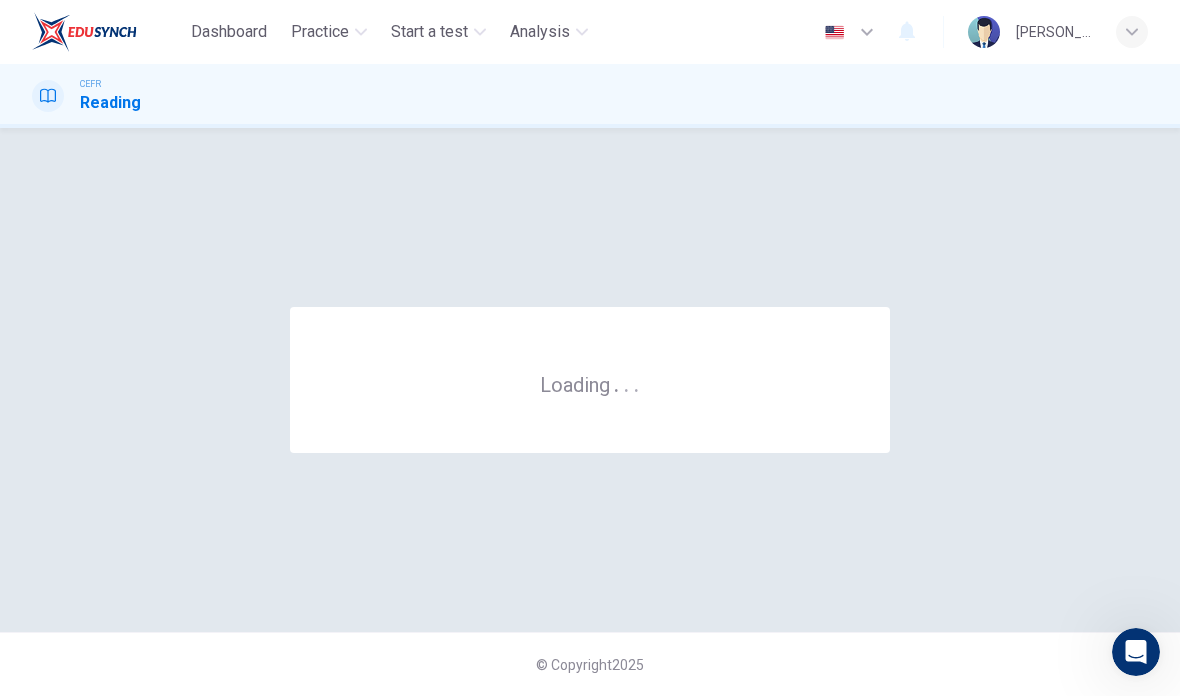 scroll, scrollTop: 0, scrollLeft: 0, axis: both 